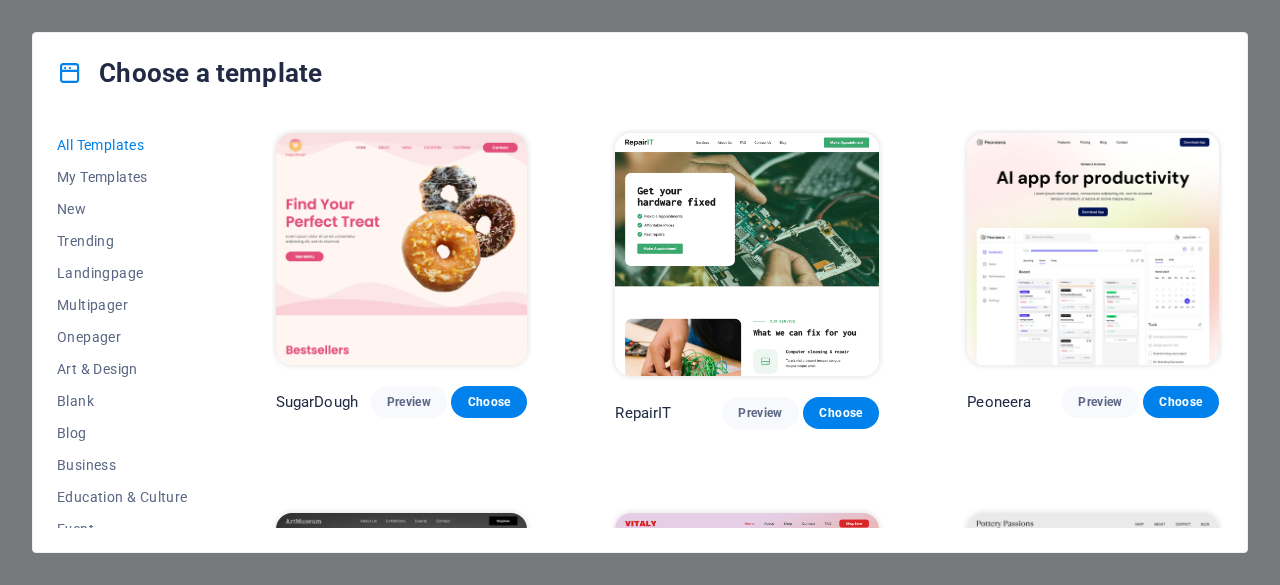 scroll, scrollTop: 0, scrollLeft: 0, axis: both 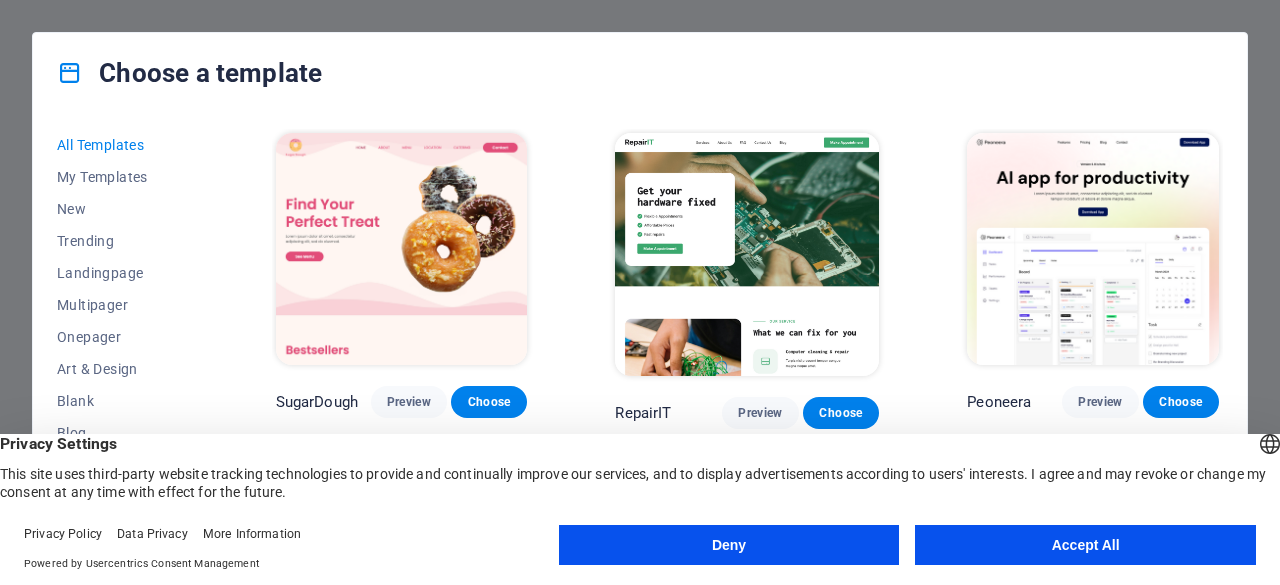 click on "Accept All" at bounding box center [1085, 545] 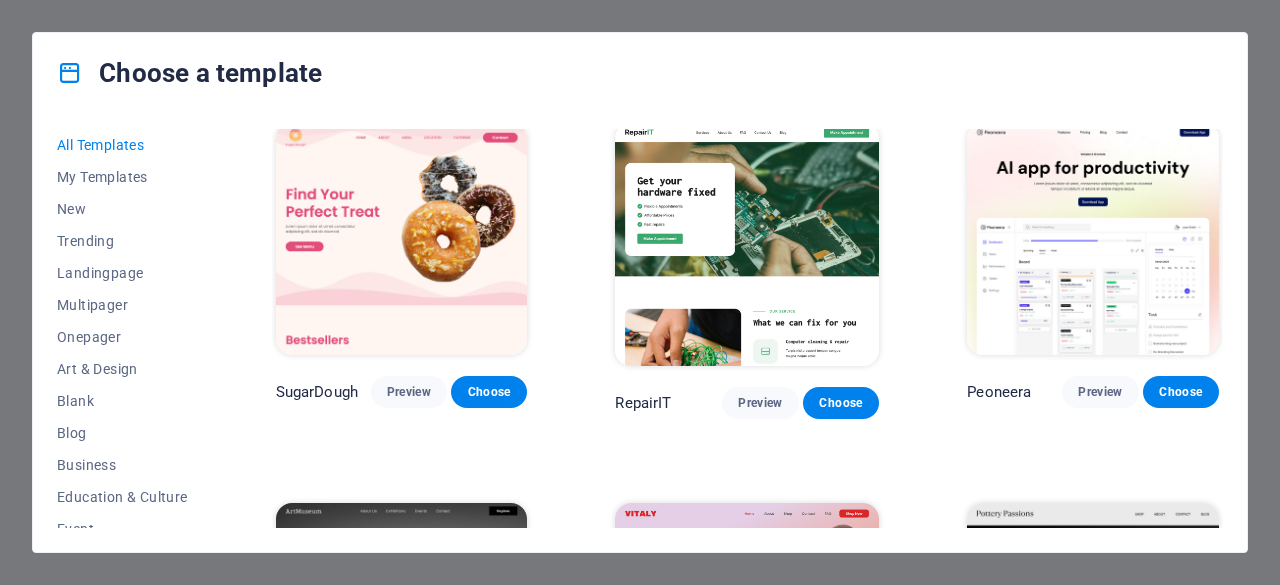 scroll, scrollTop: 0, scrollLeft: 0, axis: both 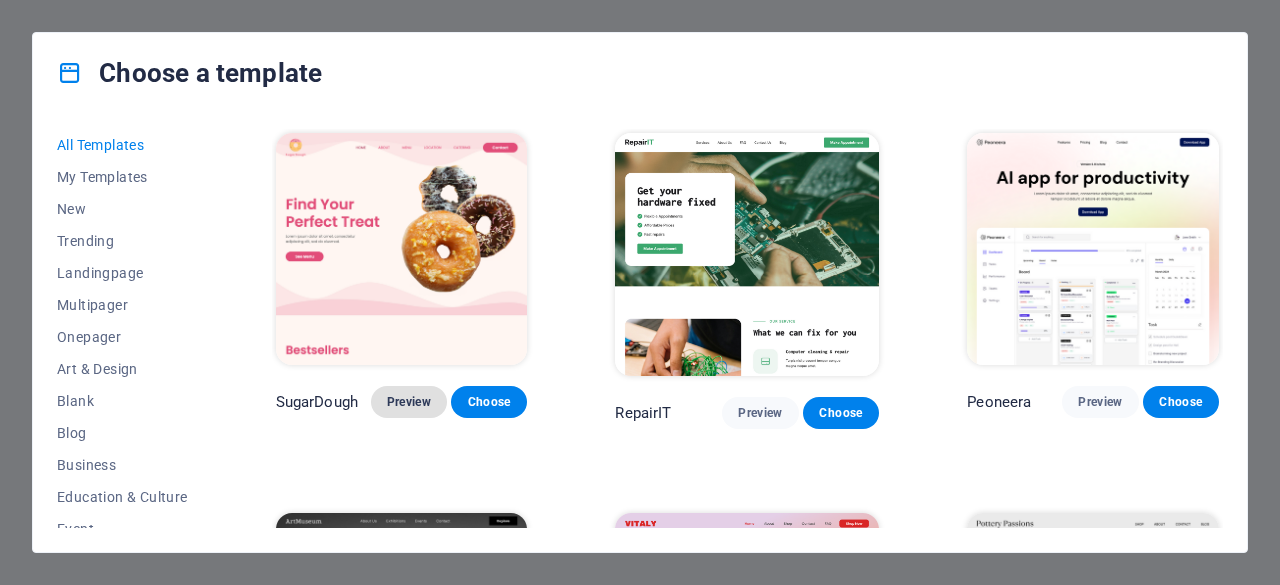 click on "Preview" at bounding box center (409, 402) 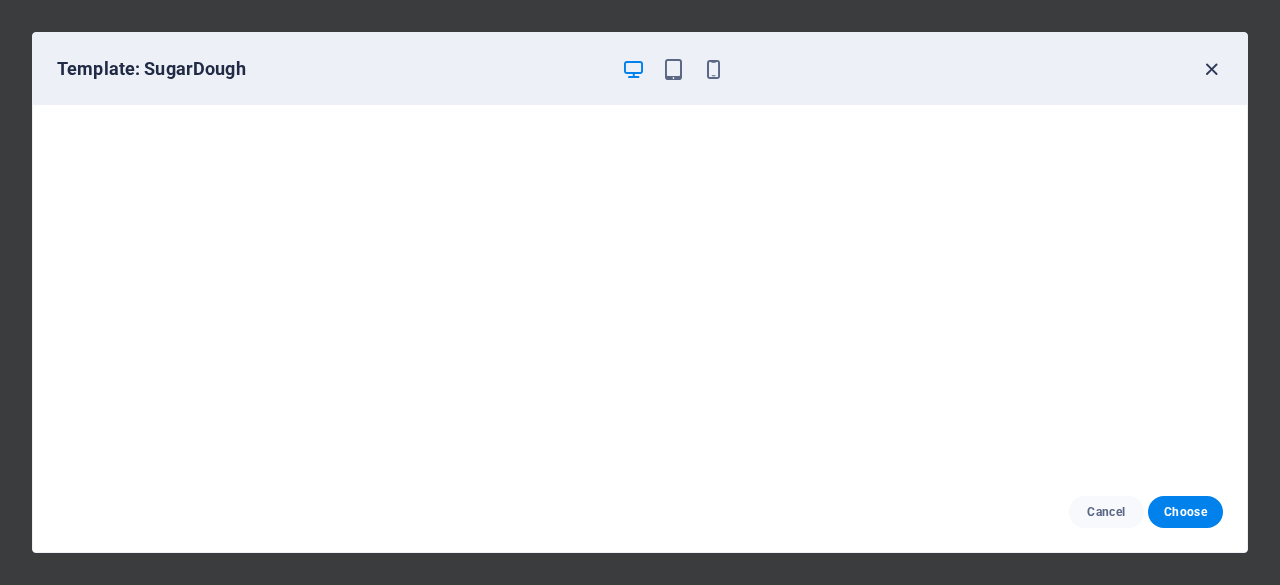 click at bounding box center [1211, 69] 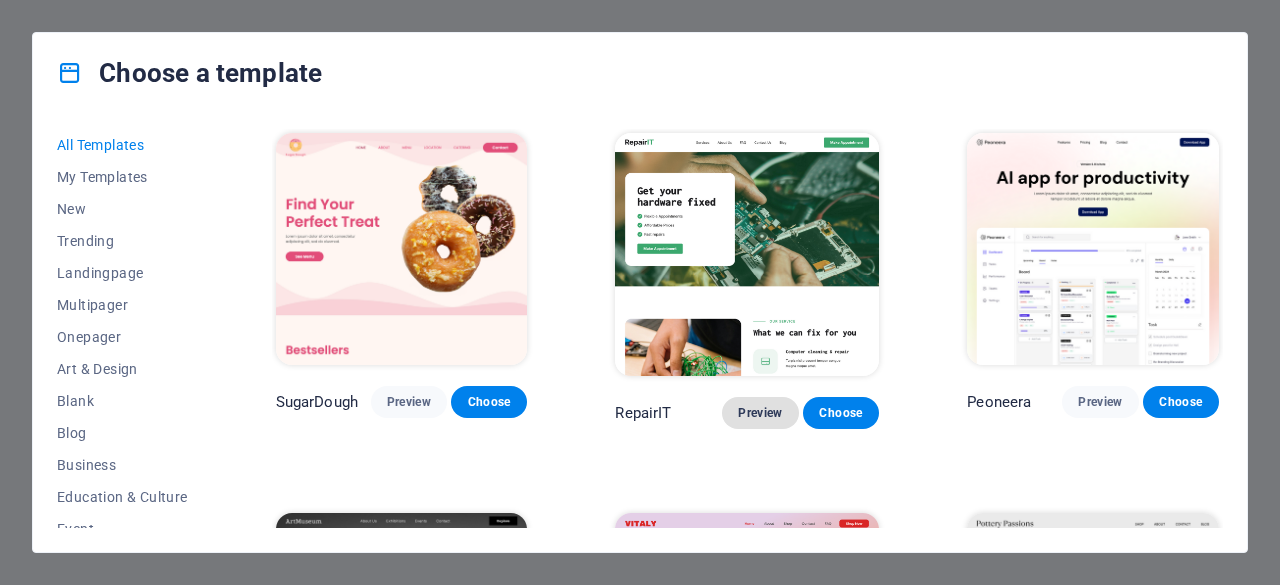click on "Preview" at bounding box center (760, 413) 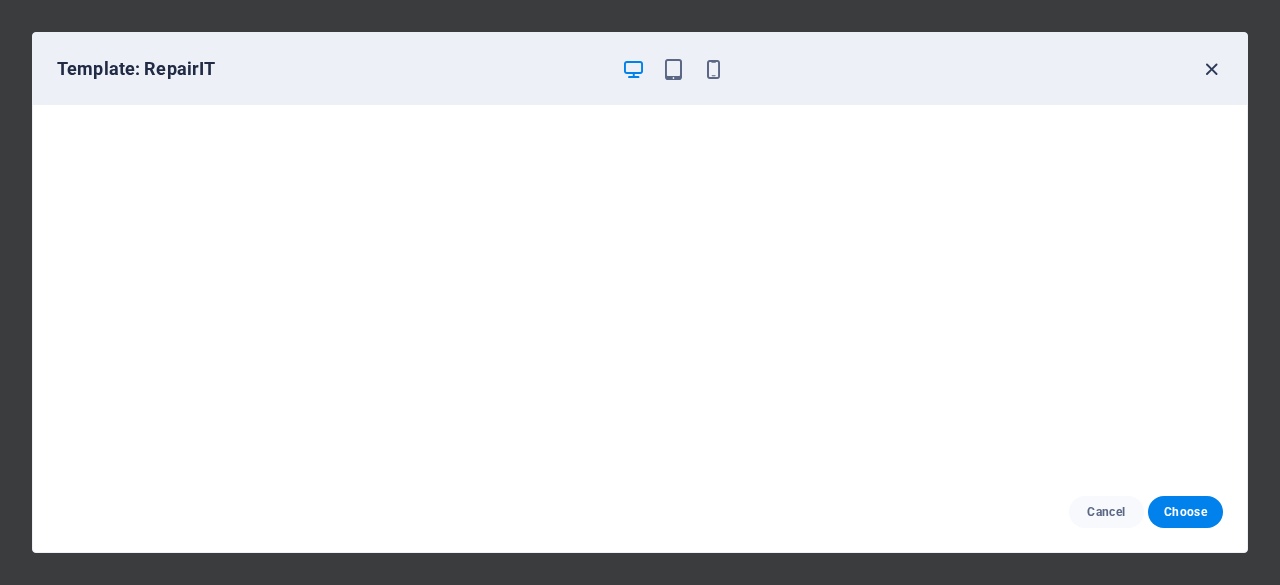 click at bounding box center (1211, 69) 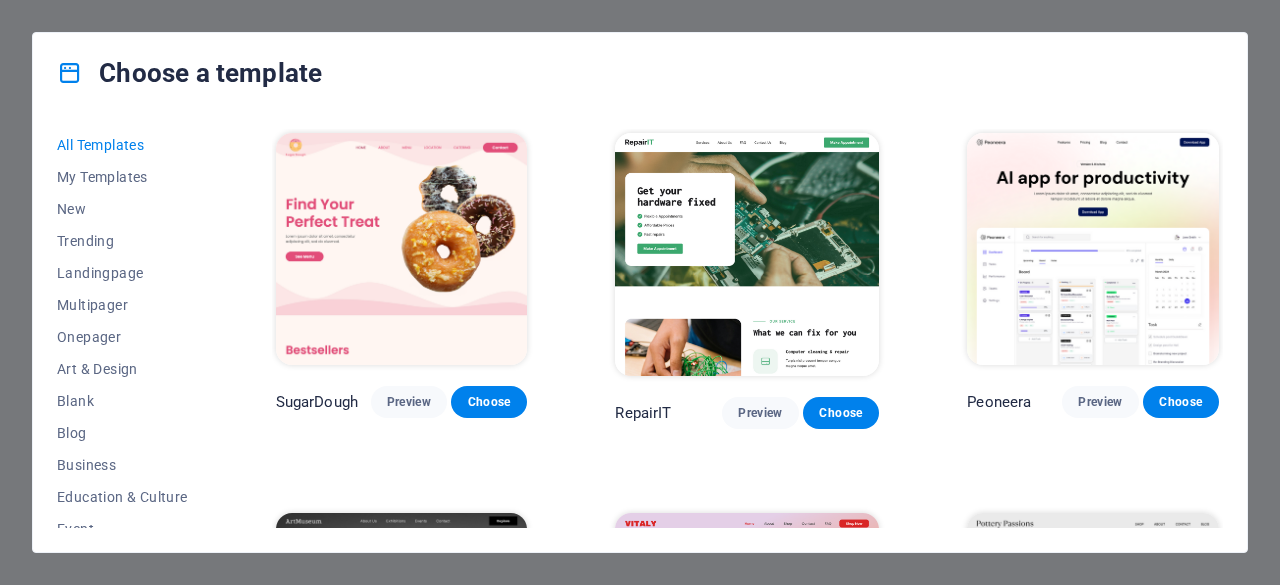 type 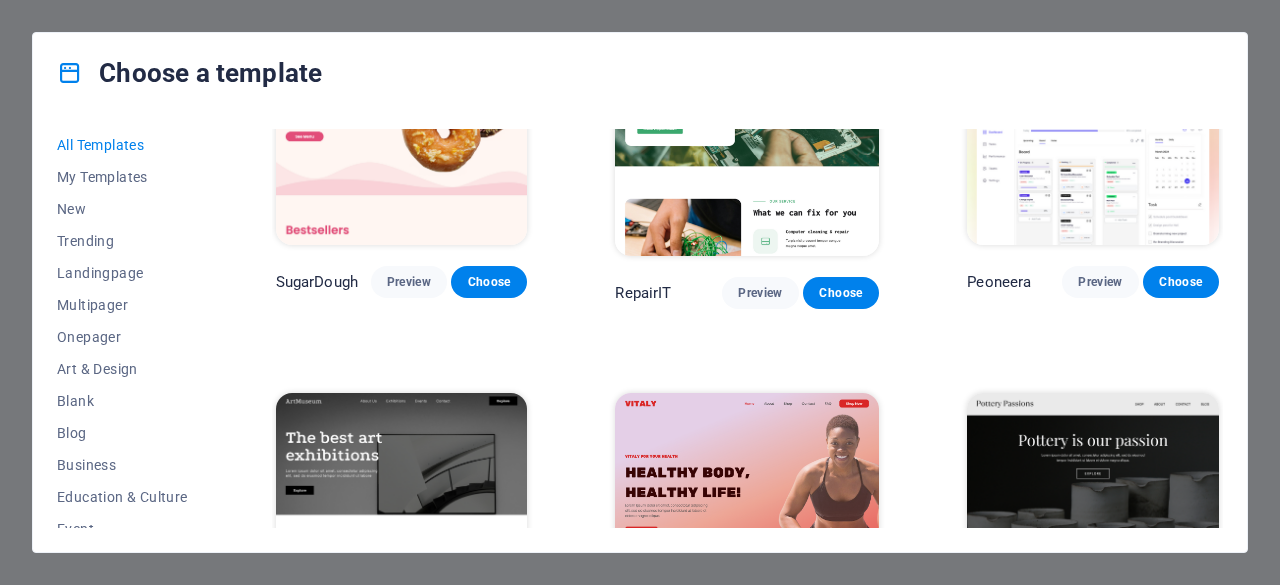 scroll, scrollTop: 80, scrollLeft: 0, axis: vertical 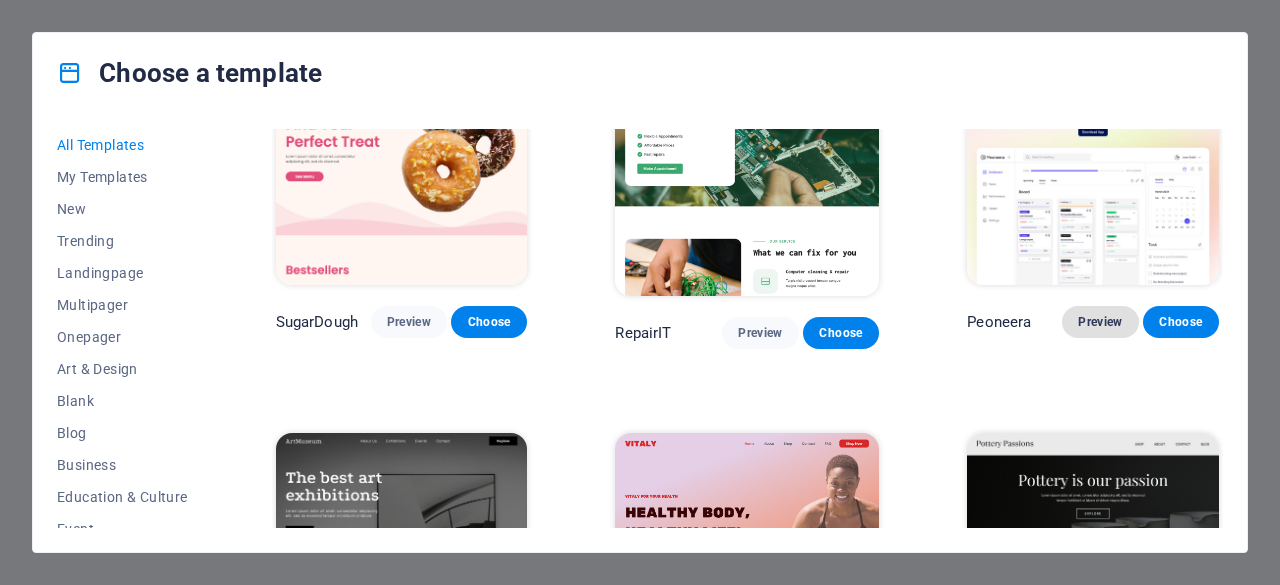 click on "Preview" at bounding box center [1100, 322] 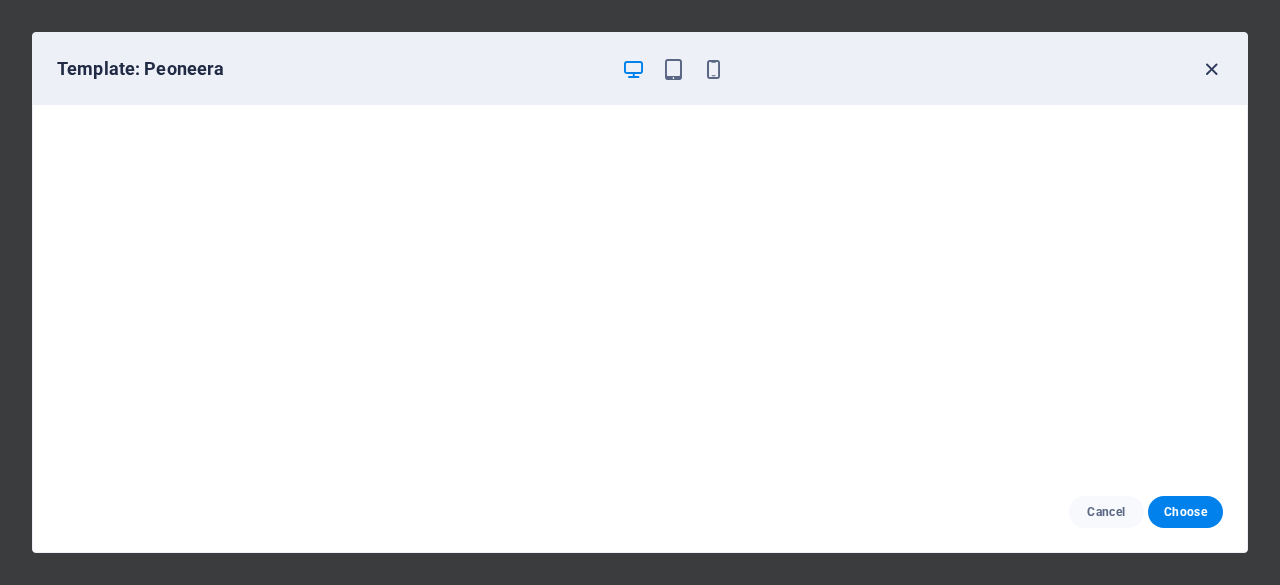 click at bounding box center (1211, 69) 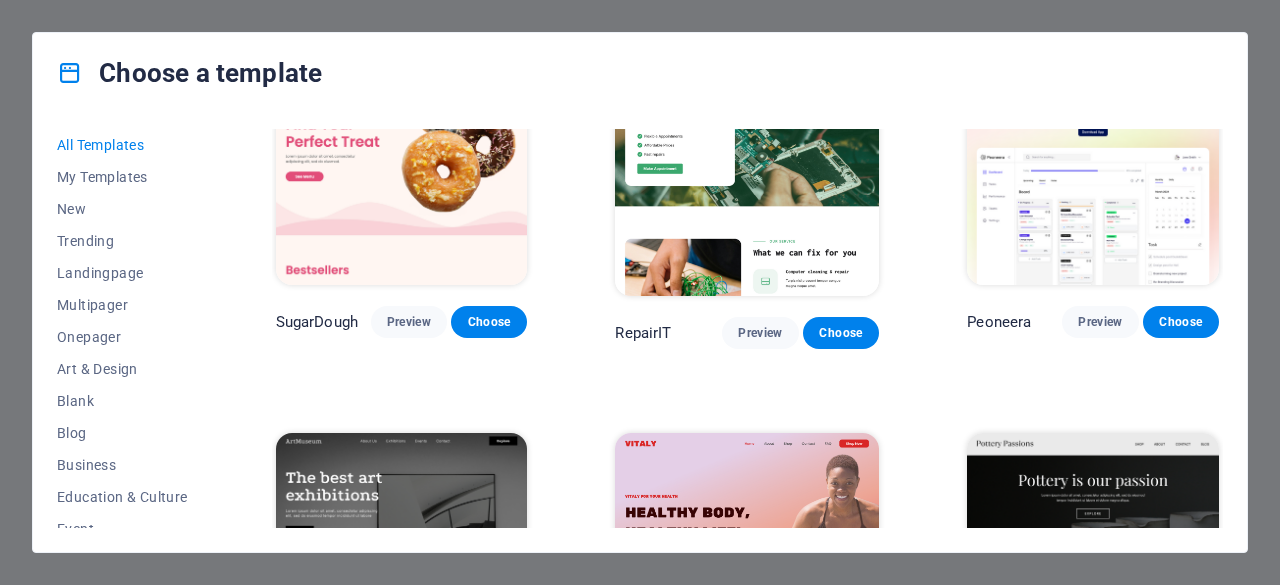 type 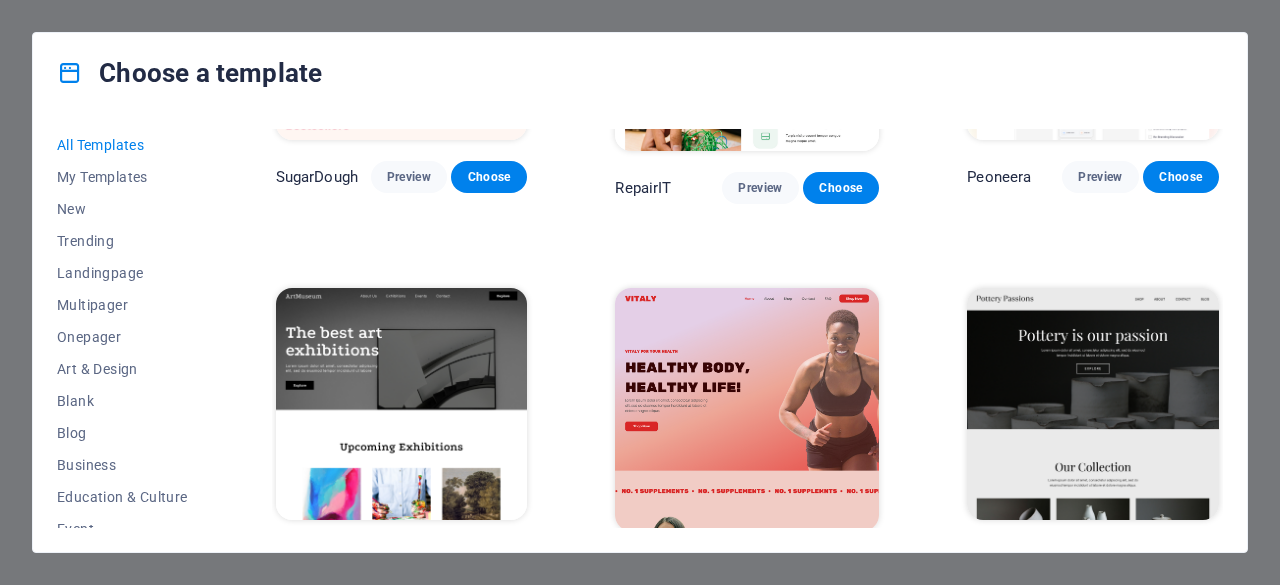 scroll, scrollTop: 240, scrollLeft: 0, axis: vertical 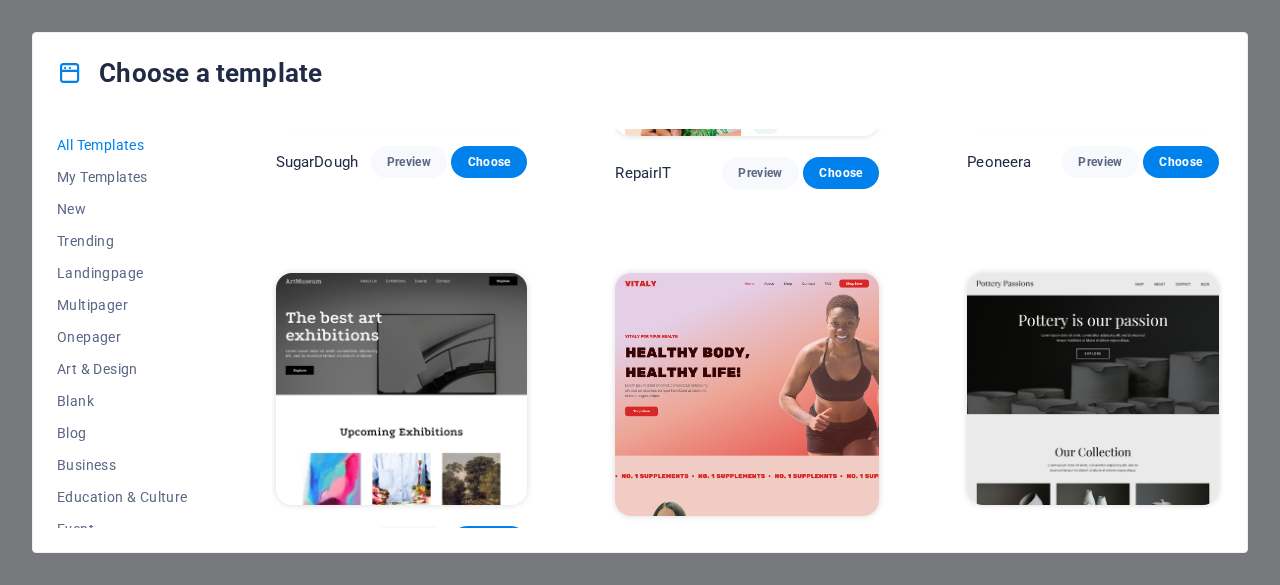 click at bounding box center (747, 394) 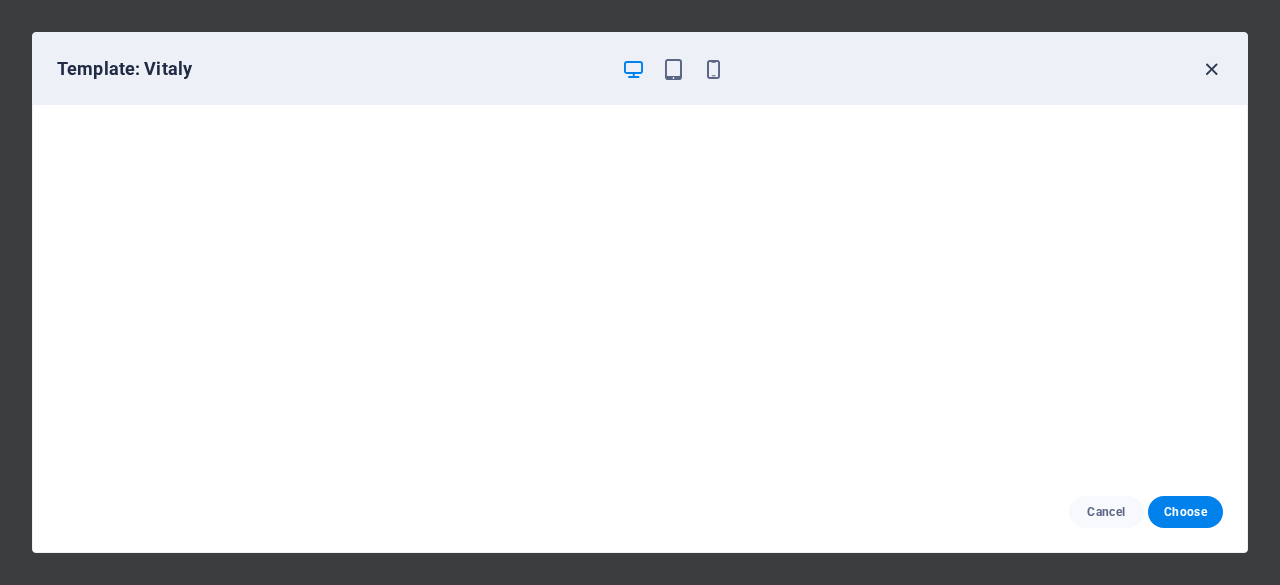 click at bounding box center (1211, 69) 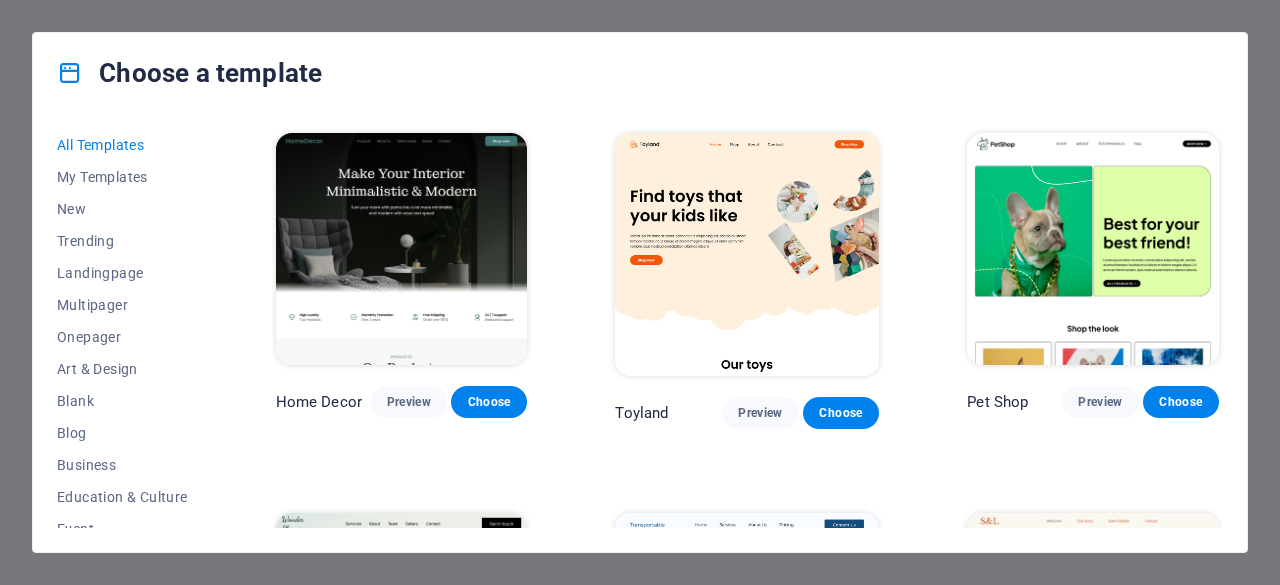 scroll, scrollTop: 2776, scrollLeft: 0, axis: vertical 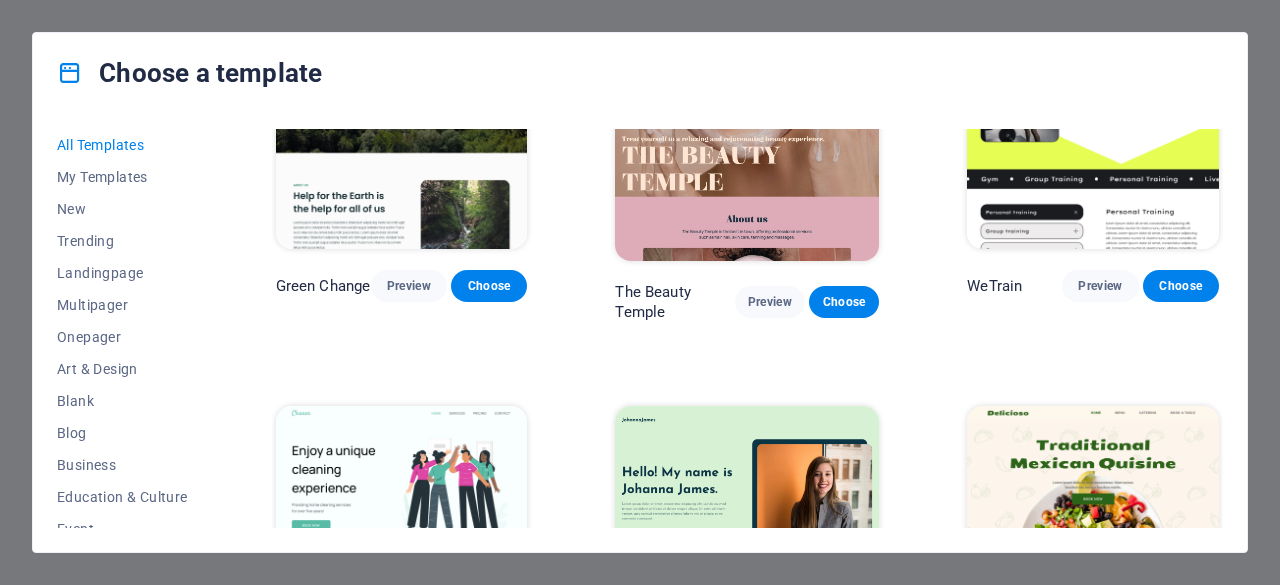 click on "All Templates My Templates New Trending Landingpage Multipager Onepager Art & Design Blank Blog Business Education & Culture Event Gastronomy Health IT & Media Legal & Finance Non-Profit Performance Portfolio Services Shop Sports & Beauty Trades Travel Wireframe SugarDough Preview Choose RepairIT Preview Choose Peoneera Preview Choose Art Museum Preview Choose Vitaly Preview Choose Pottery Passions Preview Choose Home Decor Preview Choose Toyland Preview Choose Pet Shop Preview Choose Wonder Planner Preview Choose Transportable Preview Choose S&L Preview Choose WePaint Preview Choose Eco-Con Preview Choose MeetUp Preview Choose Help & Care Preview Choose Podcaster Preview Choose Academix Preview Choose BIG Barber Shop Preview Choose Health & Food Preview Choose UrbanNest Interiors Preview Choose Green Change Preview Choose The Beauty Temple Preview Choose WeTrain Preview Choose Cleaner Preview Choose Johanna James Preview Choose Delicioso Preview Choose Dream Garden Preview Choose LumeDeAqua Preview Choose" at bounding box center [640, 332] 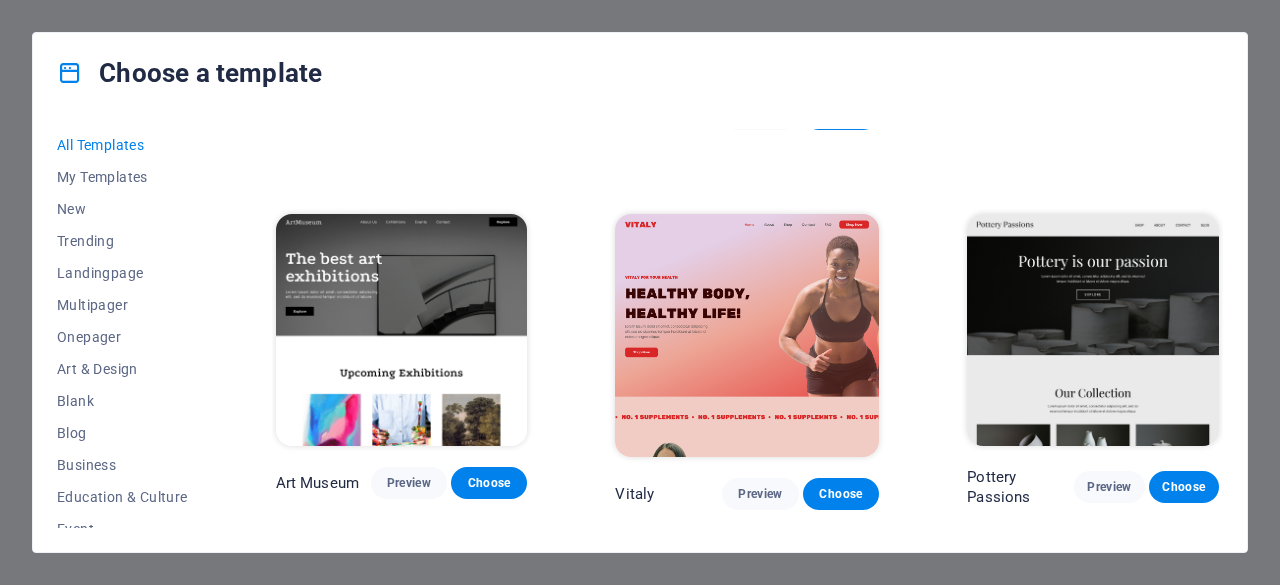scroll, scrollTop: 326, scrollLeft: 0, axis: vertical 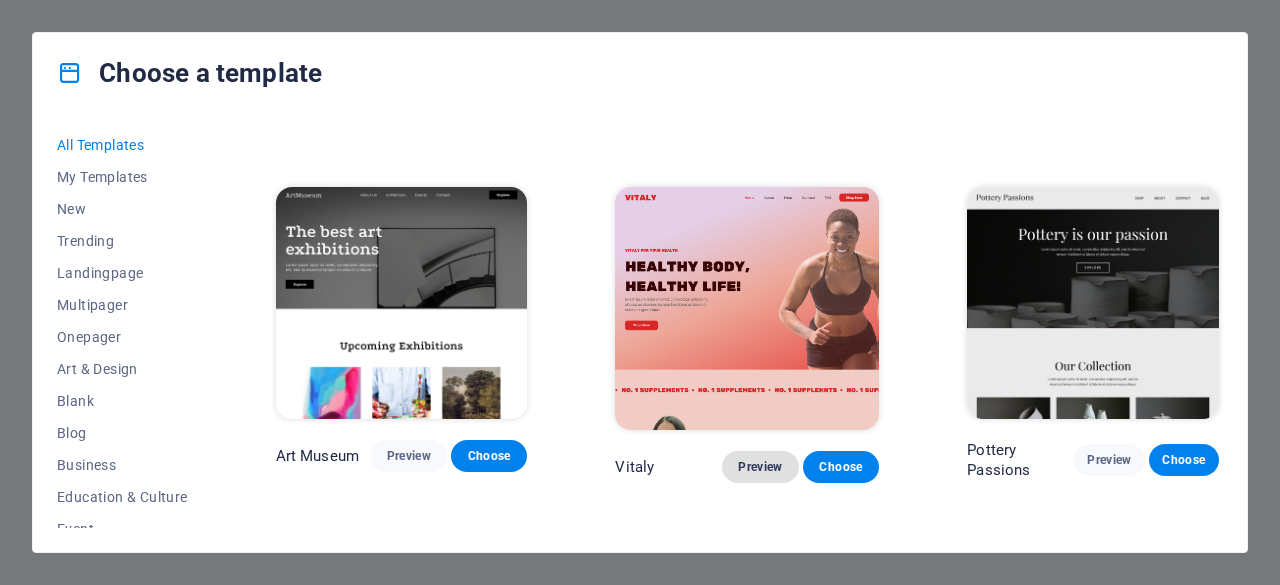 click on "Preview" at bounding box center [760, 467] 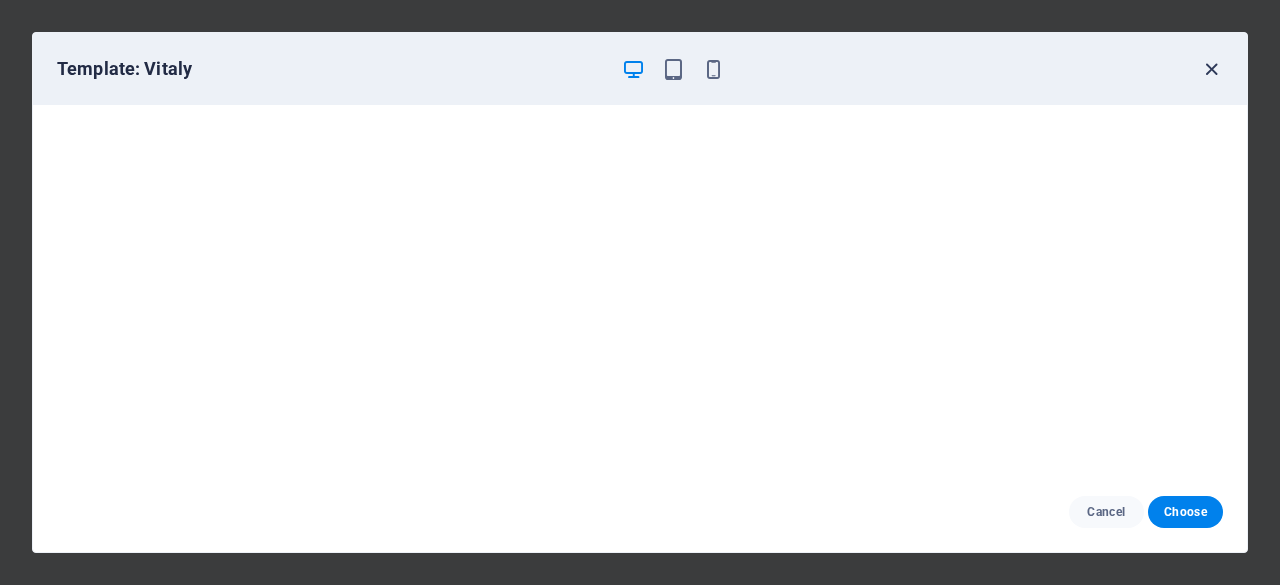 click at bounding box center (1211, 69) 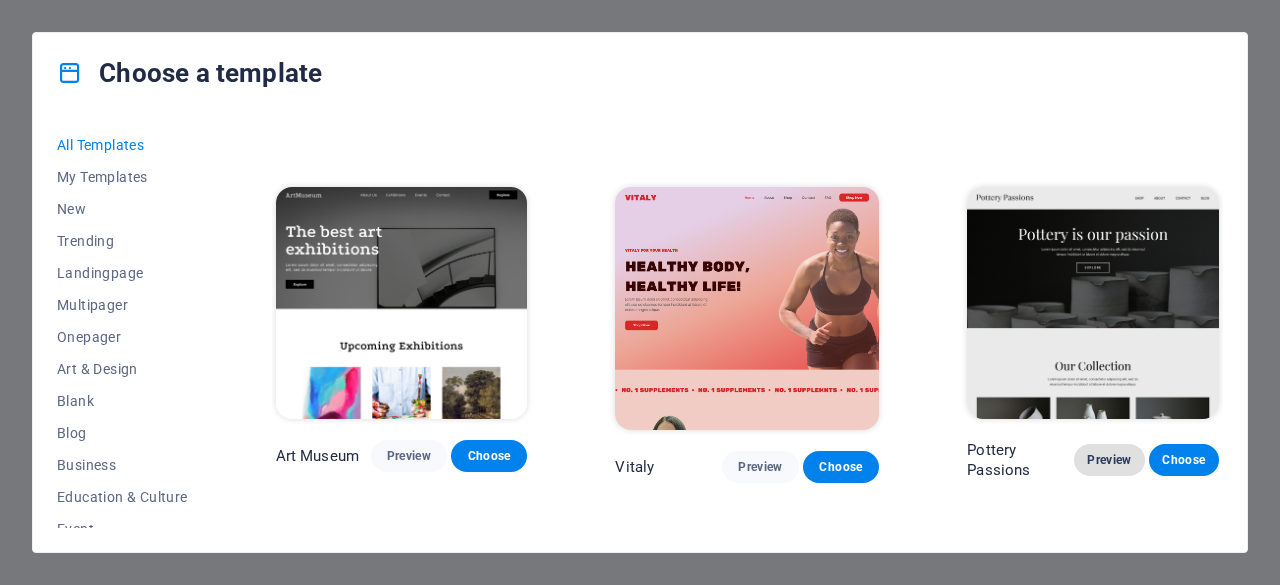 click on "Preview" at bounding box center [1109, 460] 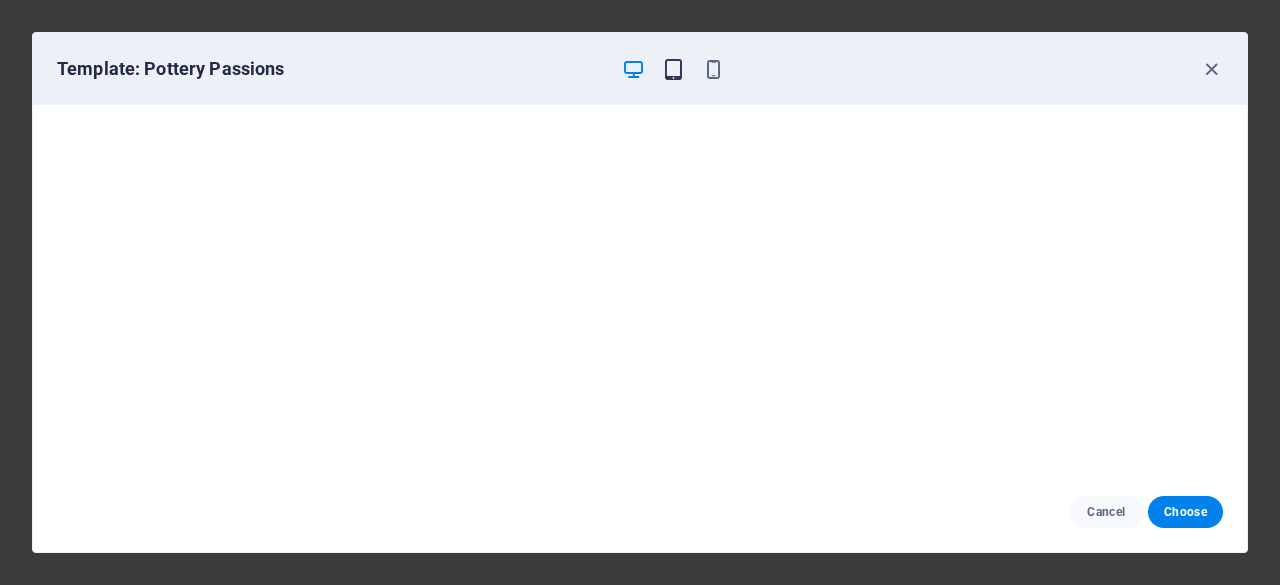 click at bounding box center [673, 69] 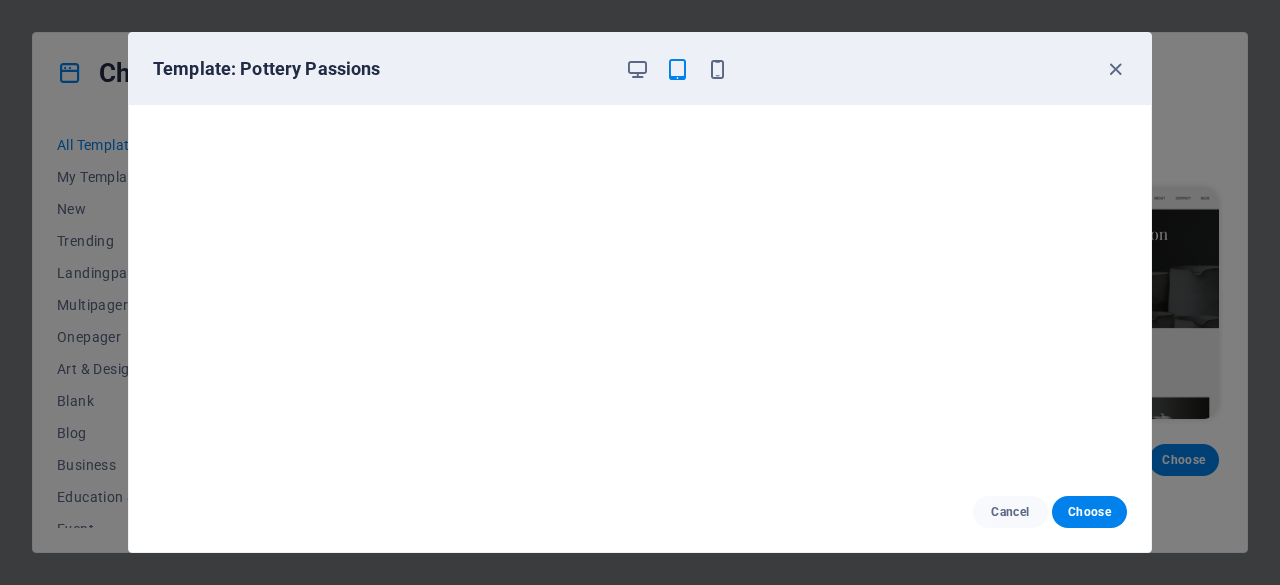 click at bounding box center [677, 69] 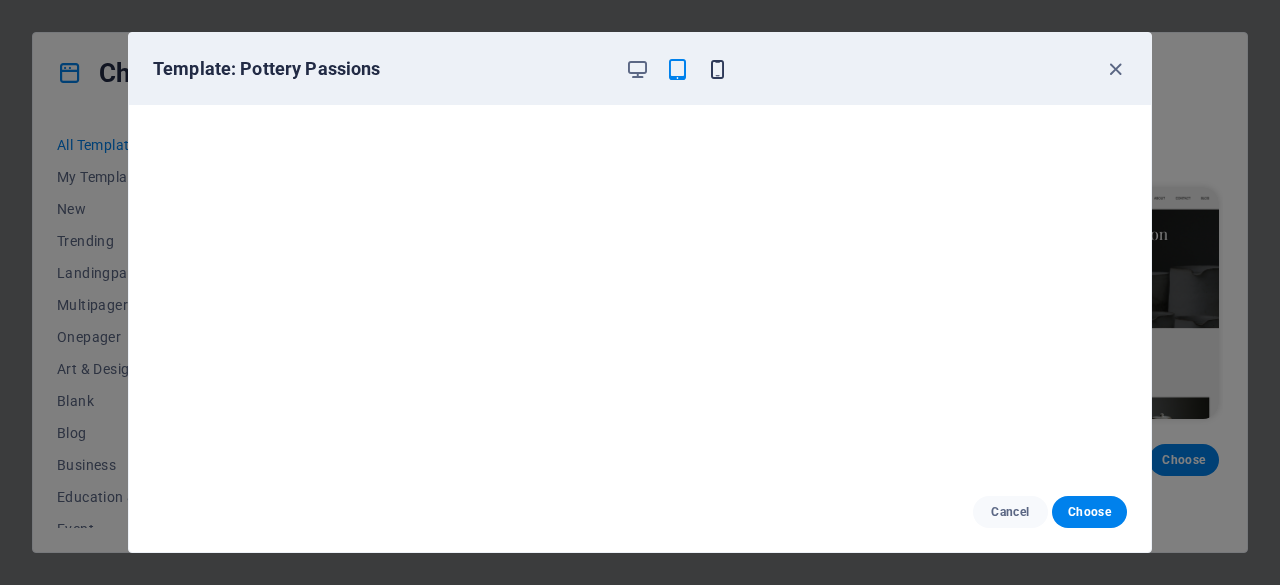 click at bounding box center [717, 69] 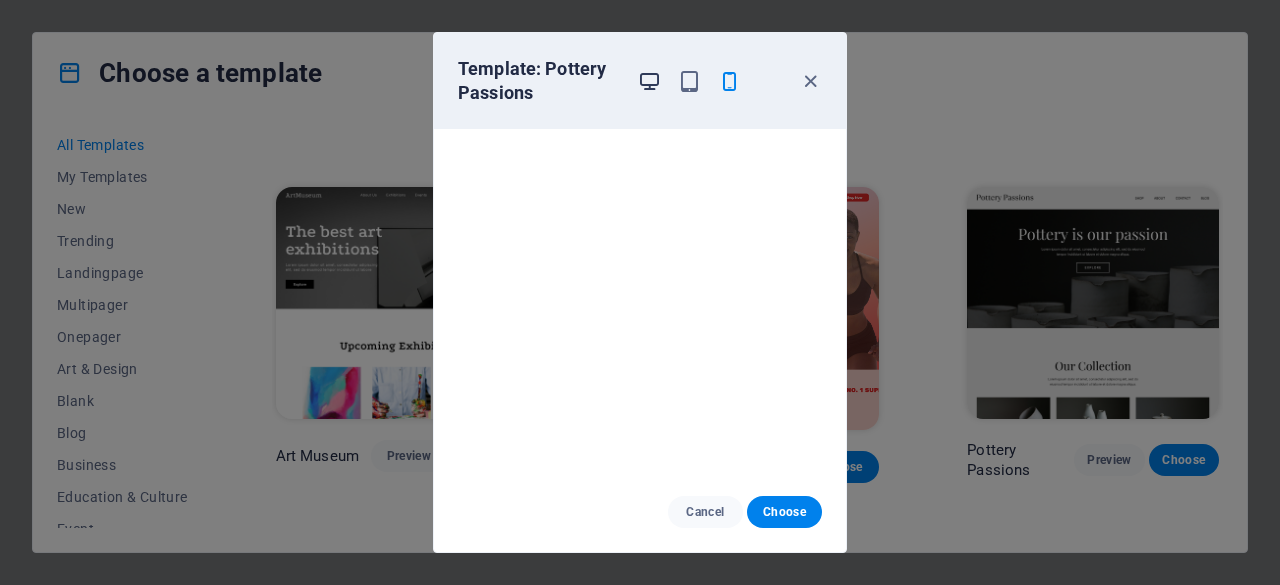 click at bounding box center [649, 81] 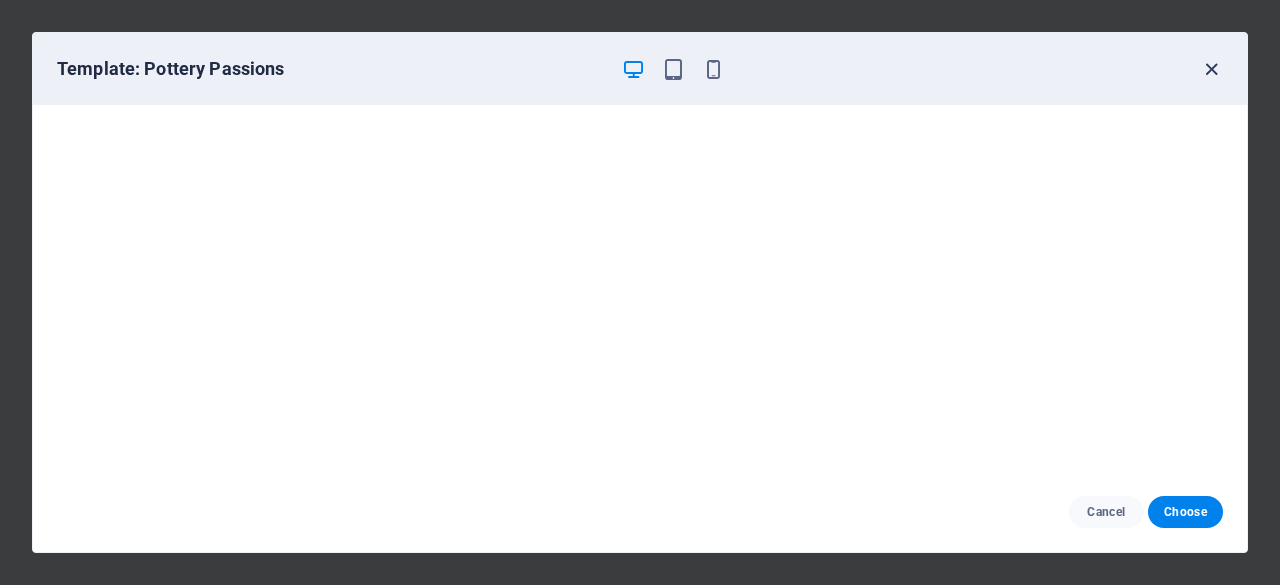 click at bounding box center (1211, 69) 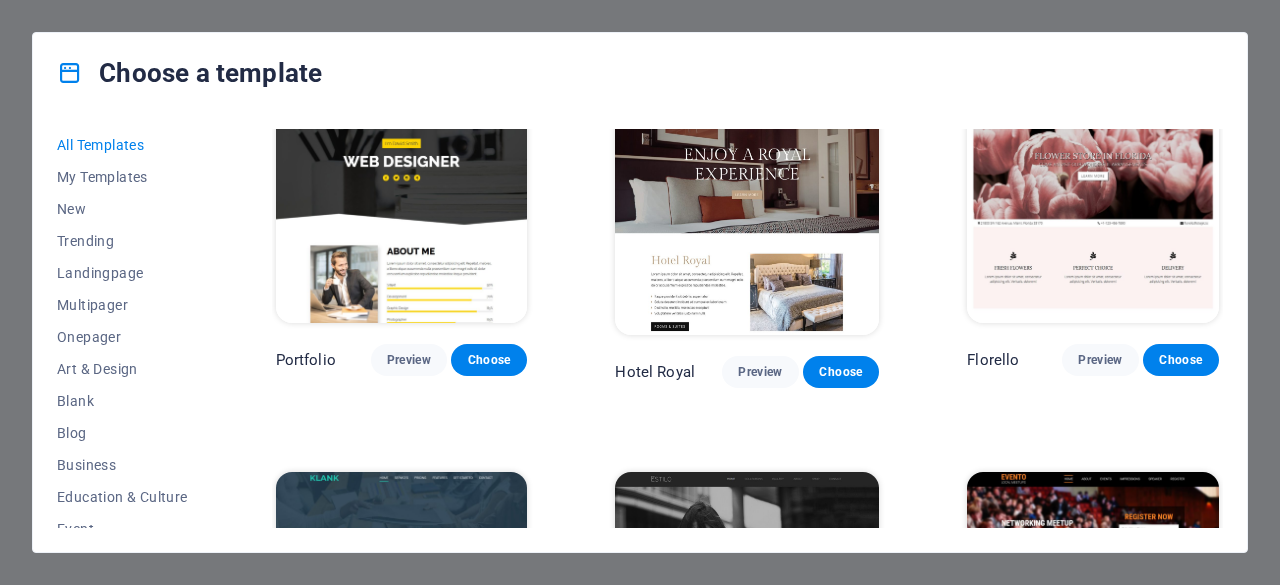 scroll, scrollTop: 20038, scrollLeft: 0, axis: vertical 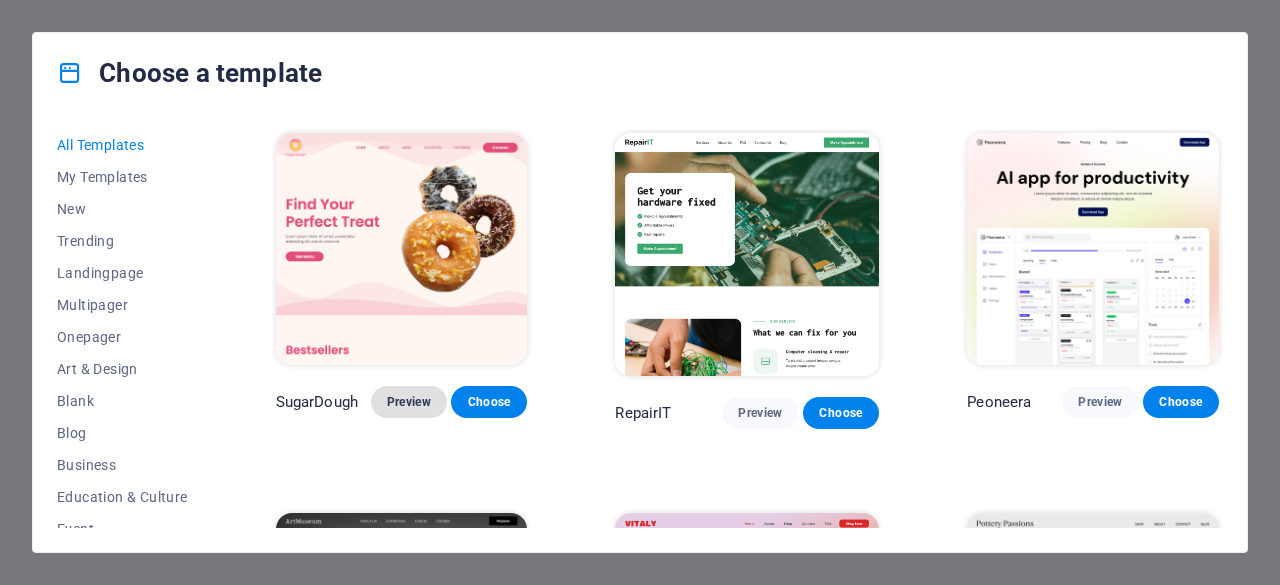 click on "Preview" at bounding box center (409, 402) 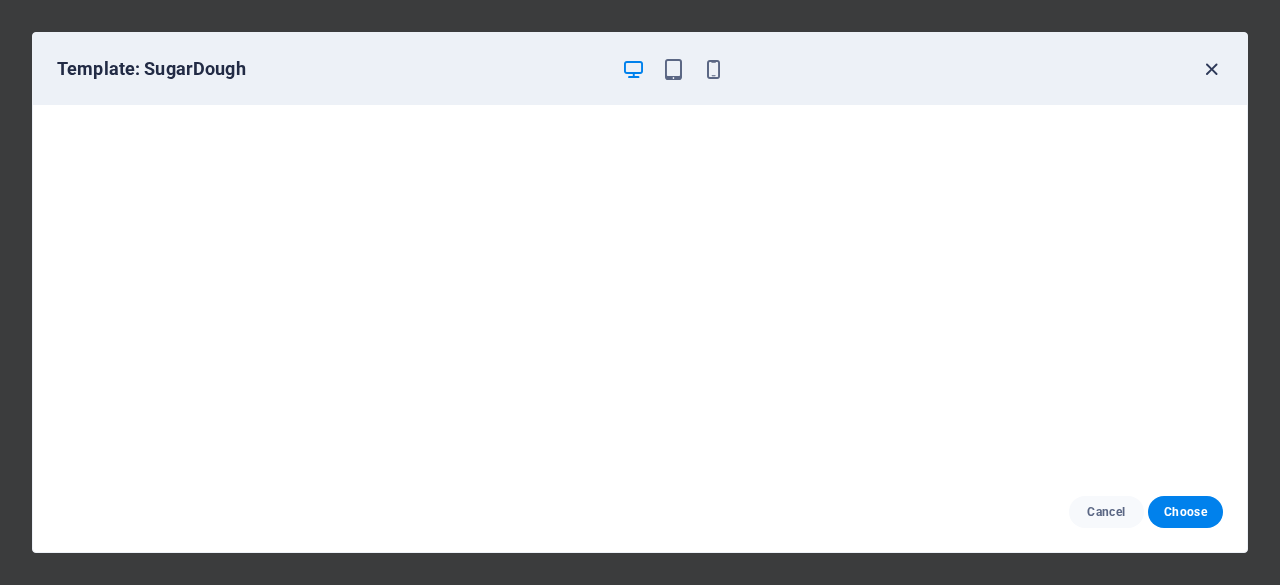 click at bounding box center [1211, 69] 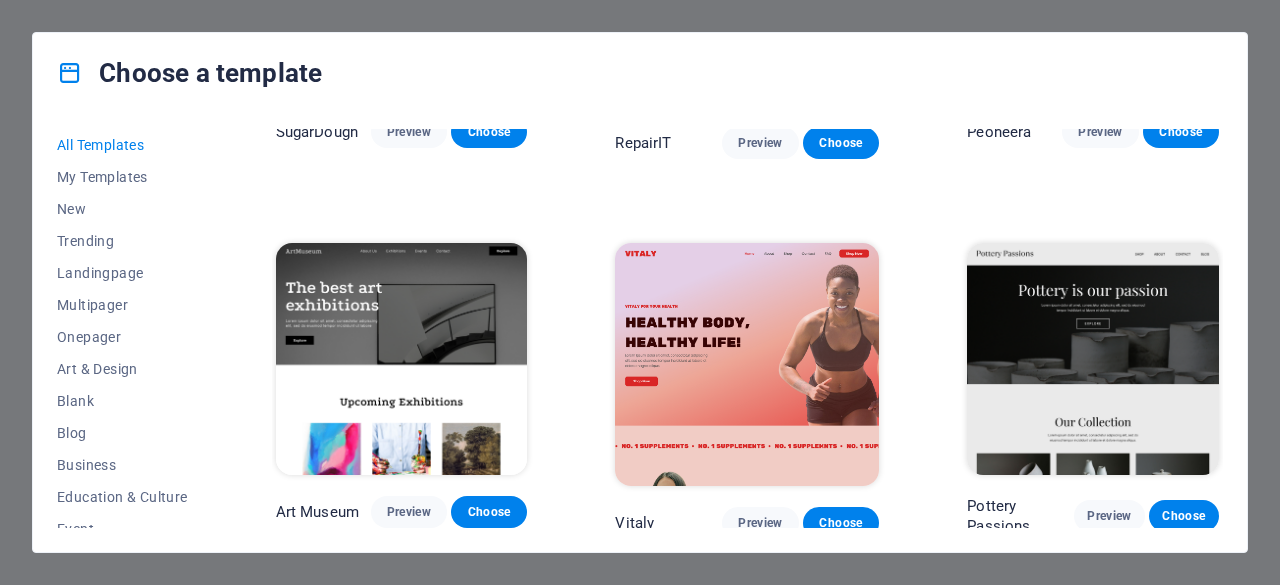 scroll, scrollTop: 290, scrollLeft: 0, axis: vertical 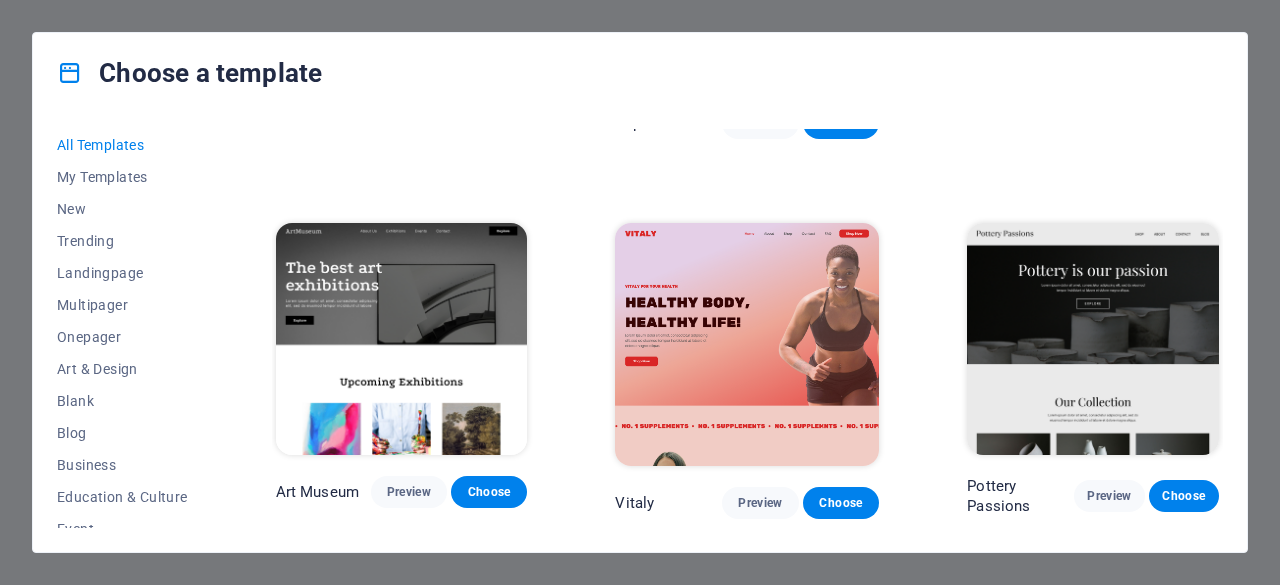 click at bounding box center (402, 339) 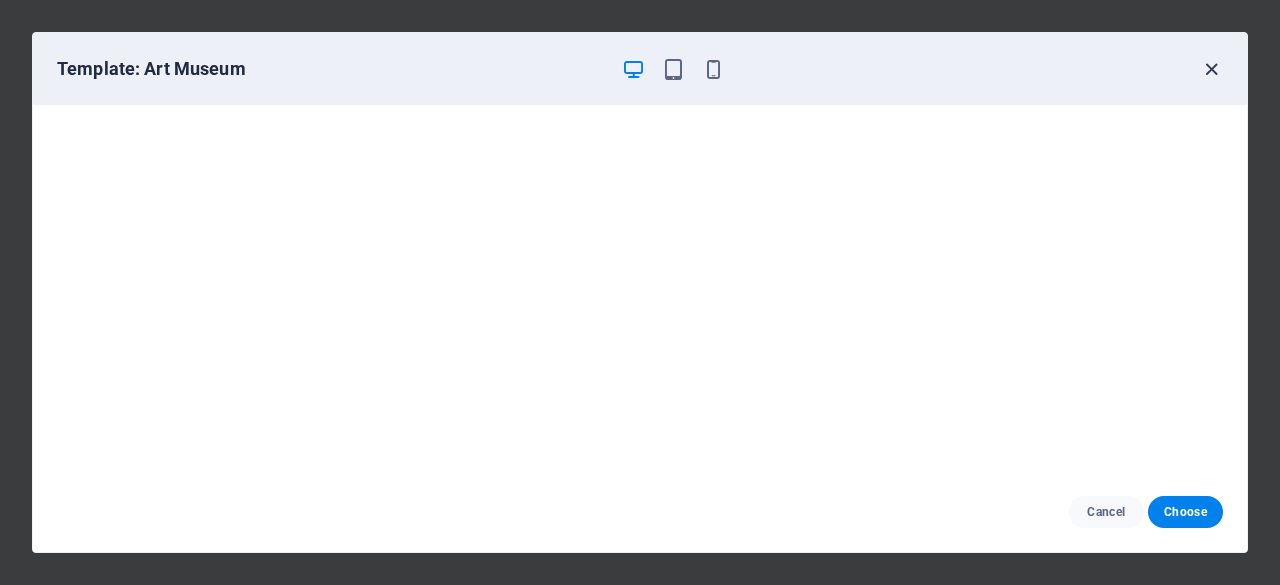 click at bounding box center [1211, 69] 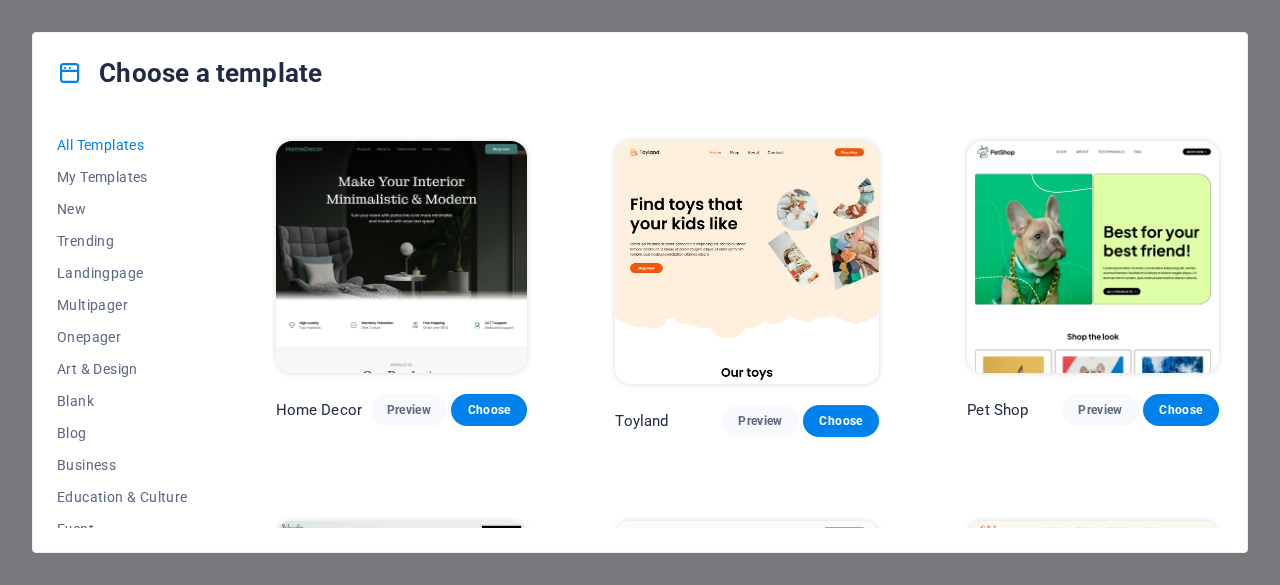 scroll, scrollTop: 760, scrollLeft: 0, axis: vertical 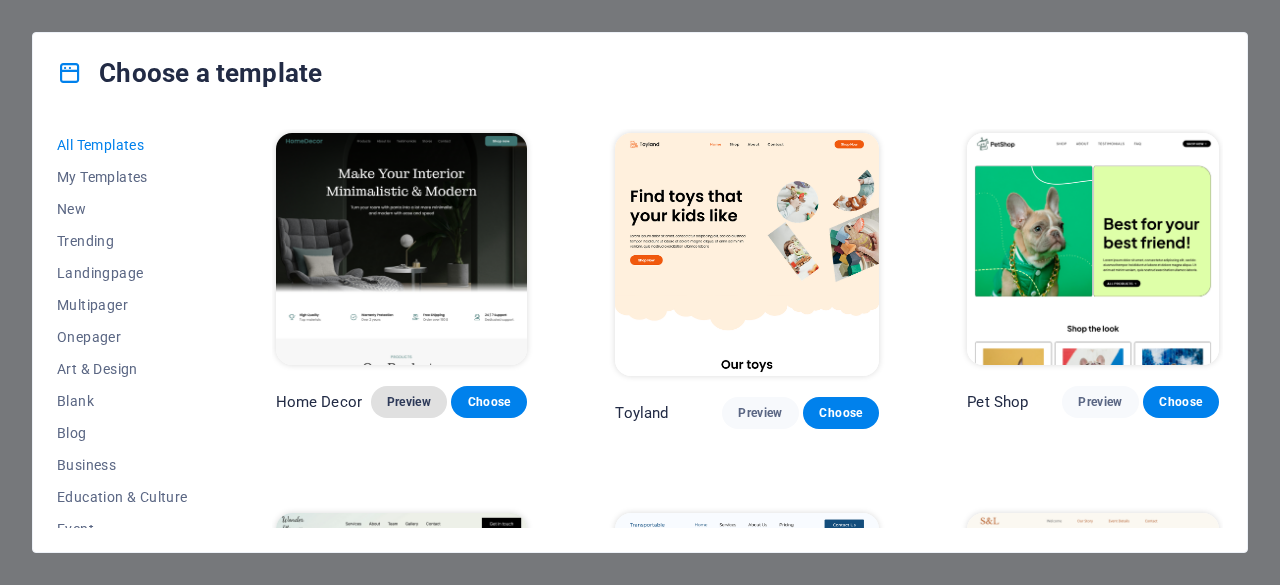 click on "Preview" at bounding box center [409, 402] 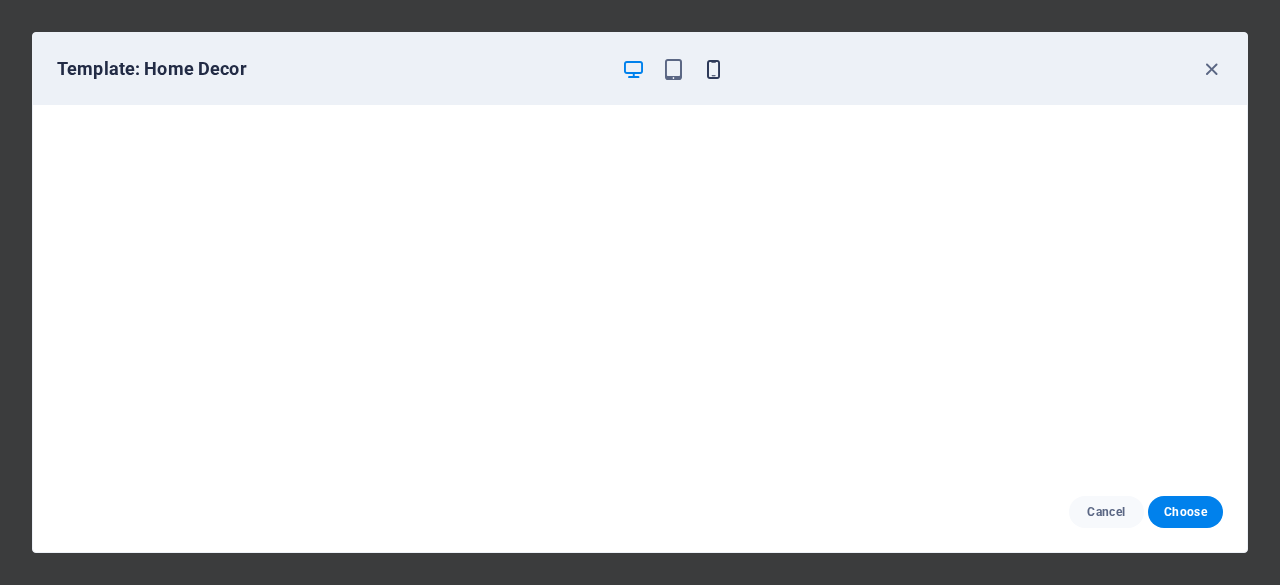 click at bounding box center (713, 69) 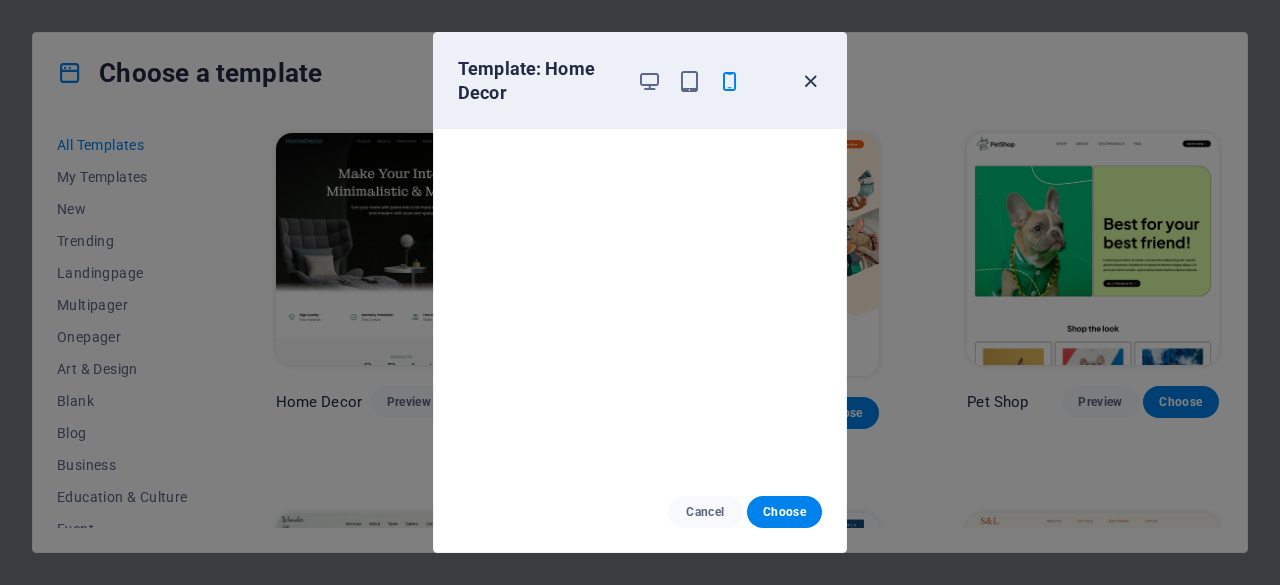 click at bounding box center (810, 81) 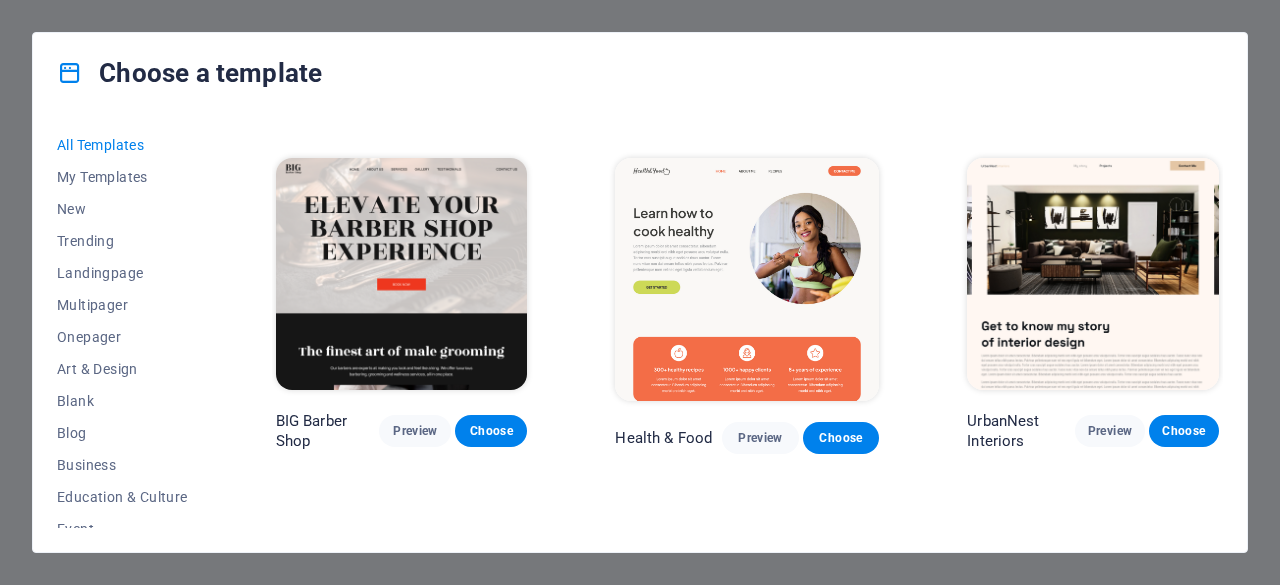 scroll, scrollTop: 2258, scrollLeft: 0, axis: vertical 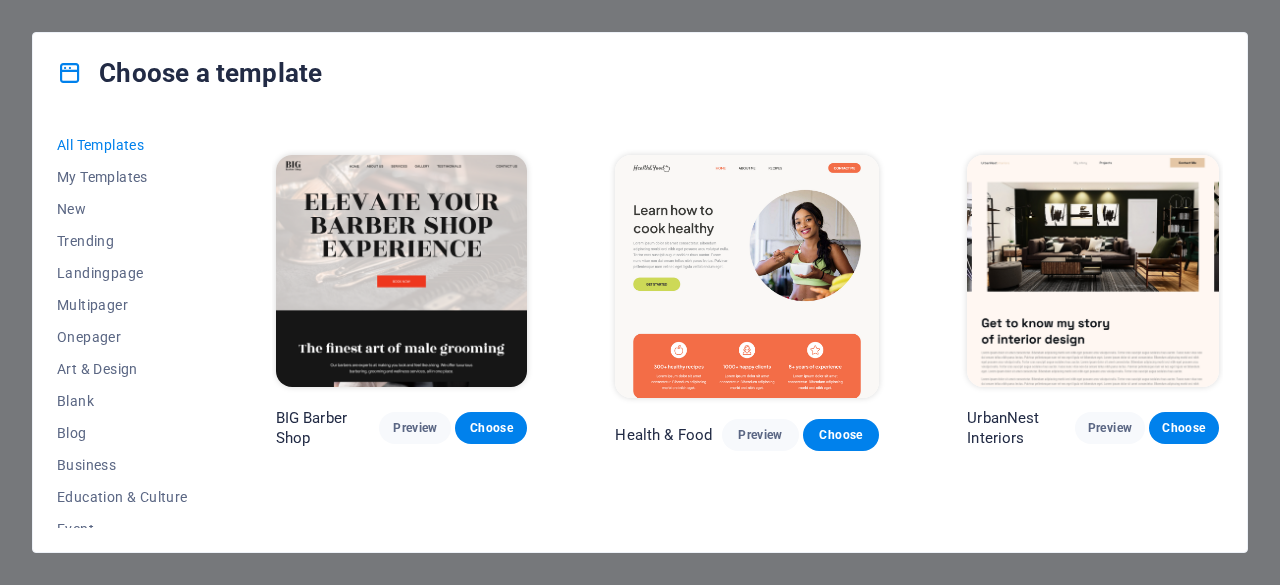 click at bounding box center (747, 276) 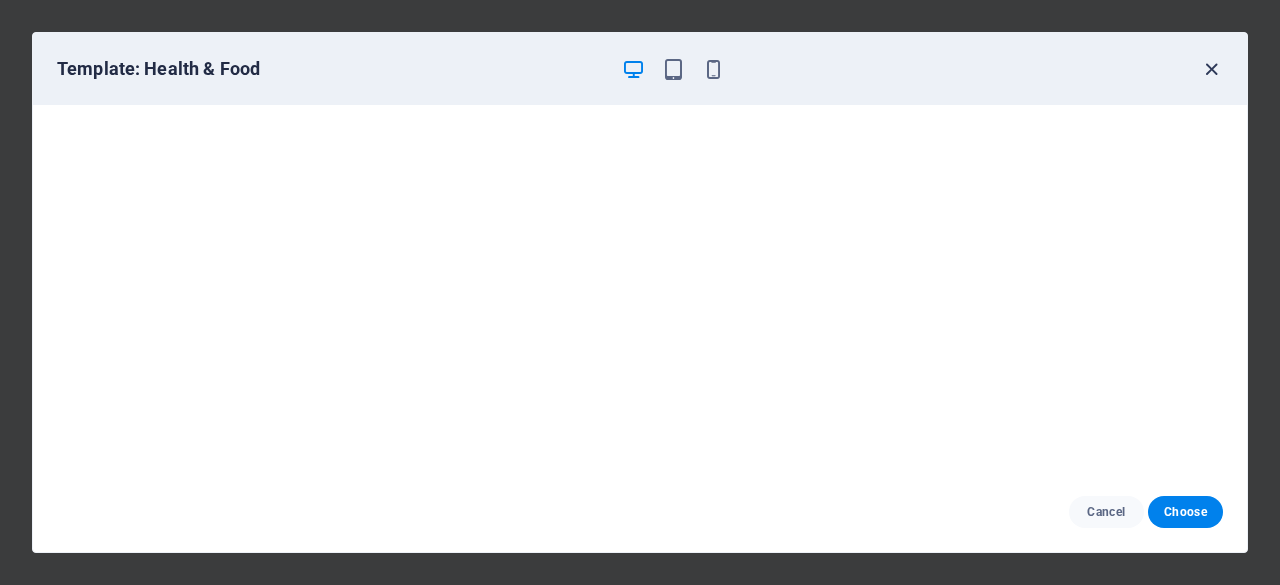 click at bounding box center (1211, 69) 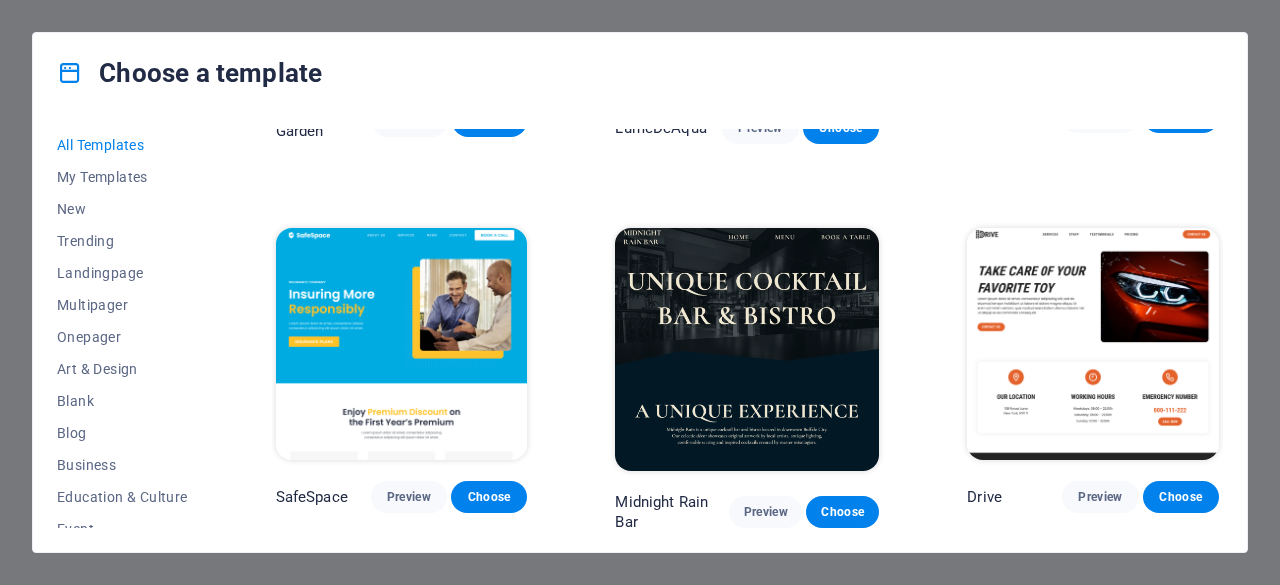scroll, scrollTop: 3719, scrollLeft: 0, axis: vertical 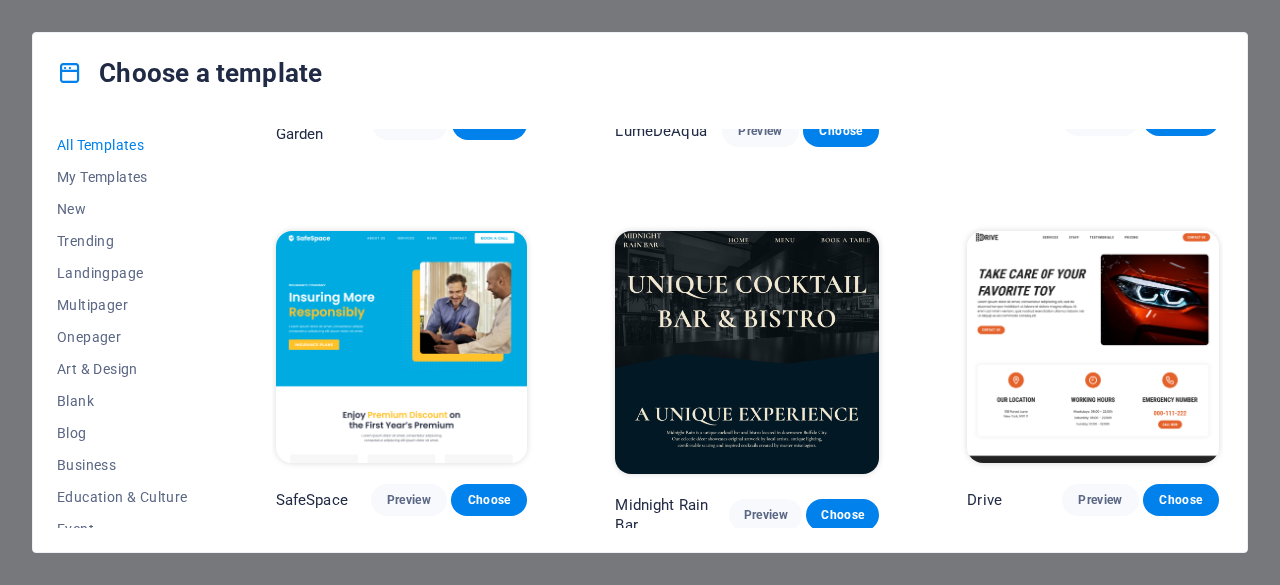 click at bounding box center [1093, 347] 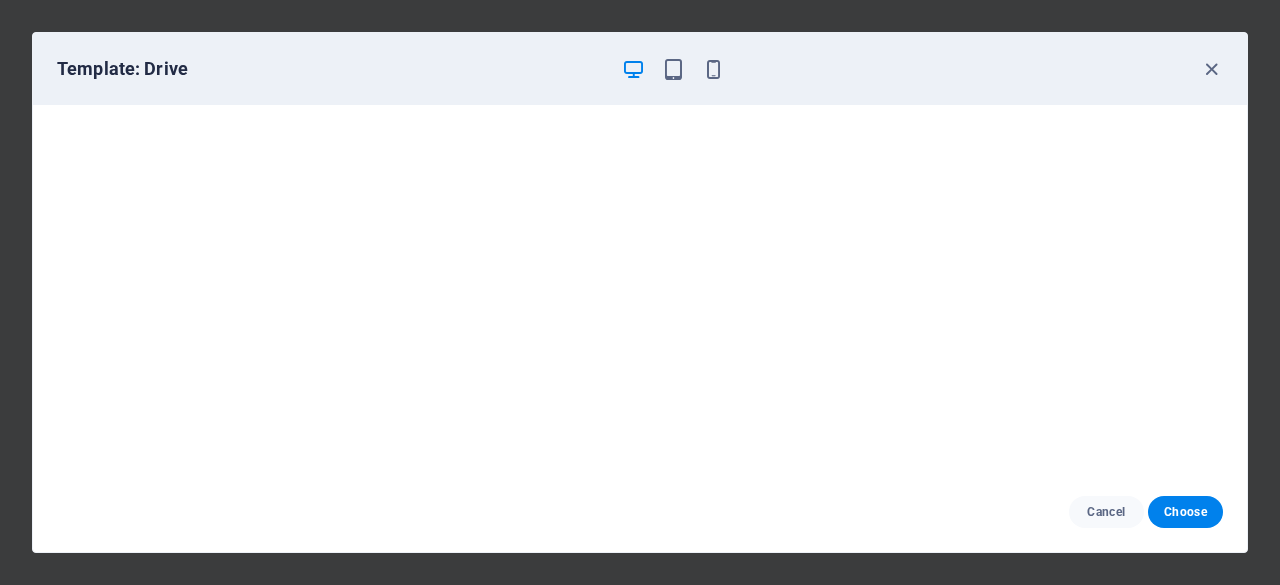 scroll, scrollTop: 0, scrollLeft: 0, axis: both 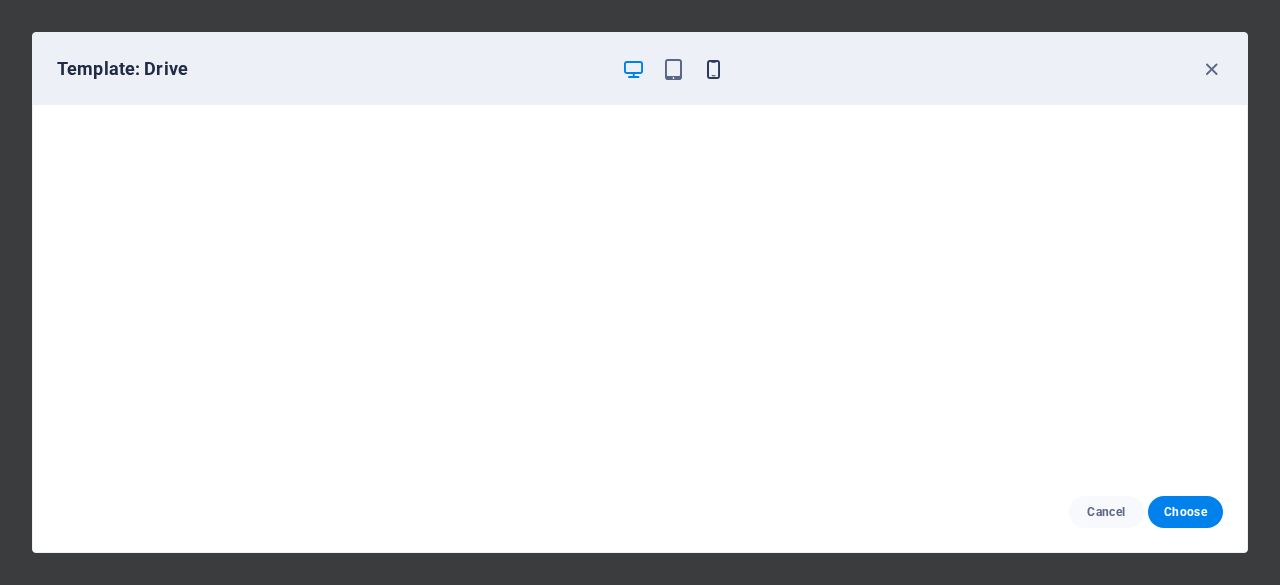 click at bounding box center (713, 69) 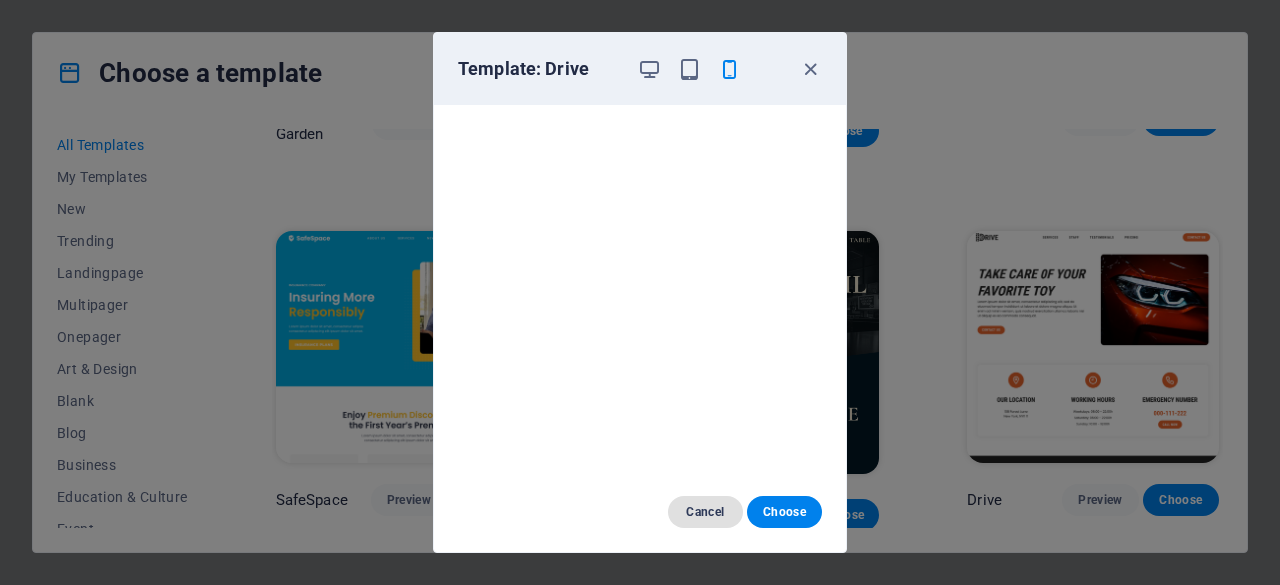 click on "Cancel" at bounding box center (705, 512) 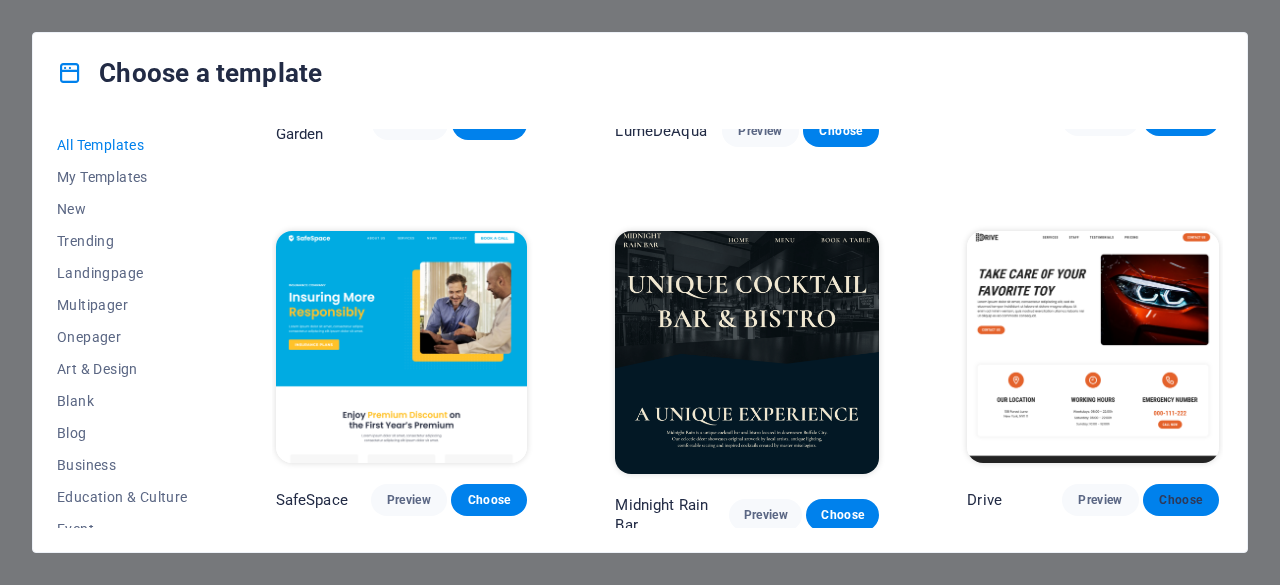 click on "Choose" at bounding box center (1181, 500) 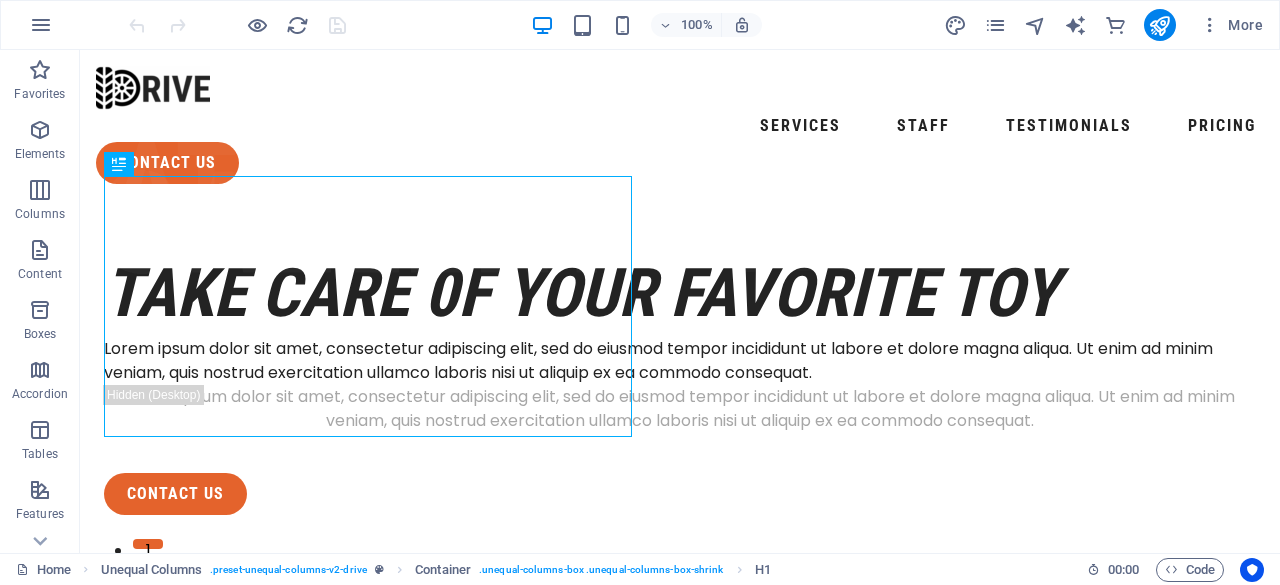 scroll, scrollTop: 0, scrollLeft: 0, axis: both 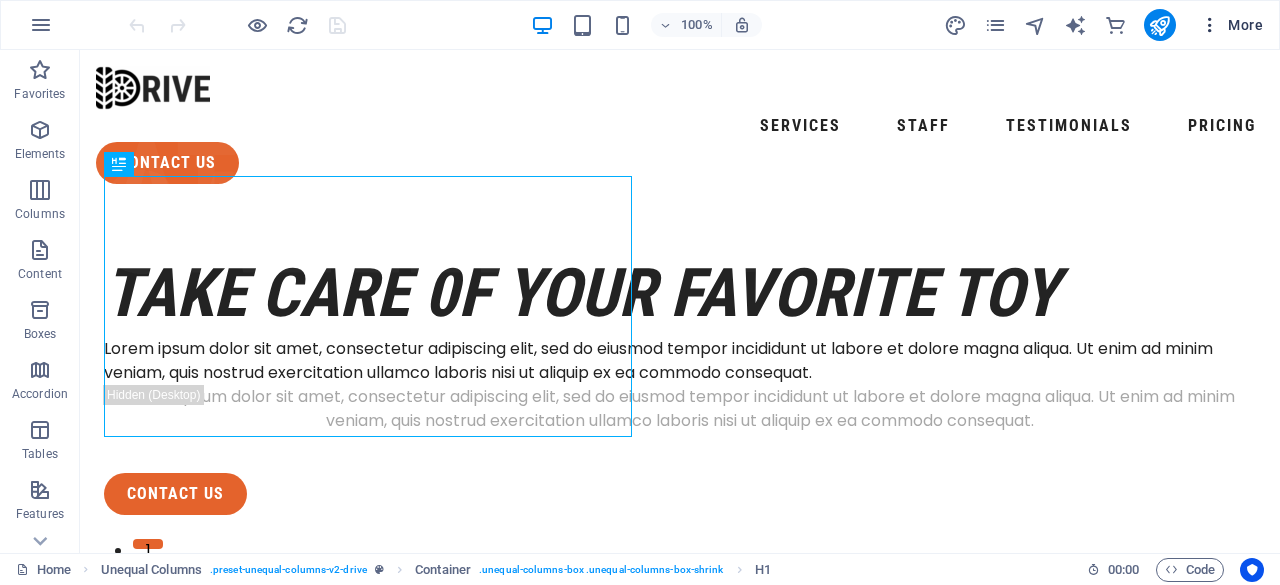 click on "More" at bounding box center (1231, 25) 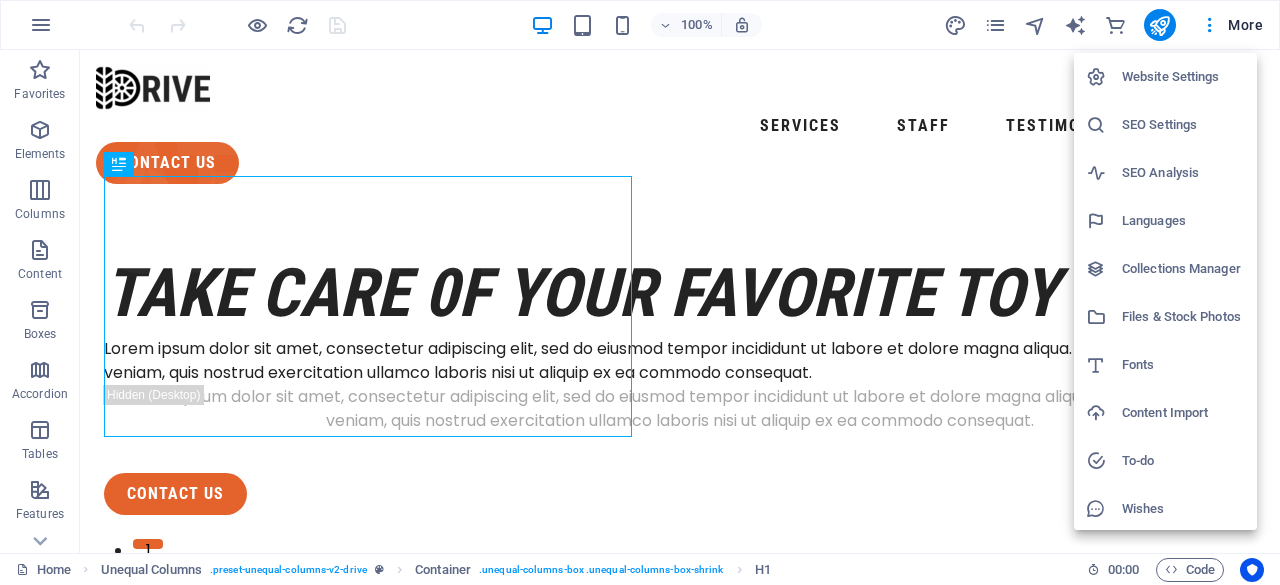 click on "Website Settings" at bounding box center [1183, 77] 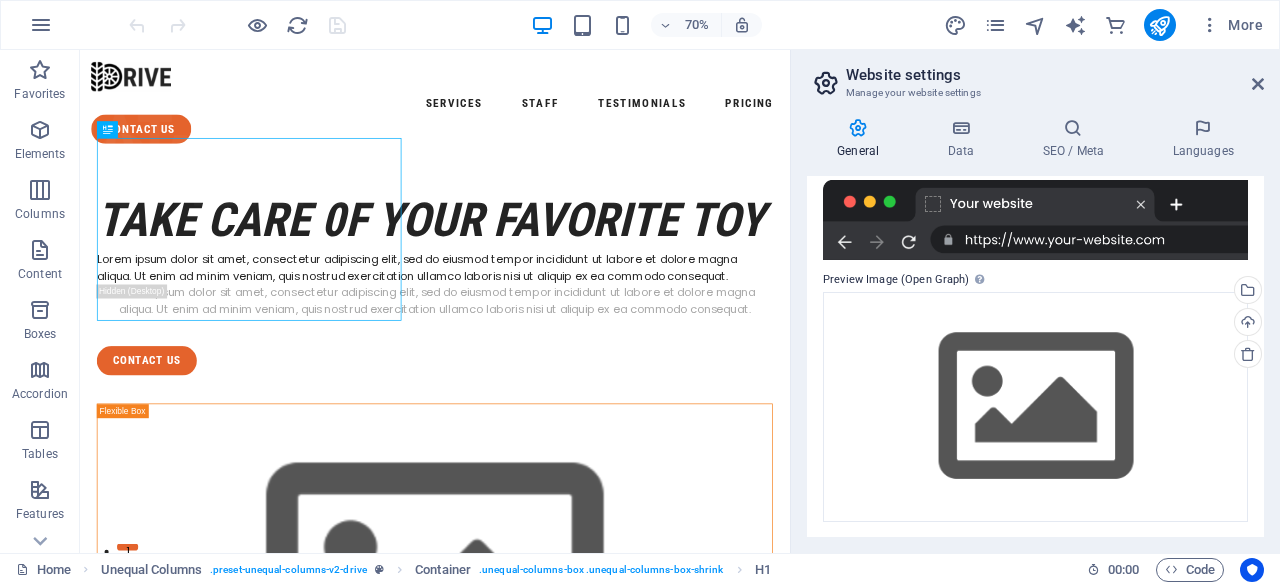 scroll, scrollTop: 0, scrollLeft: 0, axis: both 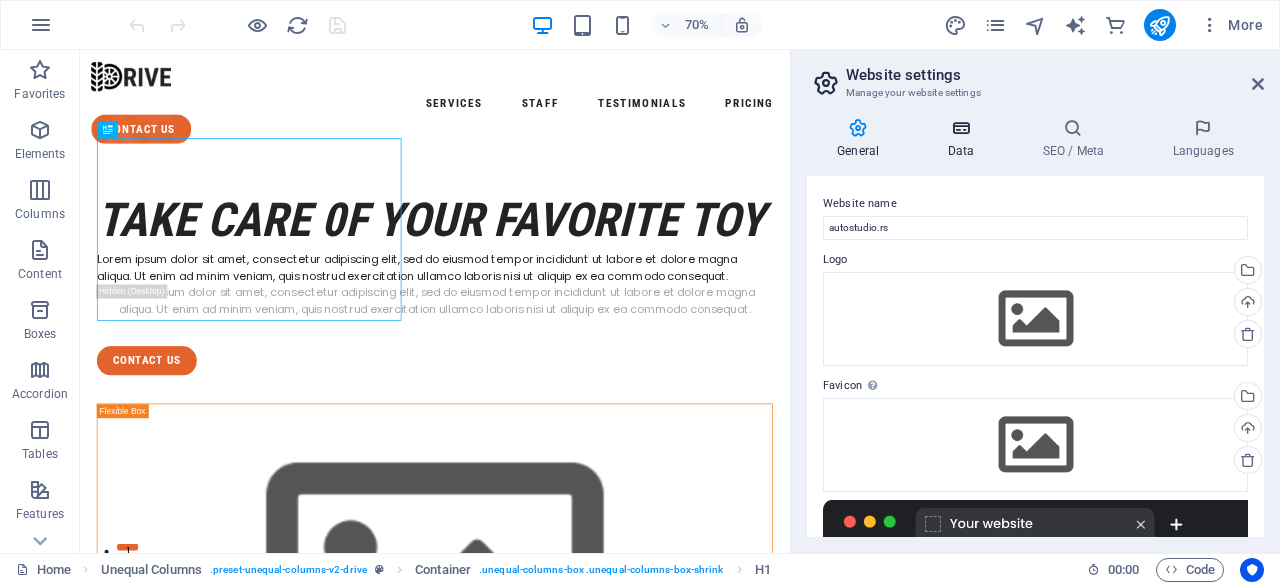 click on "Data" at bounding box center [964, 139] 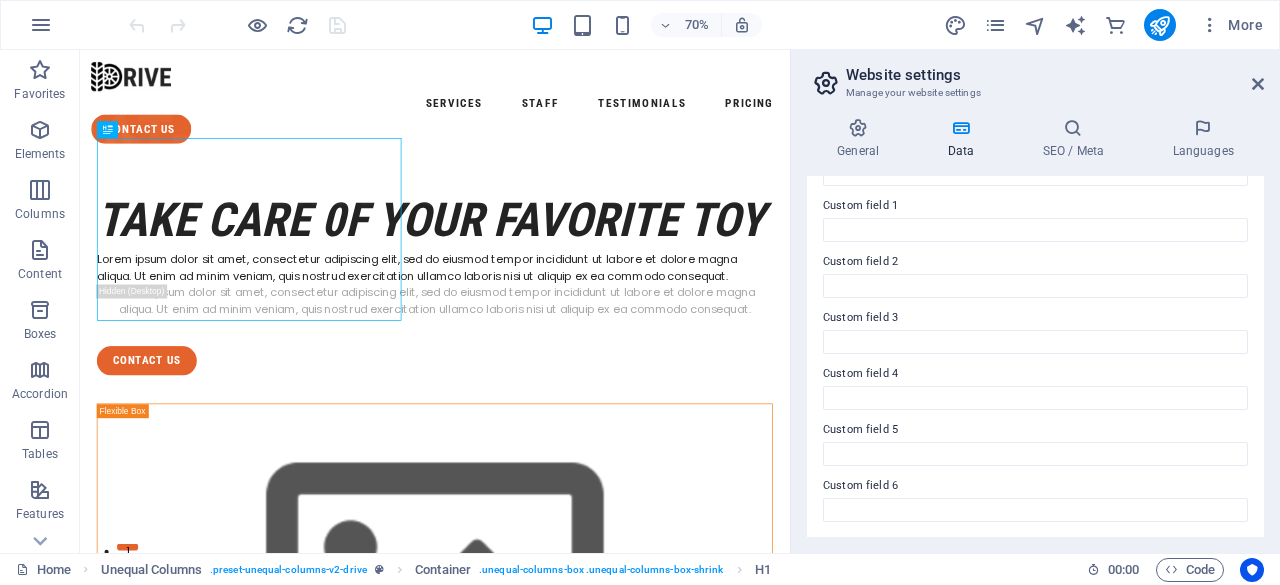 scroll, scrollTop: 0, scrollLeft: 0, axis: both 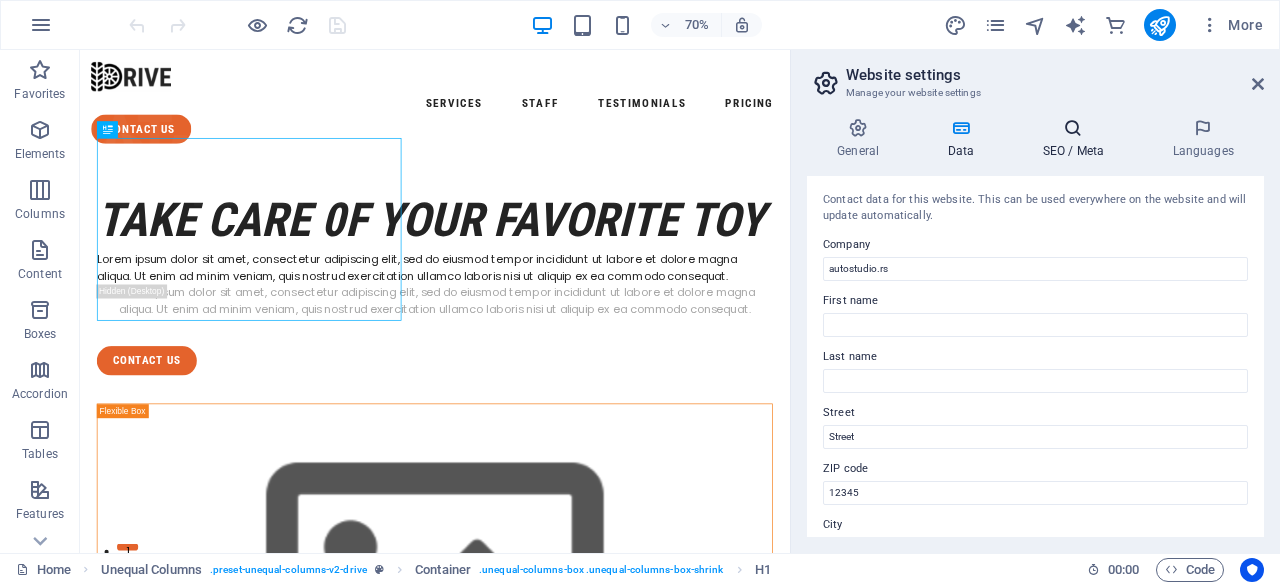 click at bounding box center [1073, 128] 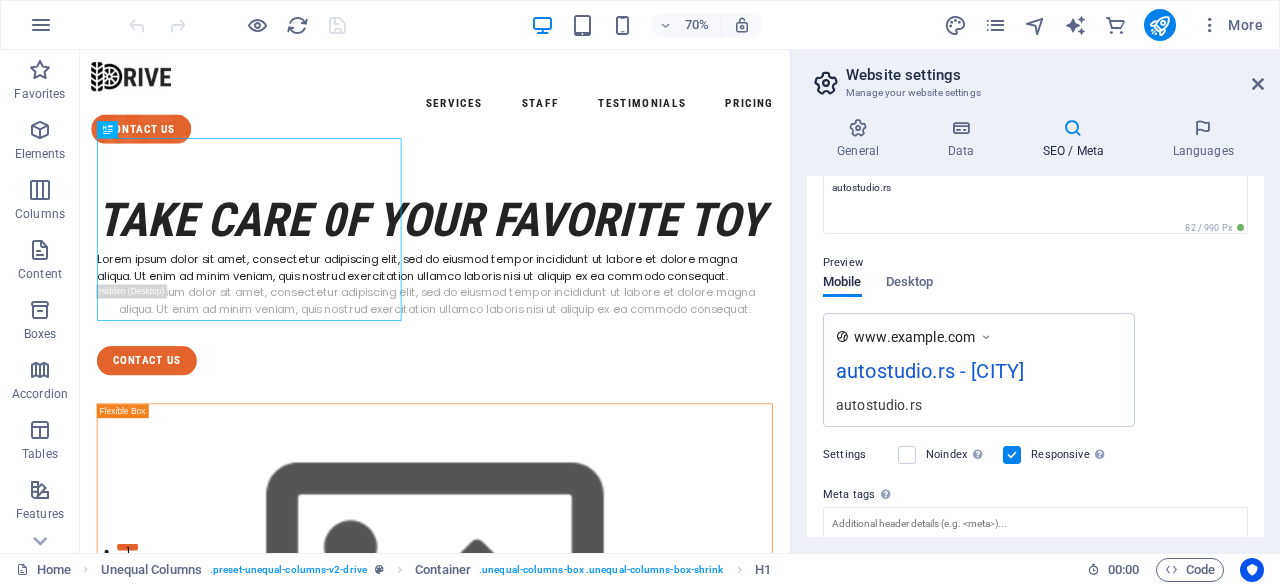 scroll, scrollTop: 218, scrollLeft: 0, axis: vertical 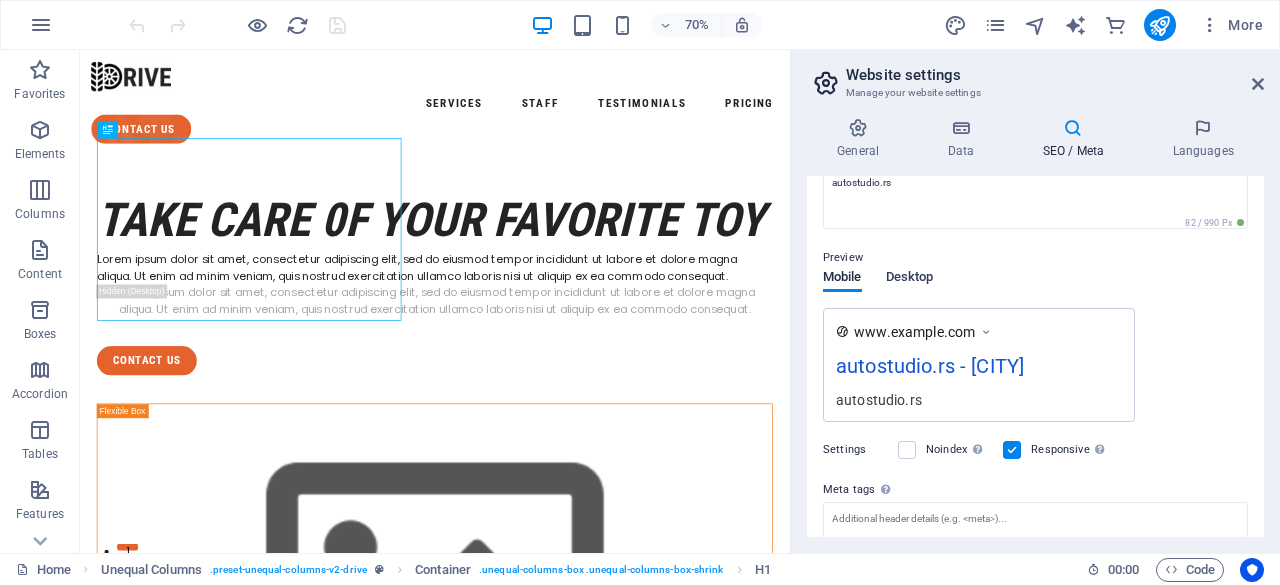 click on "Desktop" at bounding box center [910, 279] 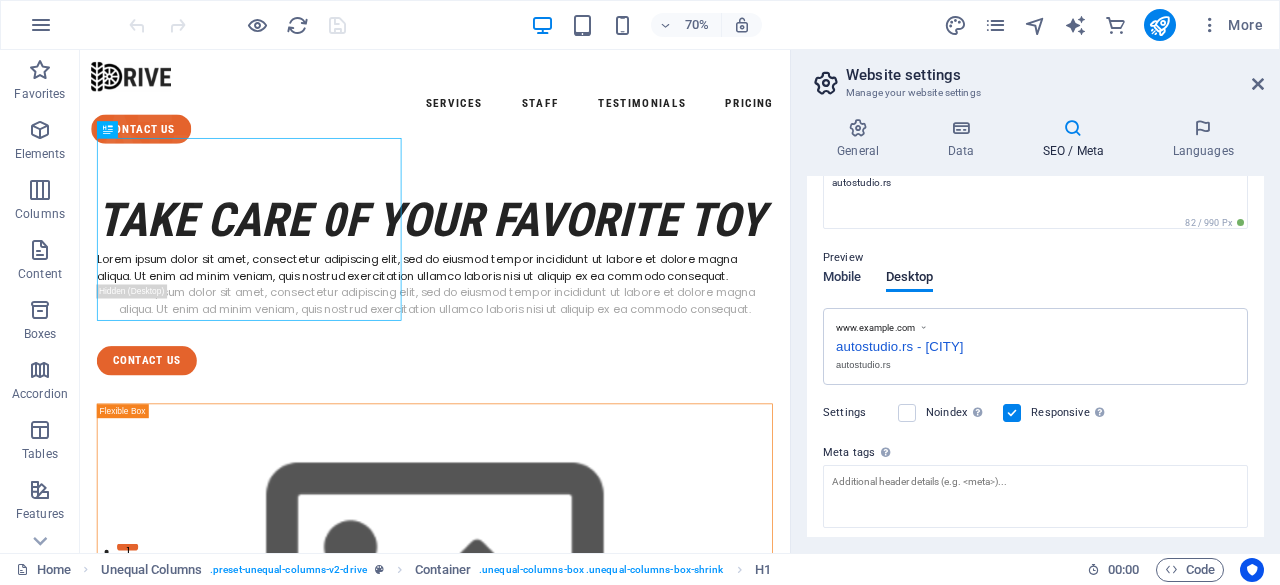 click on "Mobile" at bounding box center [842, 279] 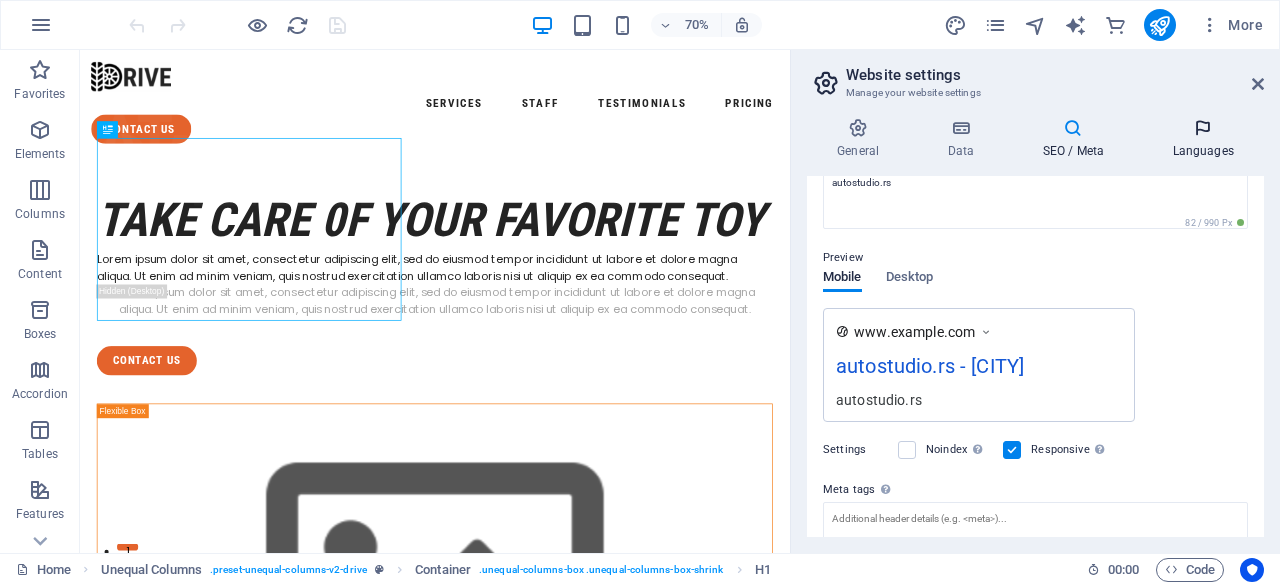 click on "Languages" at bounding box center [1203, 139] 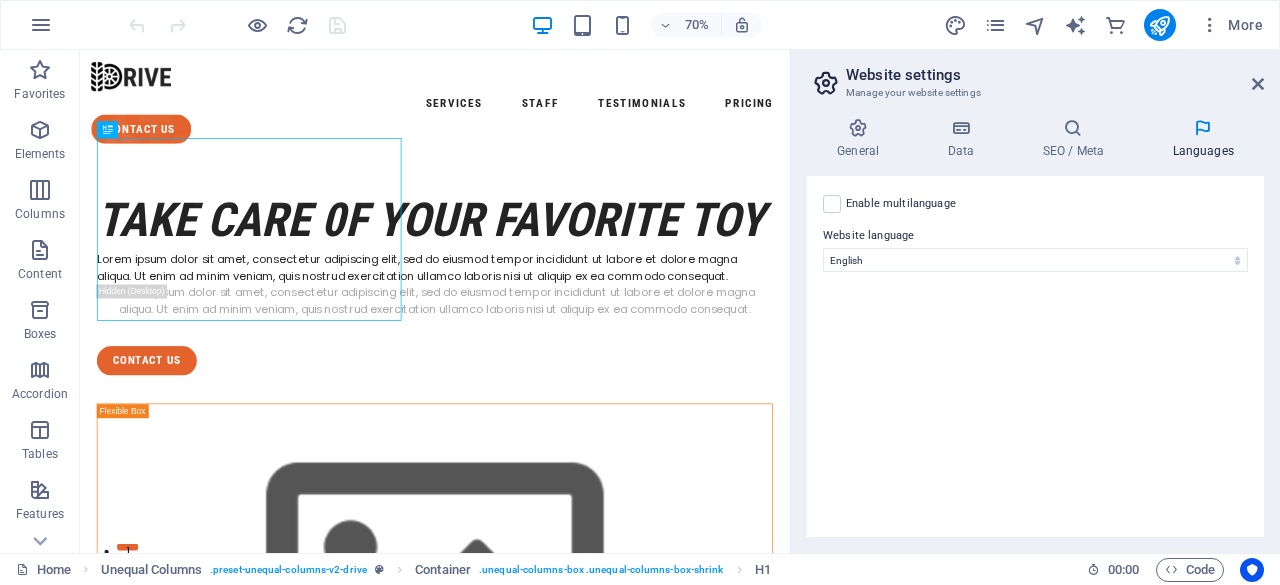 click on "Enable multilanguage To disable multilanguage delete all languages until only one language remains." at bounding box center [901, 204] 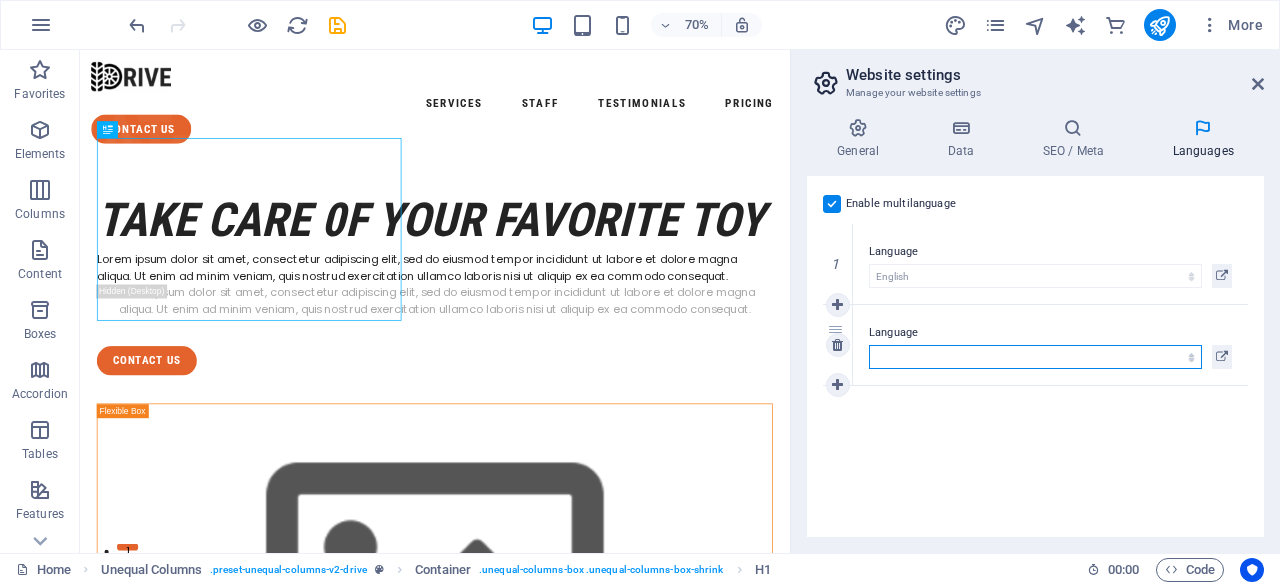 click on "Abkhazian Afar Afrikaans Akan Albanian Amharic Arabic Aragonese Armenian Assamese Avaric Avestan Aymara Azerbaijani Bambara Bashkir Basque Belarusian Bengali Bihari languages Bislama Bokmål Bosnian Breton Bulgarian Burmese Catalan Central Khmer Chamorro Chechen Chinese Church Slavic Chuvash Cornish Corsican Cree Croatian Czech Danish Dutch Dzongkha English Esperanto Estonian Ewe Faroese Farsi (Persian) Fijian Finnish French Fulah Gaelic Galician Ganda Georgian German Greek Greenlandic Guaraní Gujarati Haitian Creole Hausa Hebrew Herero Hindi Hiri Motu Hungarian Icelandic Ido Igbo Indonesian Interlingua Interlingue Inuktitut Inupiaq Irish Italian Japanese Javanese Kannada Kanuri Kashmiri Kazakh Kikuyu Kinyarwanda Komi Kongo Korean Kurdish Kwanyama Kyrgyz Lao Latin Latvian Limburgish Lingala Lithuanian Luba-Katanga Luxembourgish Macedonian Malagasy Malay Malayalam Maldivian Maltese Manx Maori Marathi Marshallese Mongolian Nauru Navajo Ndonga Nepali North Ndebele Northern Sami Norwegian Norwegian Nynorsk Nuosu" at bounding box center [1035, 357] 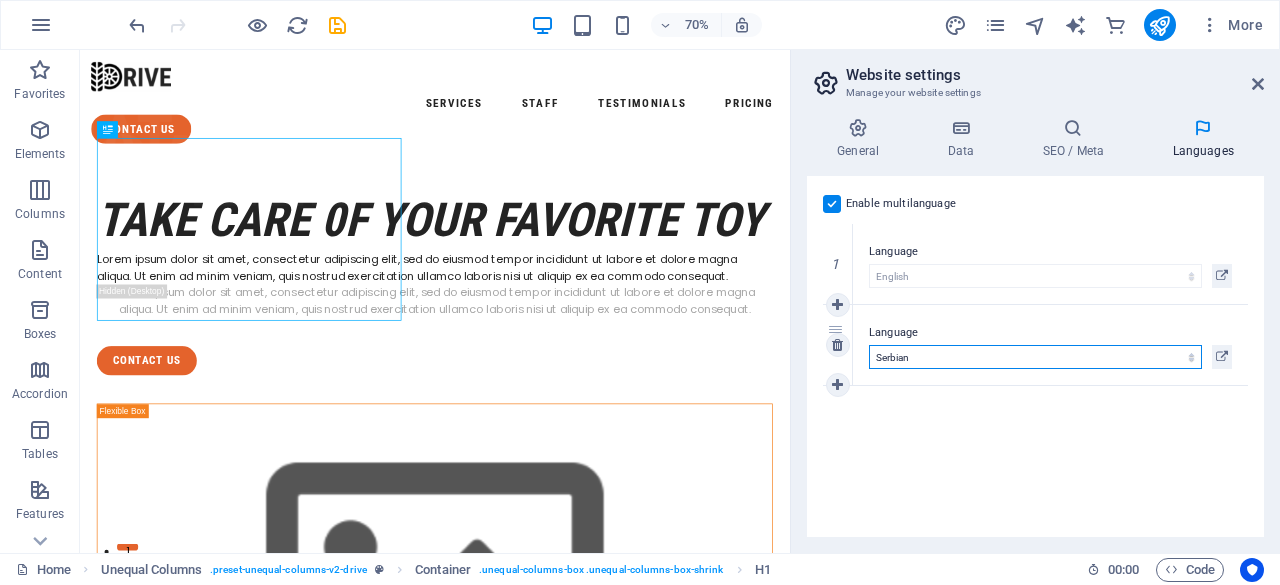 click on "Abkhazian Afar Afrikaans Akan Albanian Amharic Arabic Aragonese Armenian Assamese Avaric Avestan Aymara Azerbaijani Bambara Bashkir Basque Belarusian Bengali Bihari languages Bislama Bokmål Bosnian Breton Bulgarian Burmese Catalan Central Khmer Chamorro Chechen Chinese Church Slavic Chuvash Cornish Corsican Cree Croatian Czech Danish Dutch Dzongkha English Esperanto Estonian Ewe Faroese Farsi (Persian) Fijian Finnish French Fulah Gaelic Galician Ganda Georgian German Greek Greenlandic Guaraní Gujarati Haitian Creole Hausa Hebrew Herero Hindi Hiri Motu Hungarian Icelandic Ido Igbo Indonesian Interlingua Interlingue Inuktitut Inupiaq Irish Italian Japanese Javanese Kannada Kanuri Kashmiri Kazakh Kikuyu Kinyarwanda Komi Kongo Korean Kurdish Kwanyama Kyrgyz Lao Latin Latvian Limburgish Lingala Lithuanian Luba-Katanga Luxembourgish Macedonian Malagasy Malay Malayalam Maldivian Maltese Manx Maori Marathi Marshallese Mongolian Nauru Navajo Ndonga Nepali North Ndebele Northern Sami Norwegian Norwegian Nynorsk Nuosu" at bounding box center (1035, 357) 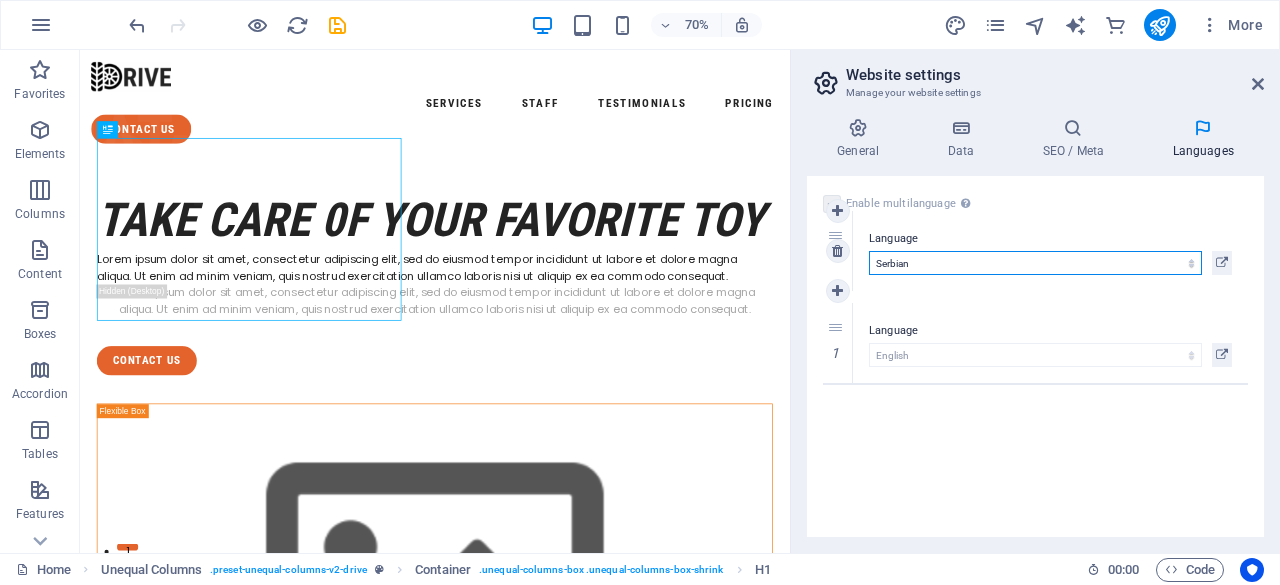 drag, startPoint x: 838, startPoint y: 327, endPoint x: 840, endPoint y: 234, distance: 93.0215 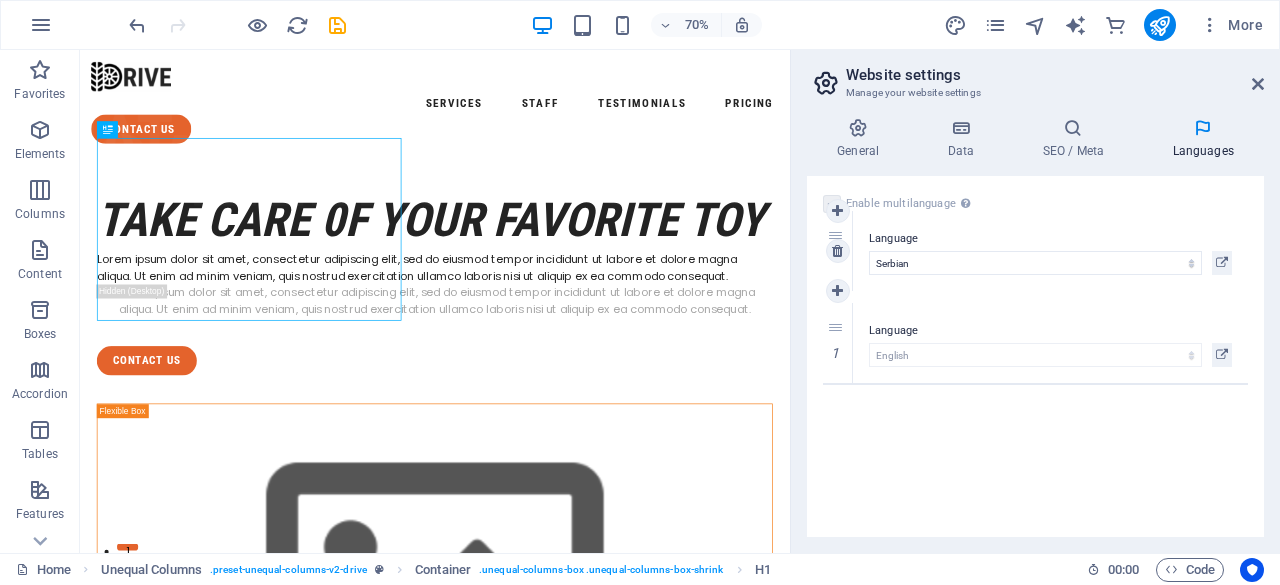 select on "139" 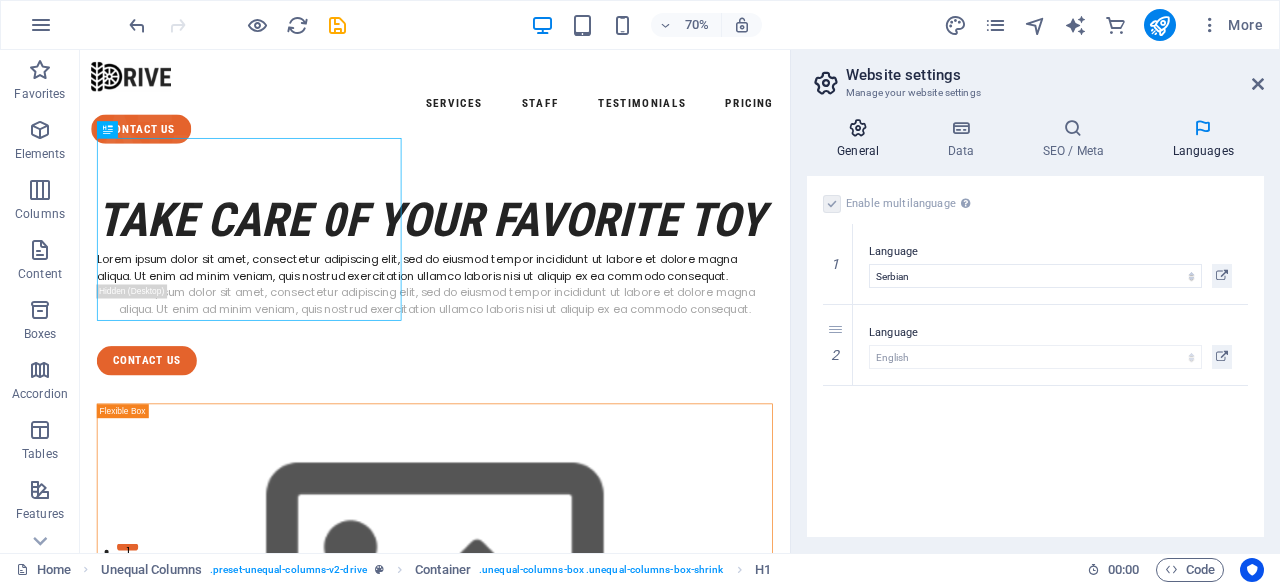 click on "General" at bounding box center [862, 139] 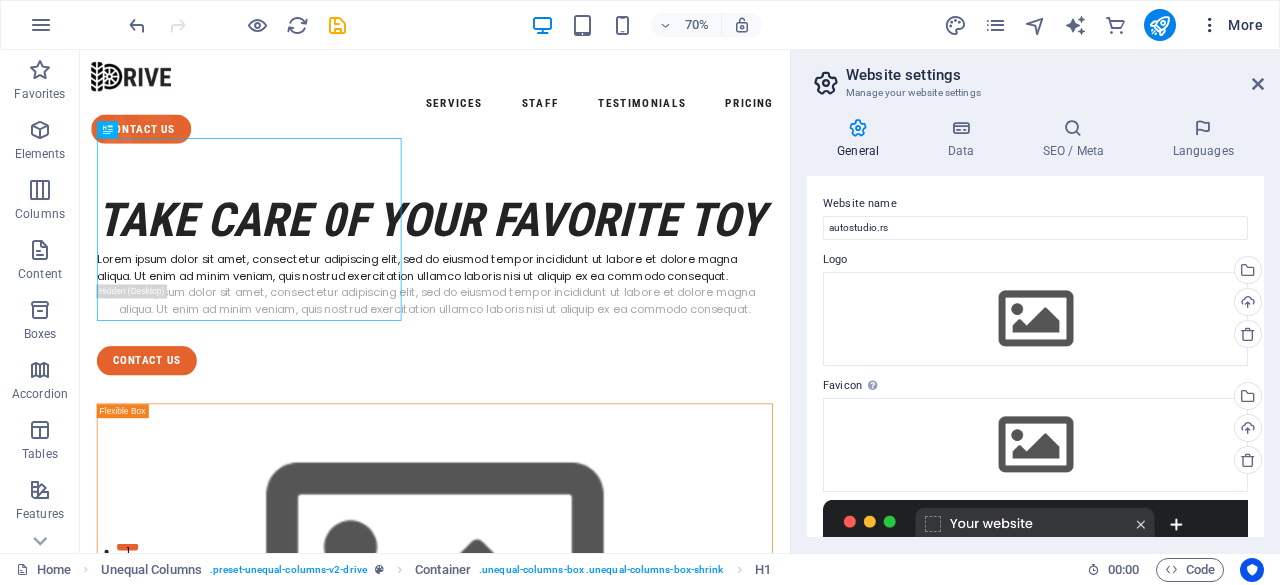 click at bounding box center (1210, 25) 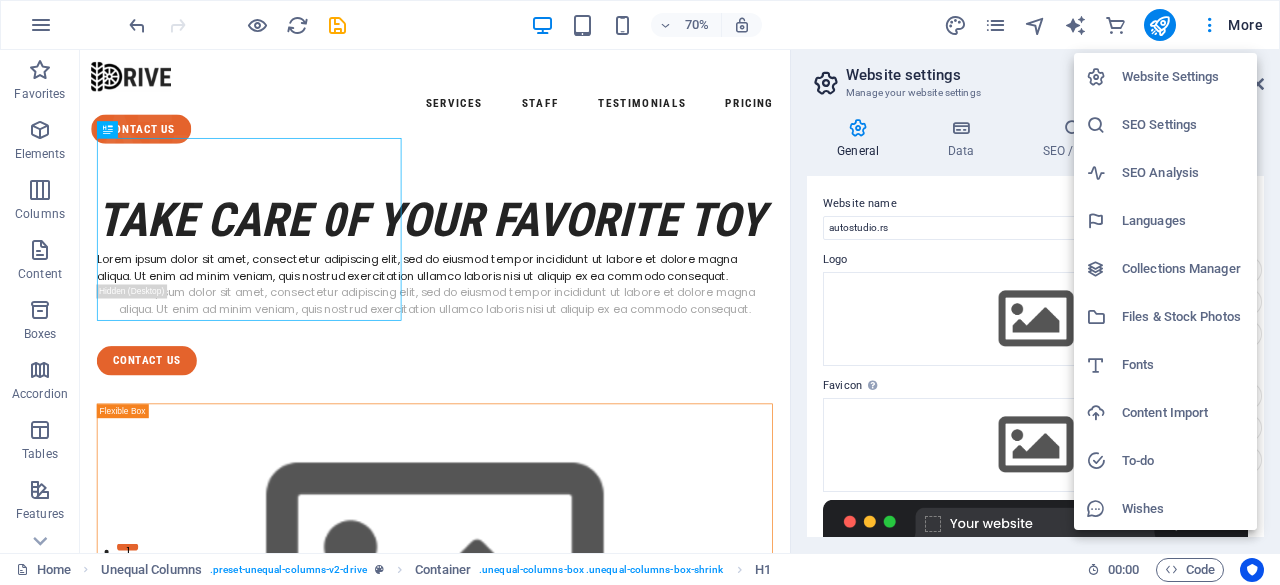 click at bounding box center [640, 292] 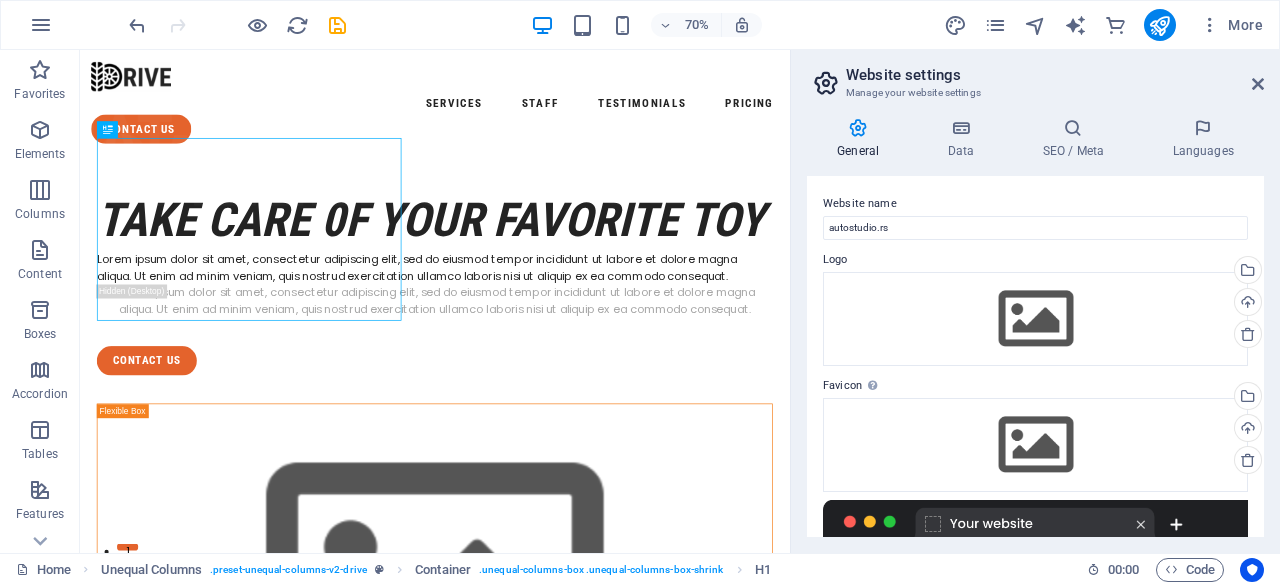click on "More" at bounding box center [1231, 25] 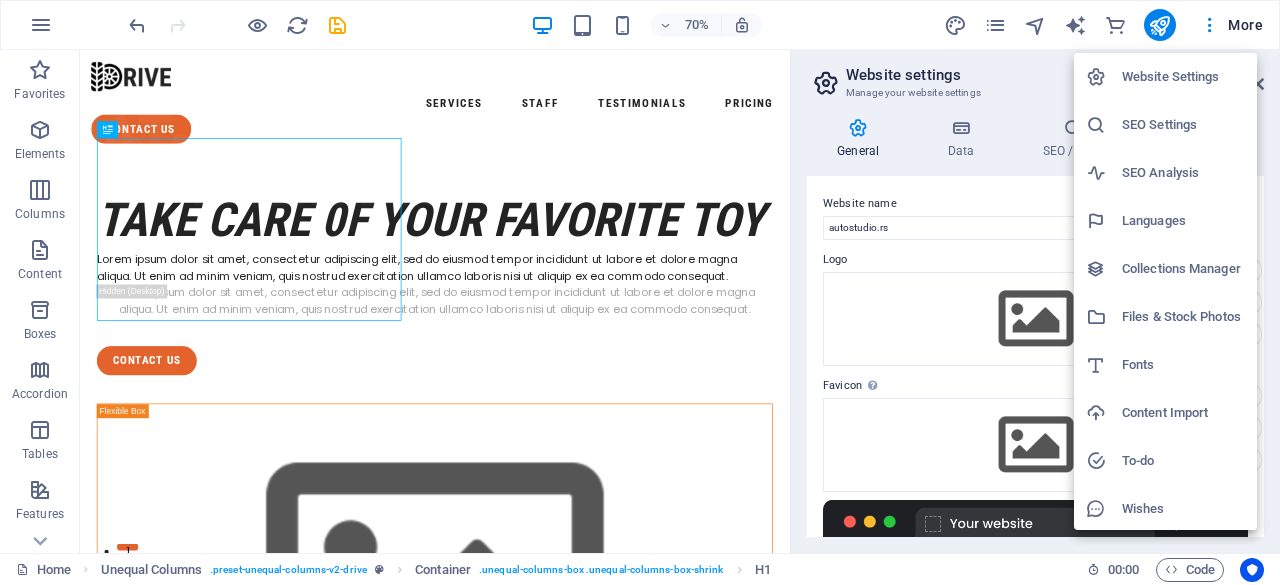 click at bounding box center [640, 292] 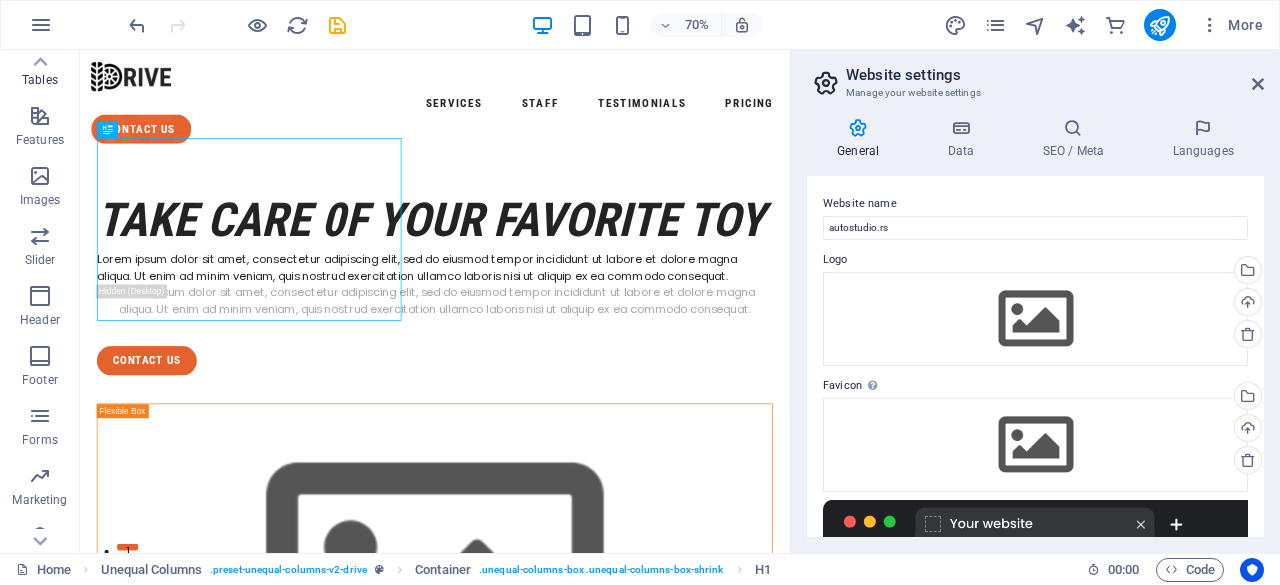scroll, scrollTop: 456, scrollLeft: 0, axis: vertical 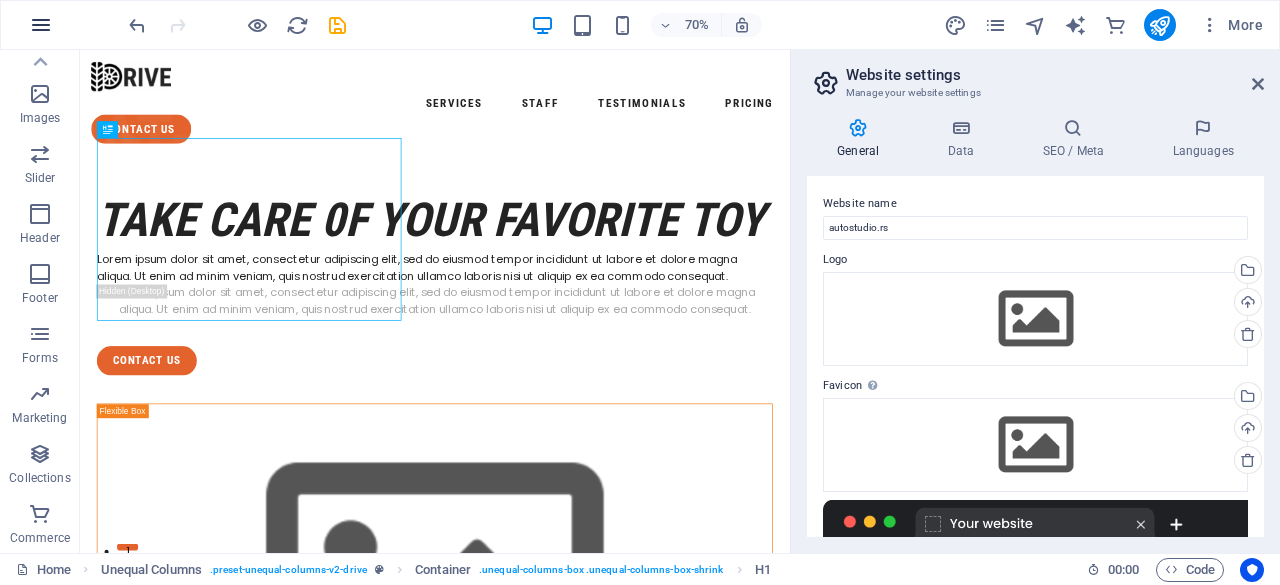 click at bounding box center (41, 25) 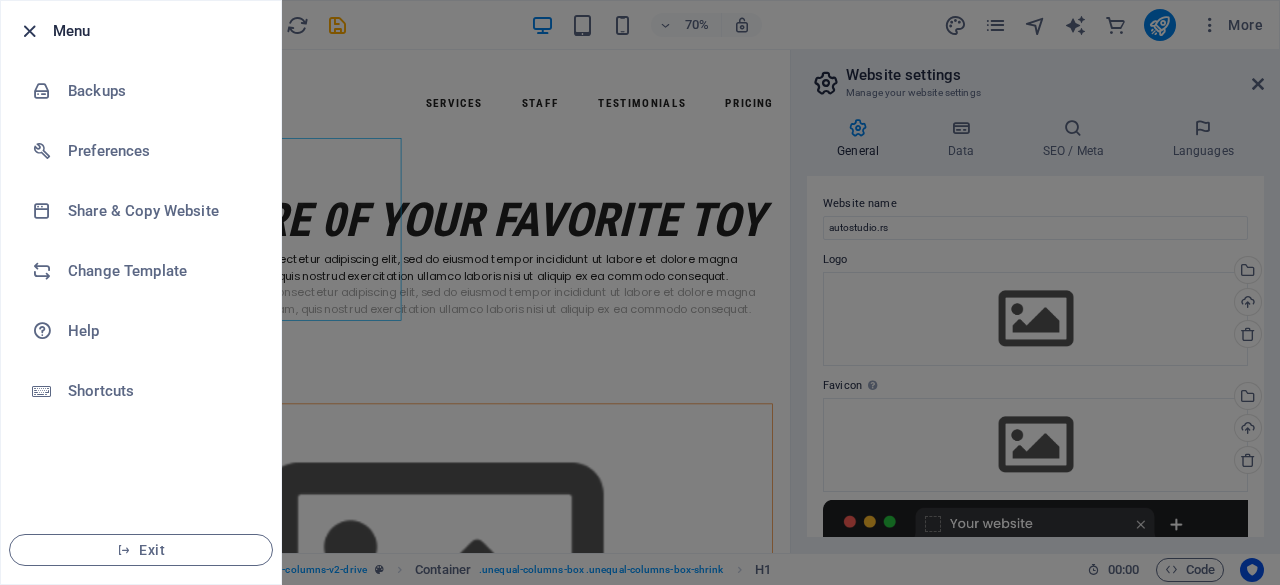 click at bounding box center (29, 31) 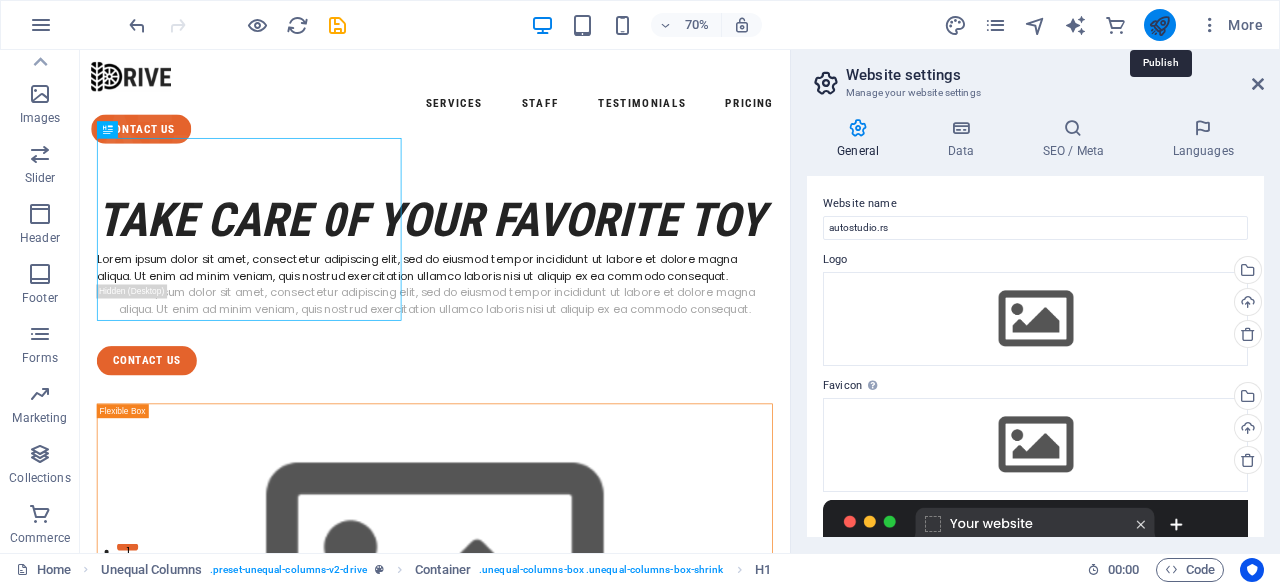 click at bounding box center (1159, 25) 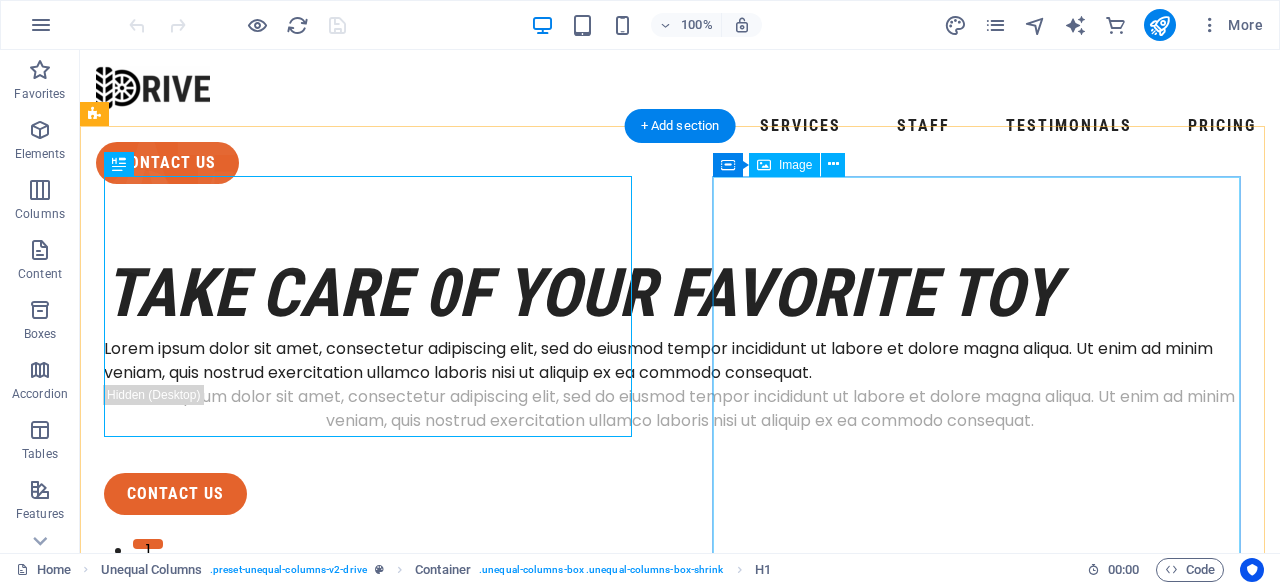 scroll, scrollTop: 0, scrollLeft: 0, axis: both 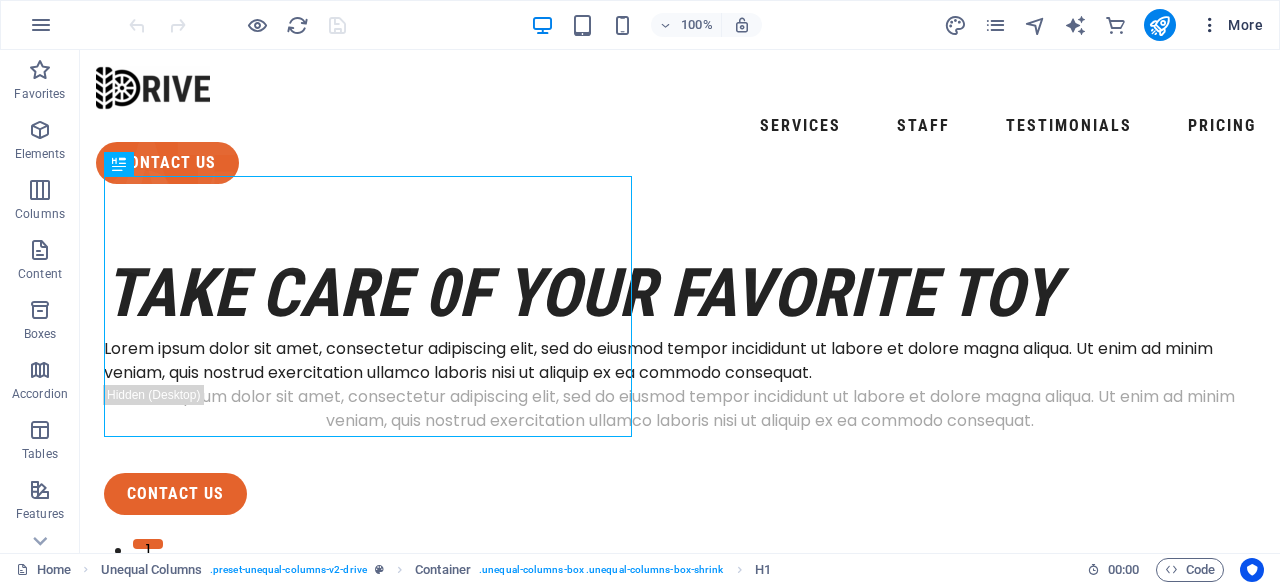 click at bounding box center (1210, 25) 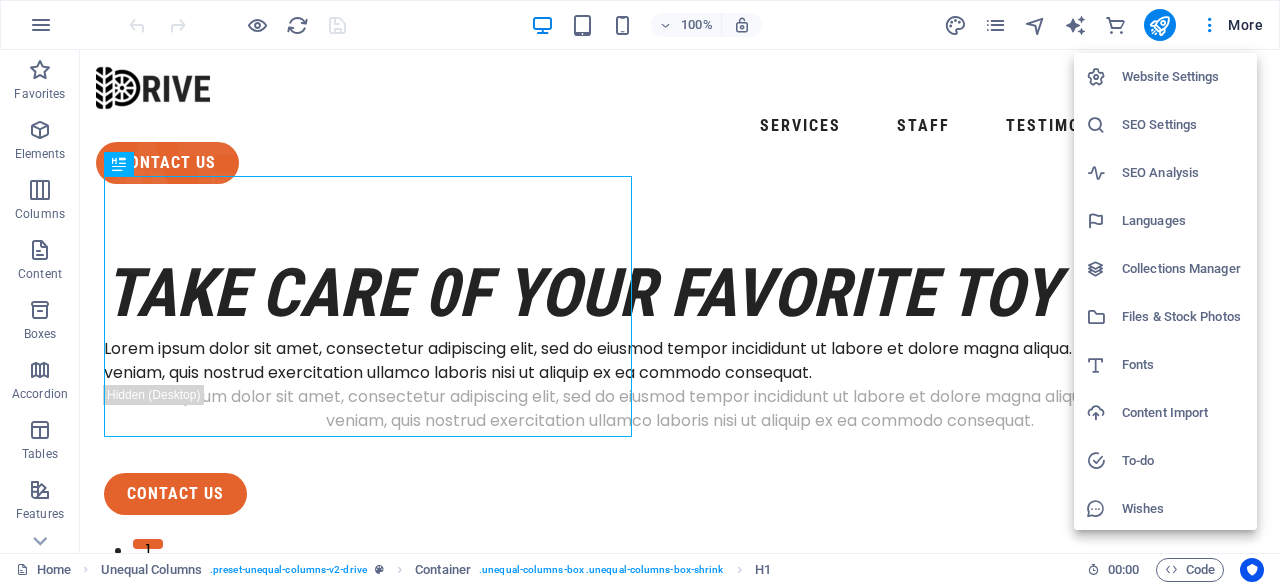 click on "Website Settings" at bounding box center (1183, 77) 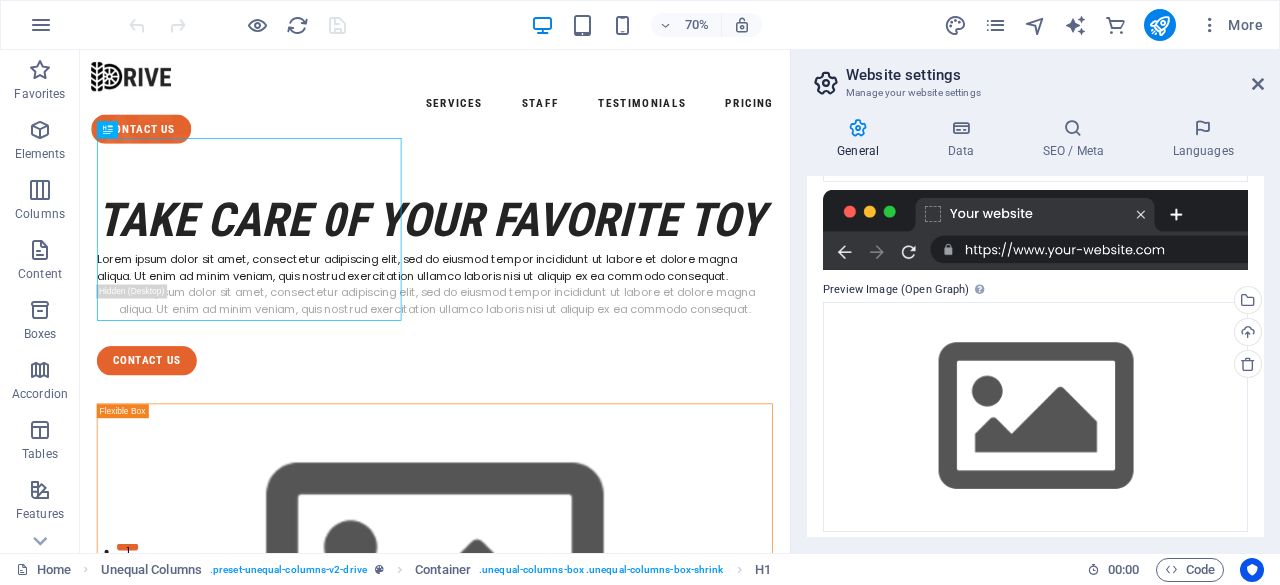 scroll, scrollTop: 320, scrollLeft: 0, axis: vertical 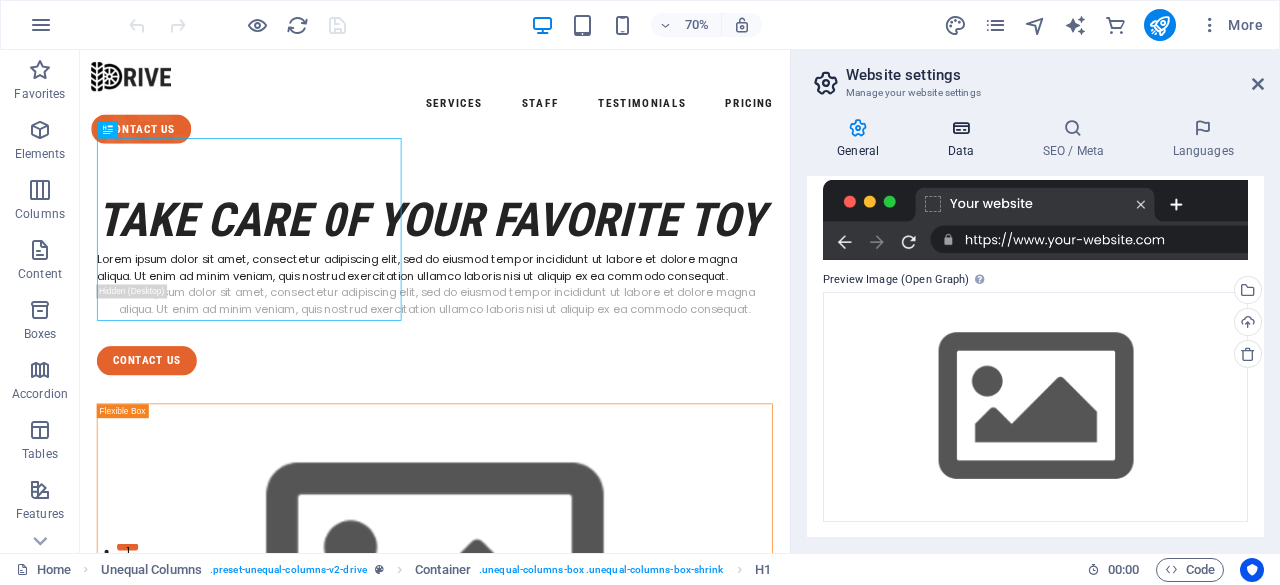 click at bounding box center (960, 128) 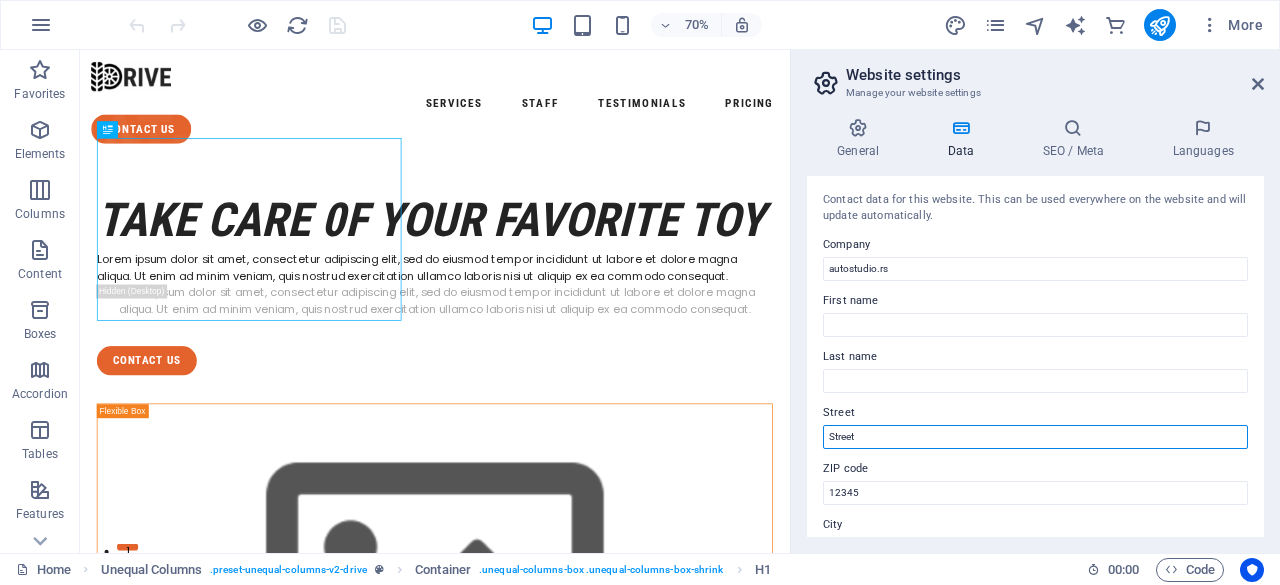 click on "Street" at bounding box center (1035, 437) 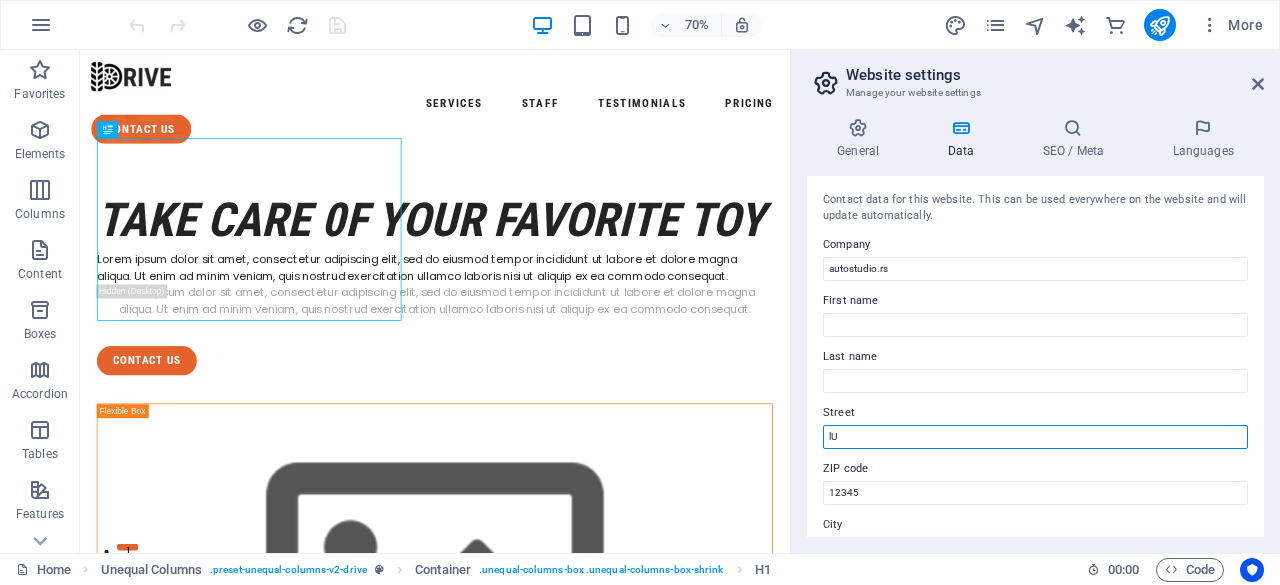 type on "l" 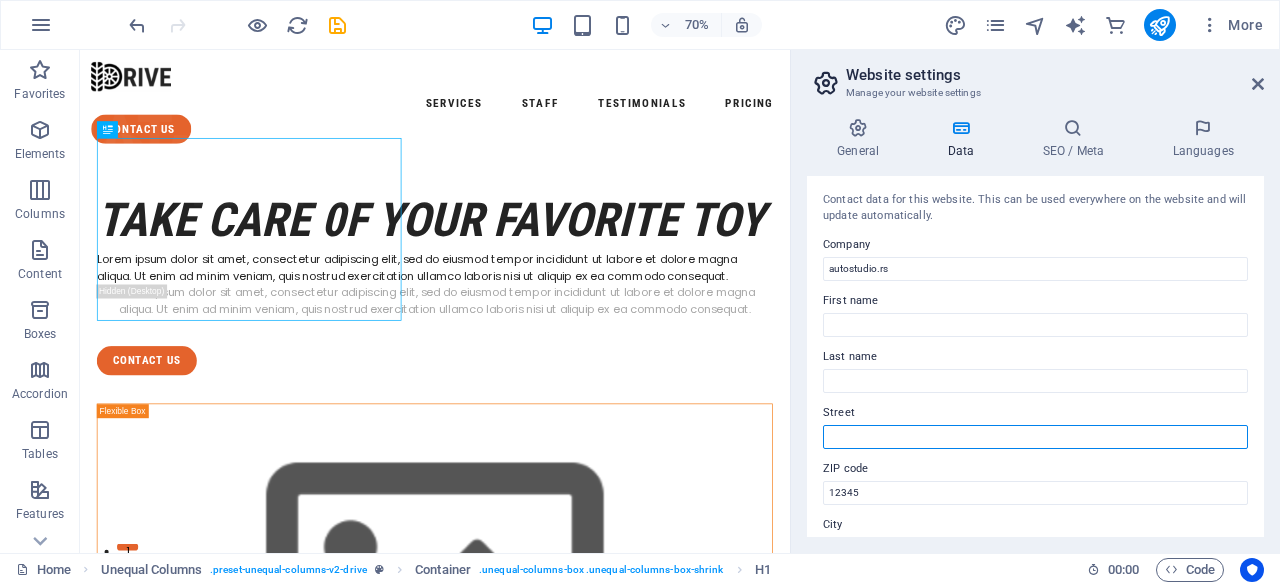 type on "l" 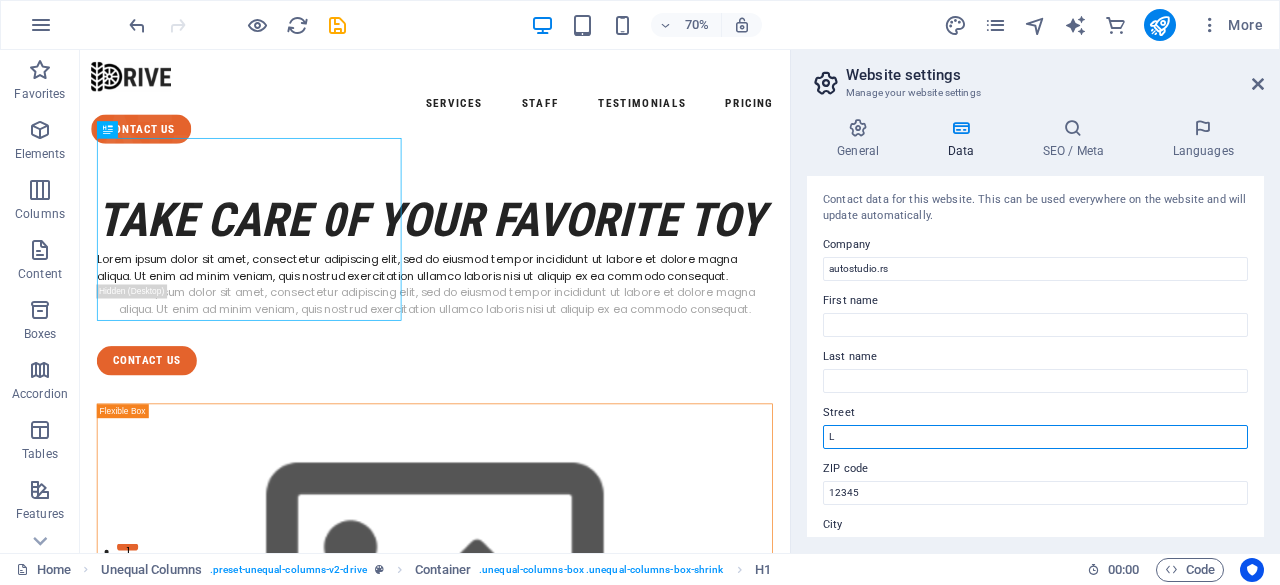 type on "[STREET]" 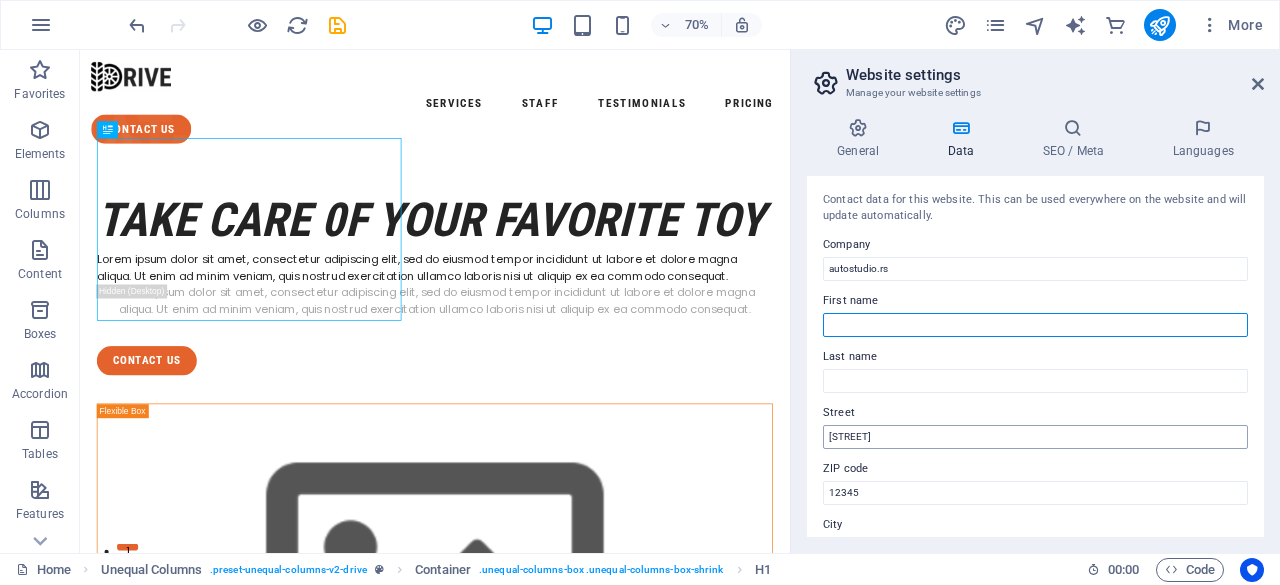 type on "[FIRST]" 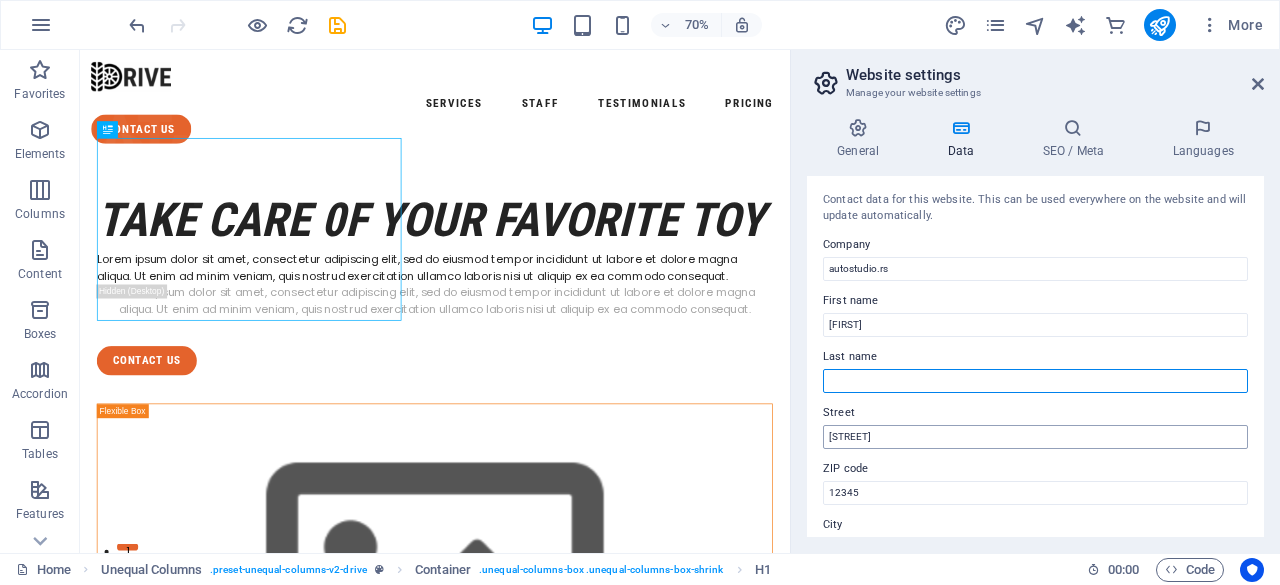 type on "[LAST]" 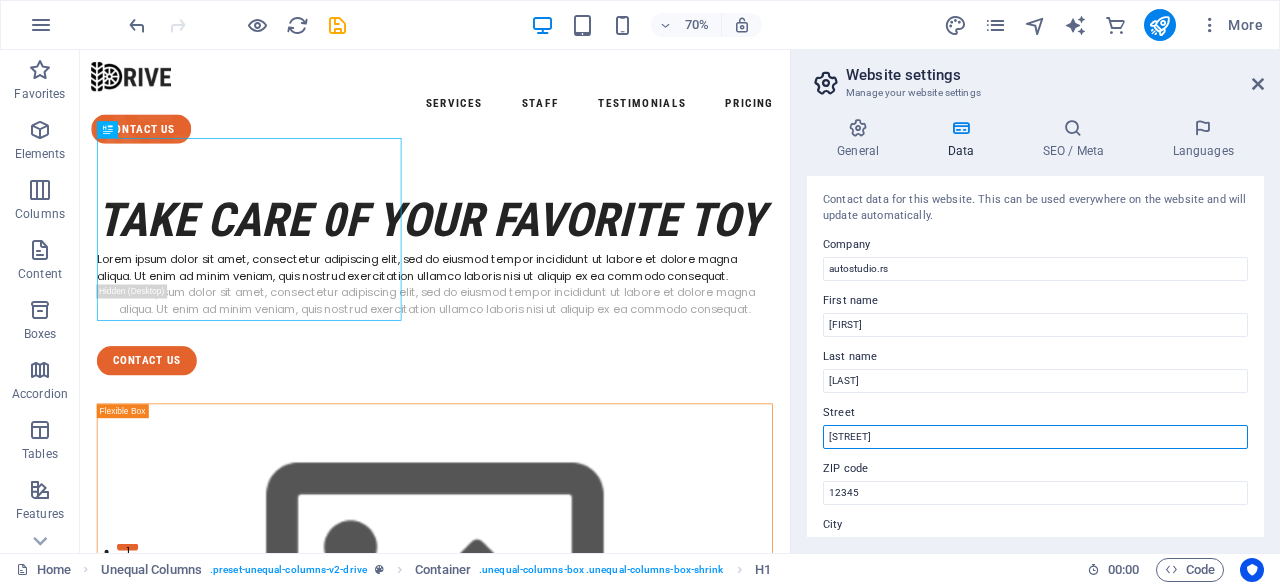 click on "[STREET]" at bounding box center (1035, 437) 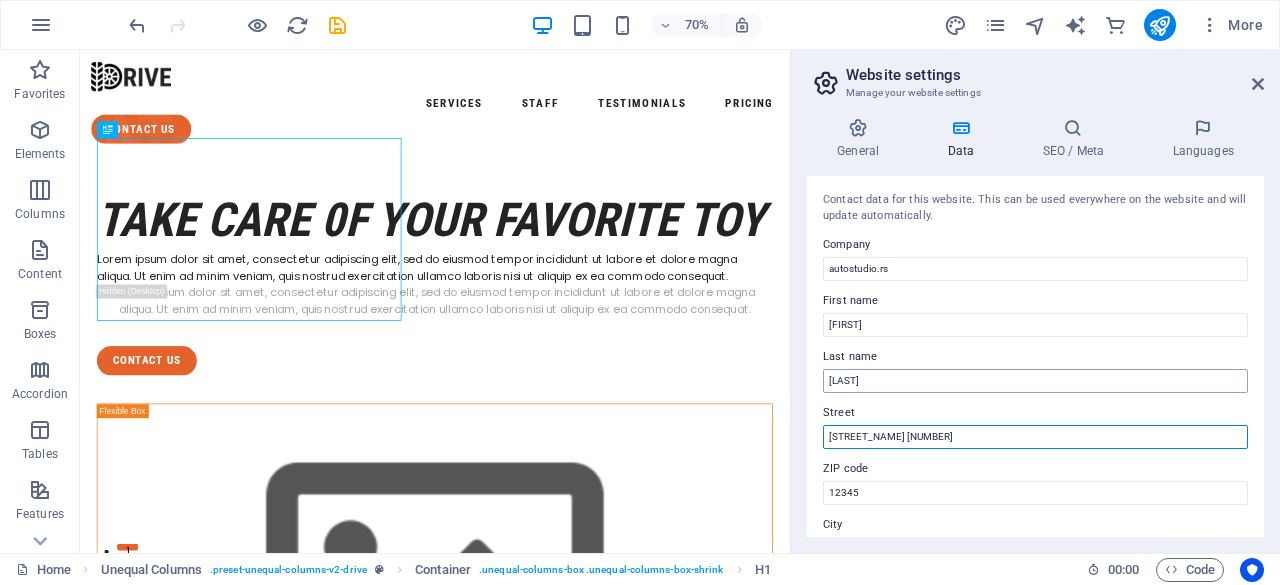 type on "[STREET_NAME] [NUMBER]" 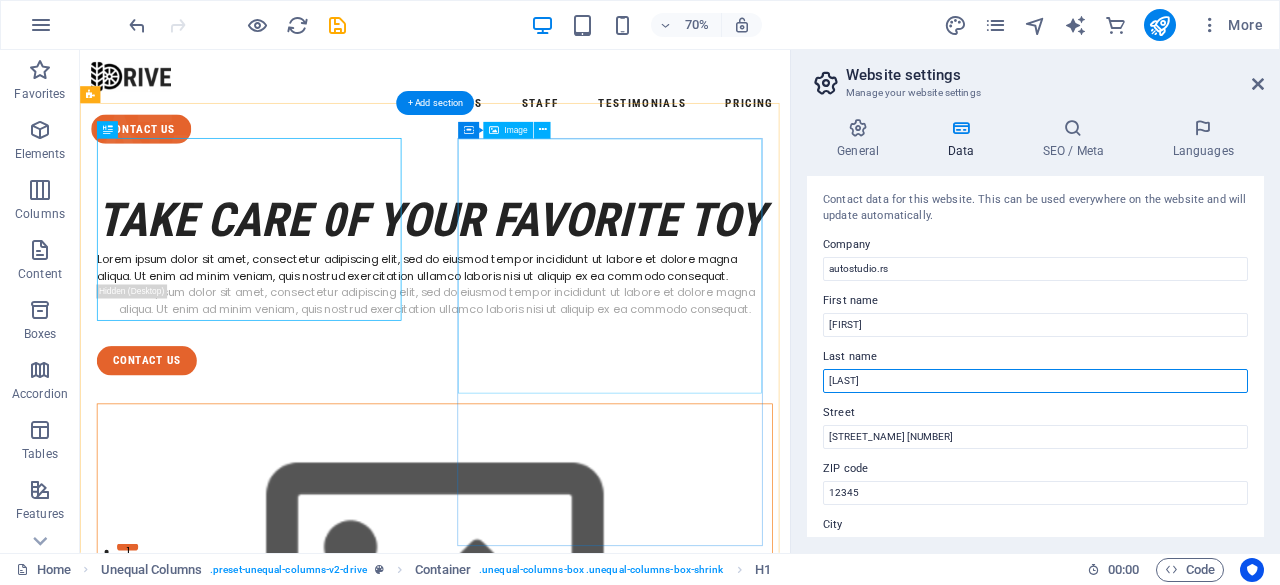 drag, startPoint x: 967, startPoint y: 423, endPoint x: 882, endPoint y: 486, distance: 105.801704 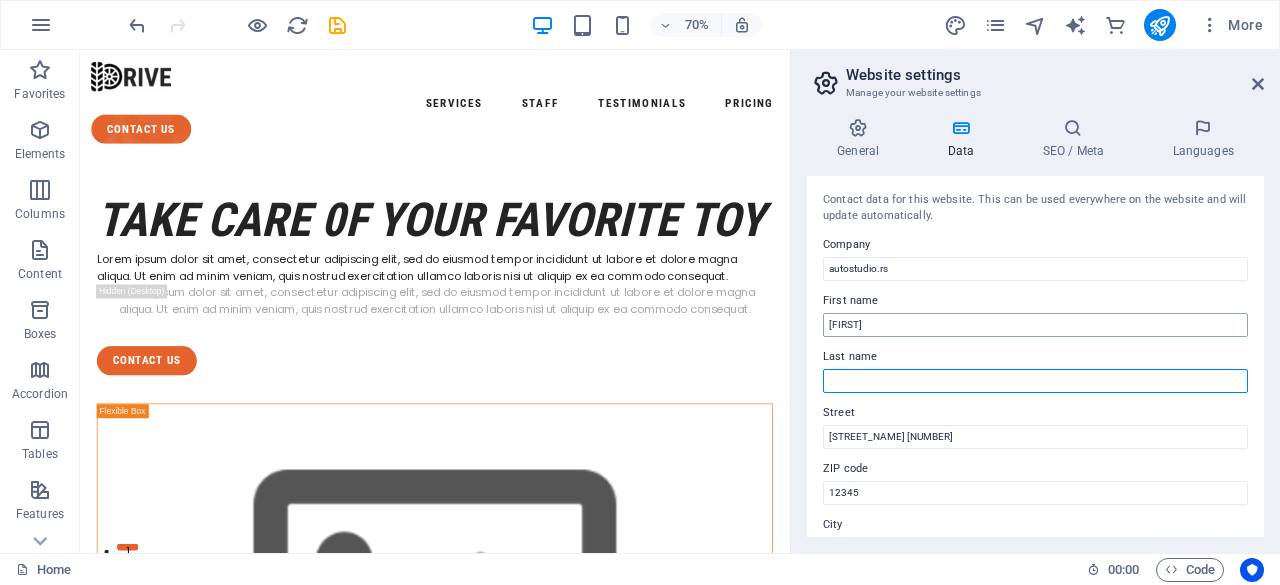 type 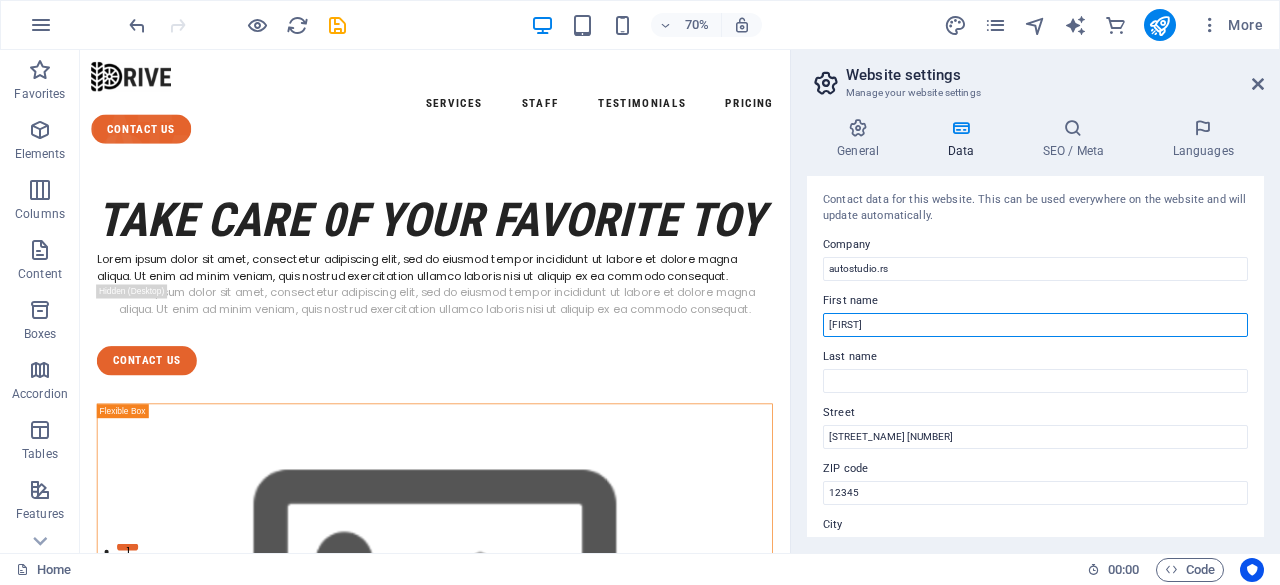drag, startPoint x: 928, startPoint y: 327, endPoint x: 800, endPoint y: 323, distance: 128.06248 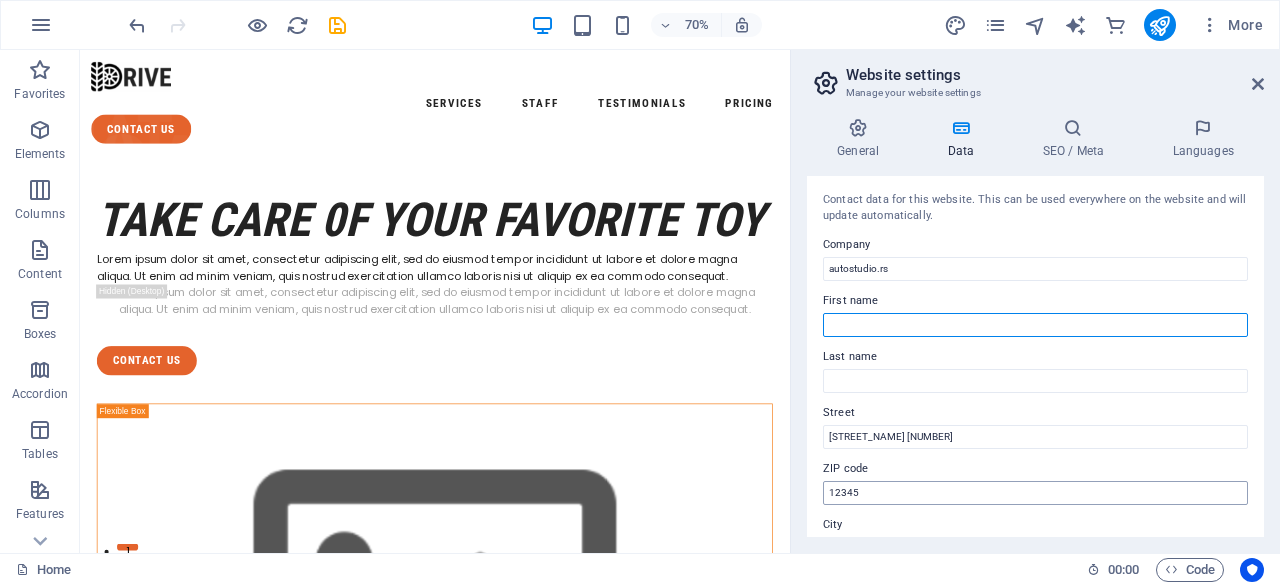 type 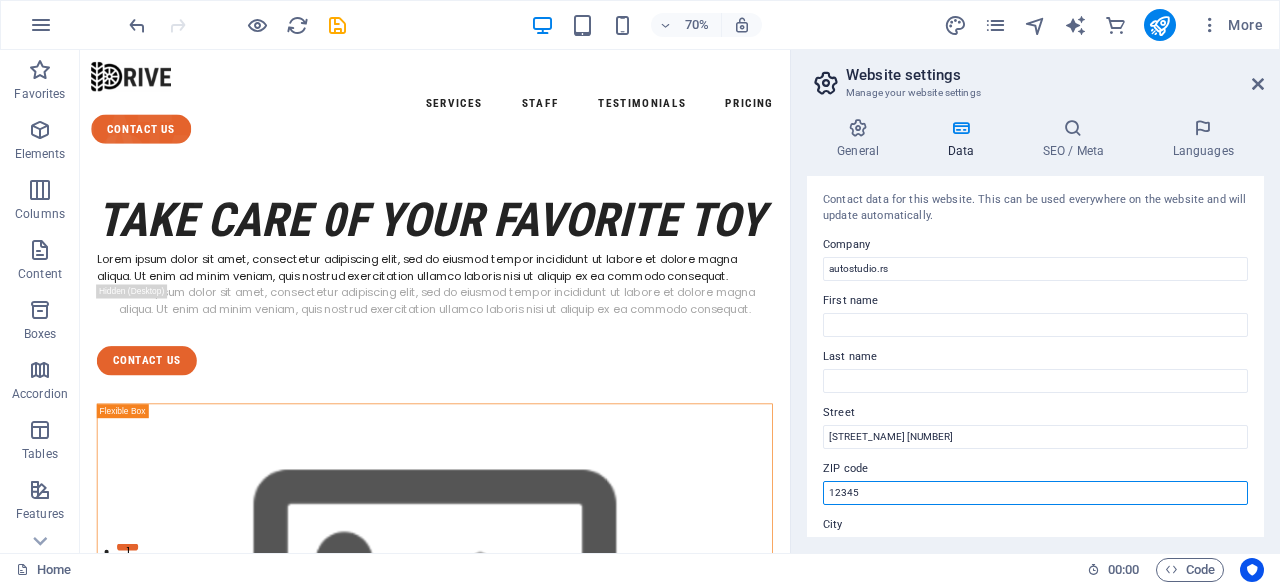 click on "12345" at bounding box center (1035, 493) 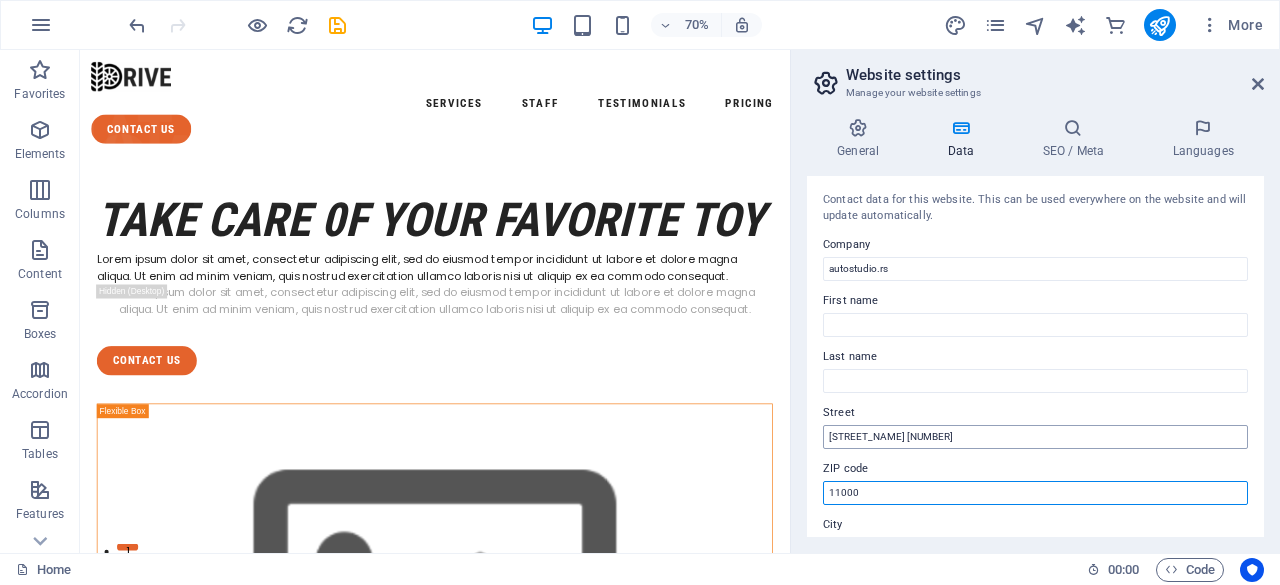 type on "11000" 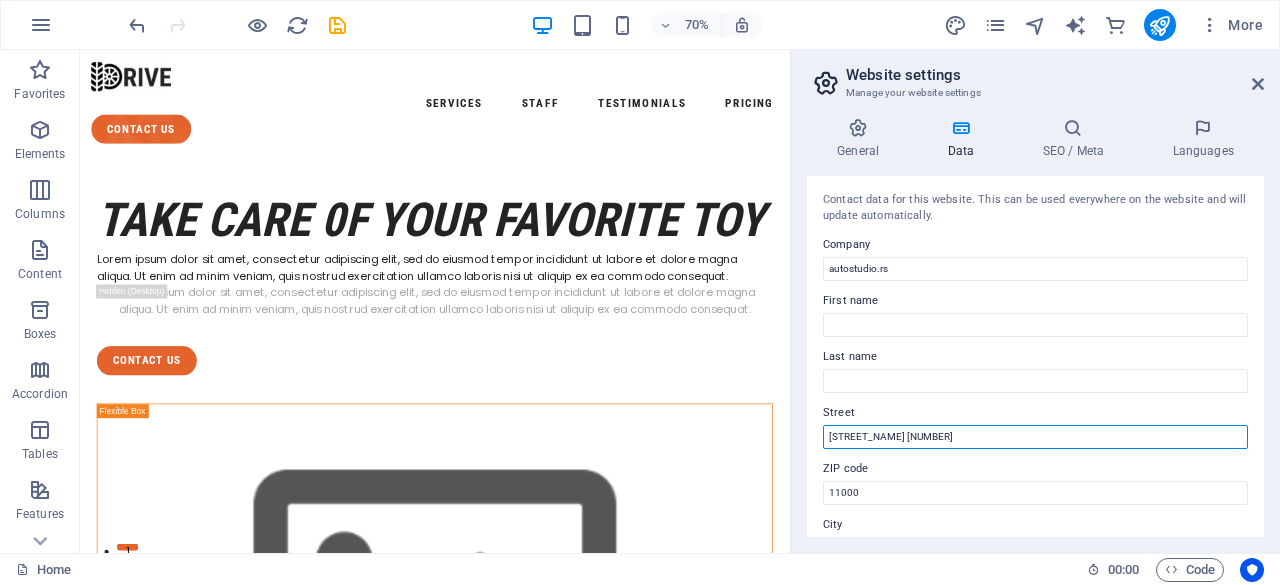 click on "[STREET_NAME] [NUMBER]" at bounding box center [1035, 437] 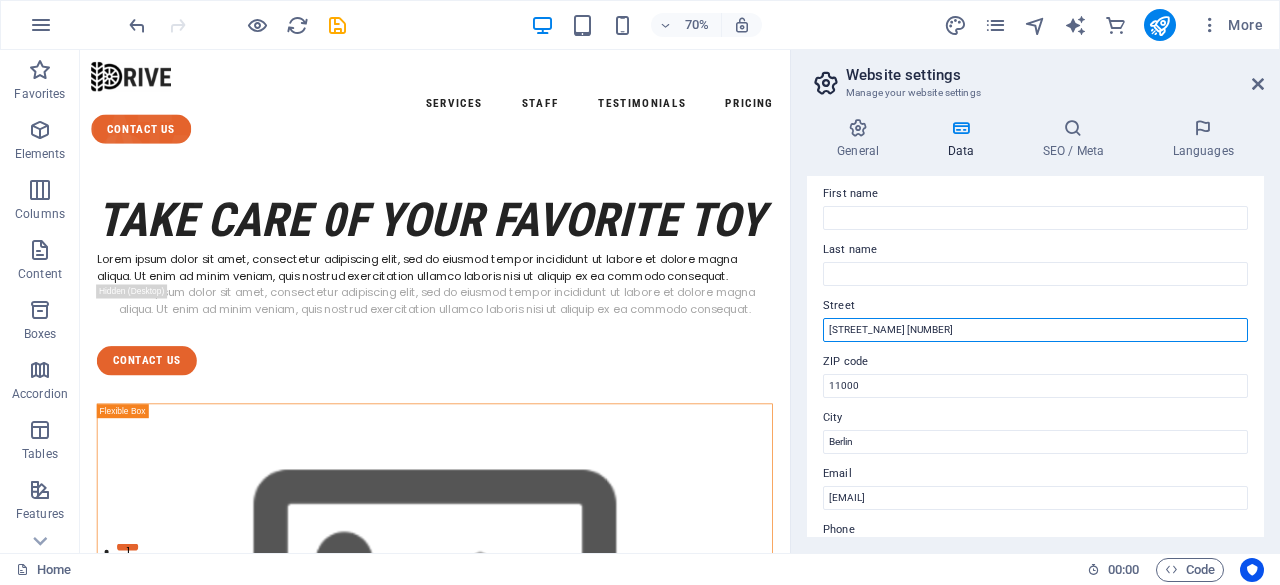 scroll, scrollTop: 108, scrollLeft: 0, axis: vertical 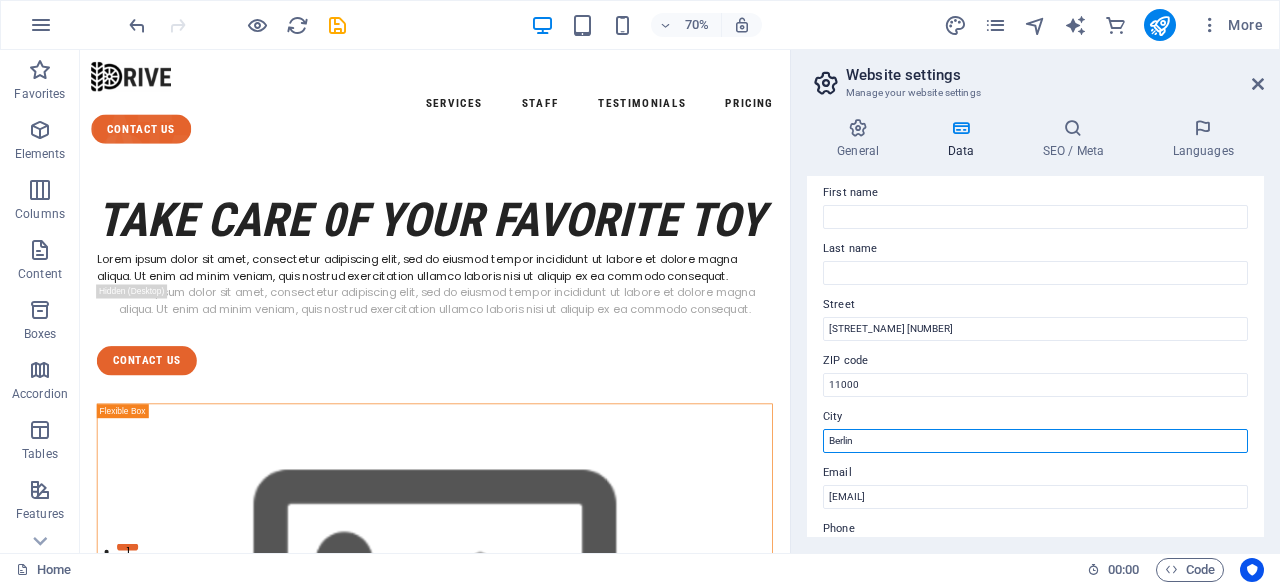 click on "Berlin" at bounding box center [1035, 441] 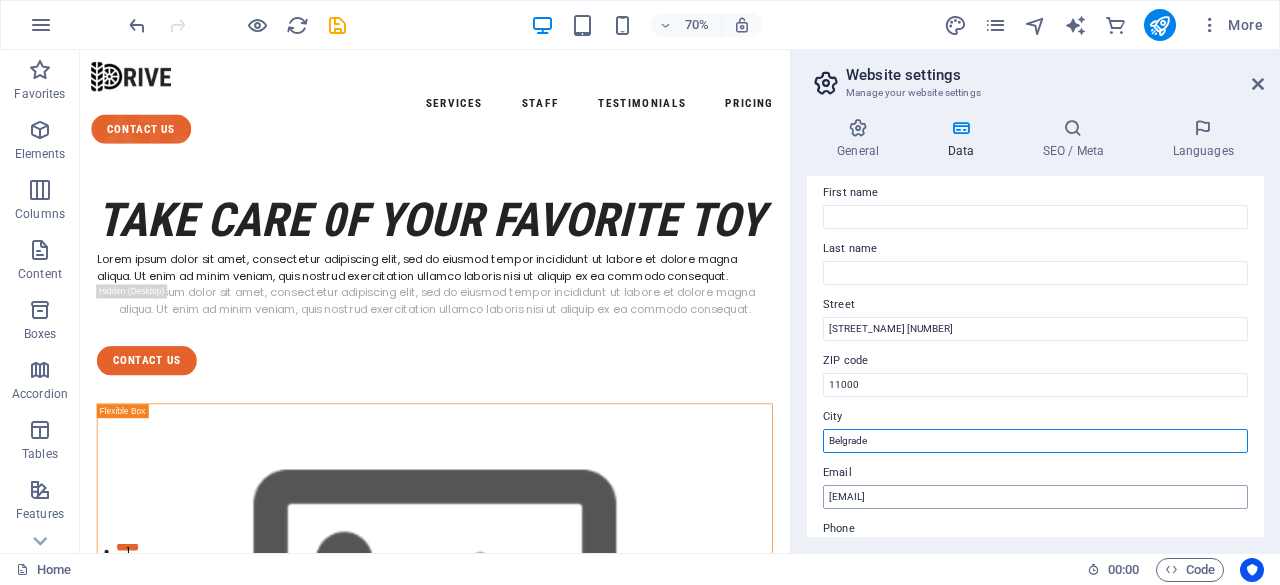 type on "Belgrade" 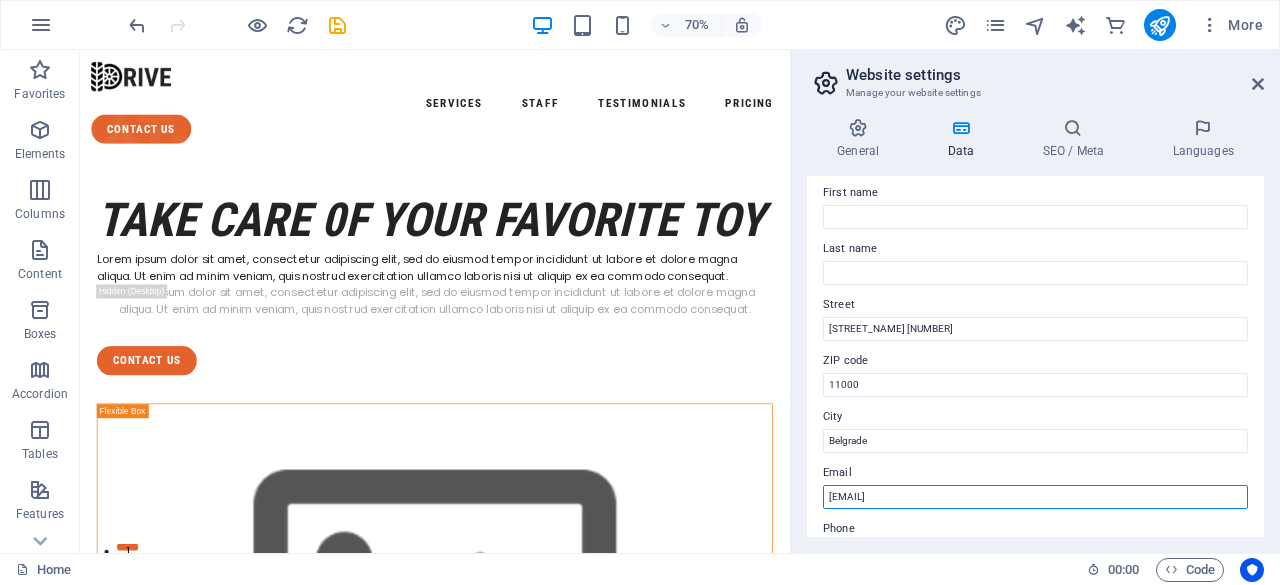 drag, startPoint x: 1068, startPoint y: 495, endPoint x: 814, endPoint y: 492, distance: 254.01772 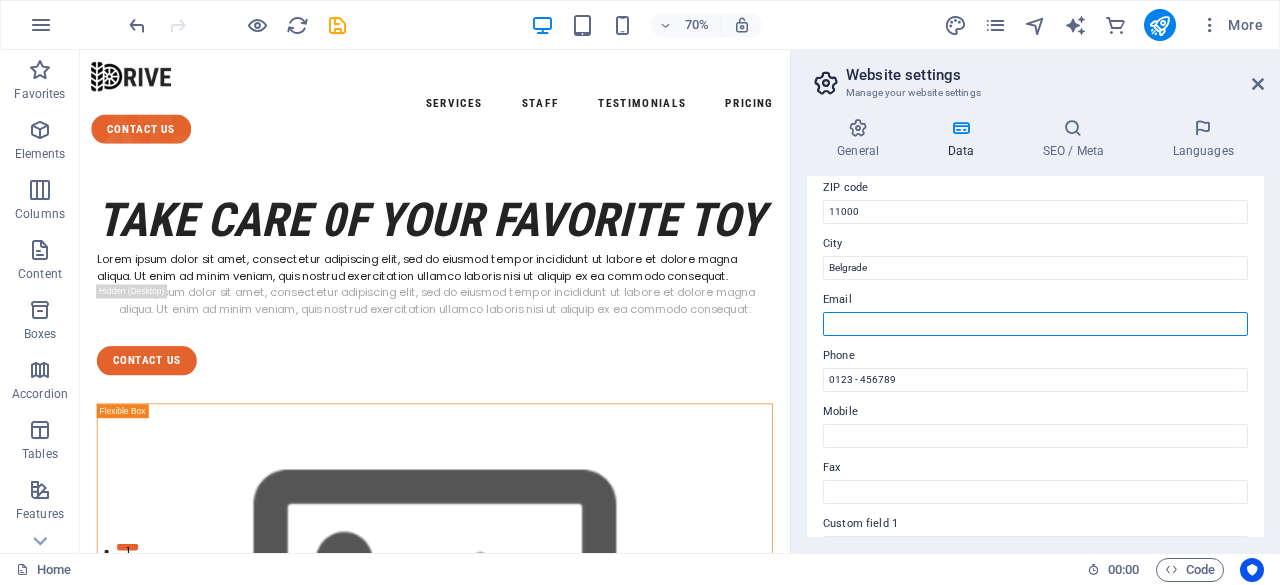 scroll, scrollTop: 282, scrollLeft: 0, axis: vertical 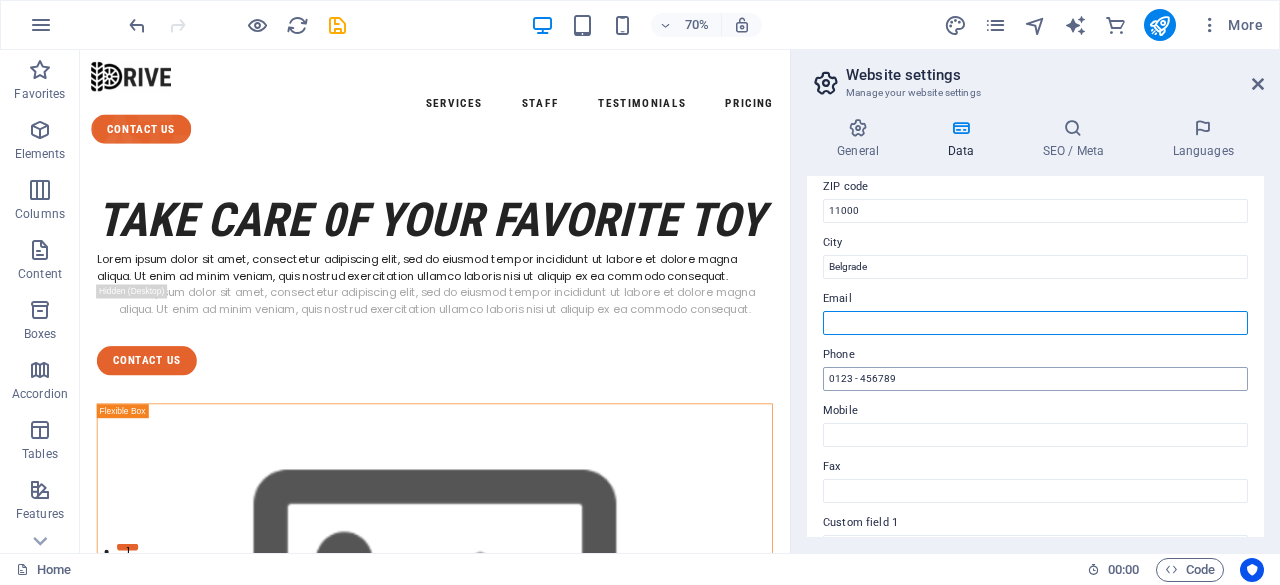 type 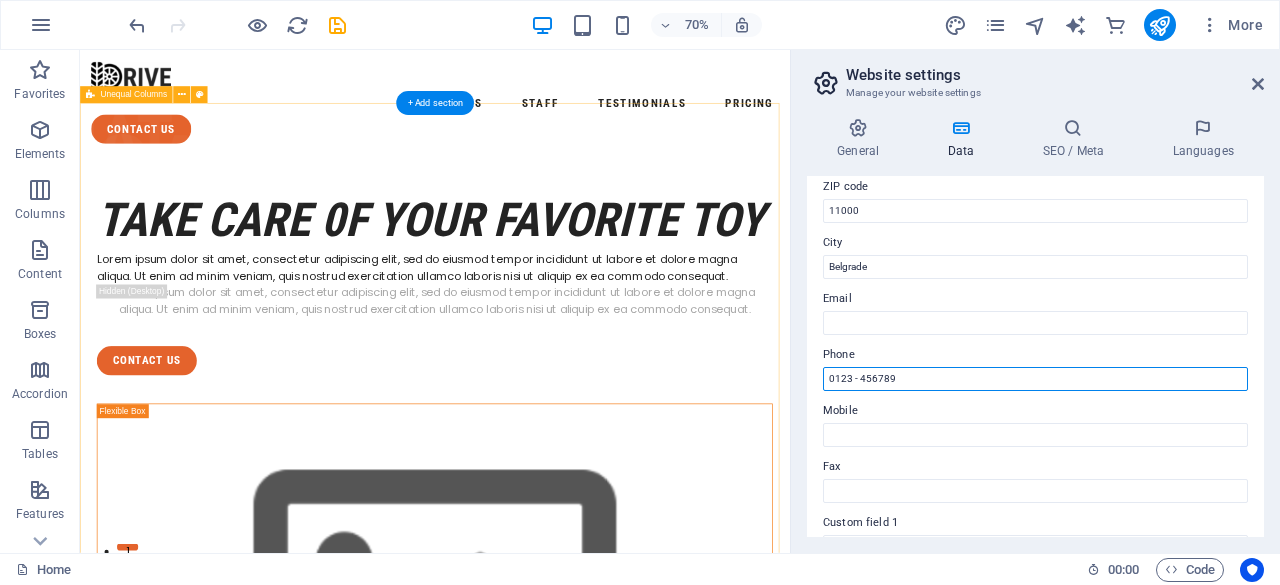 drag, startPoint x: 984, startPoint y: 417, endPoint x: 1058, endPoint y: 482, distance: 98.49365 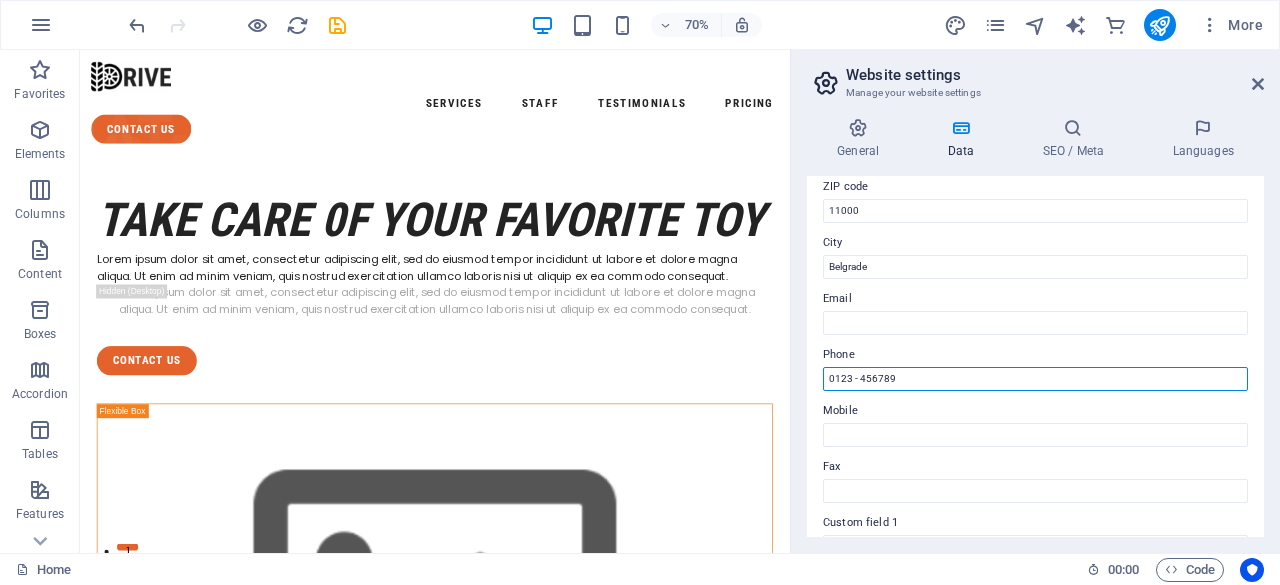 click on "0123 - 456789" at bounding box center (1035, 379) 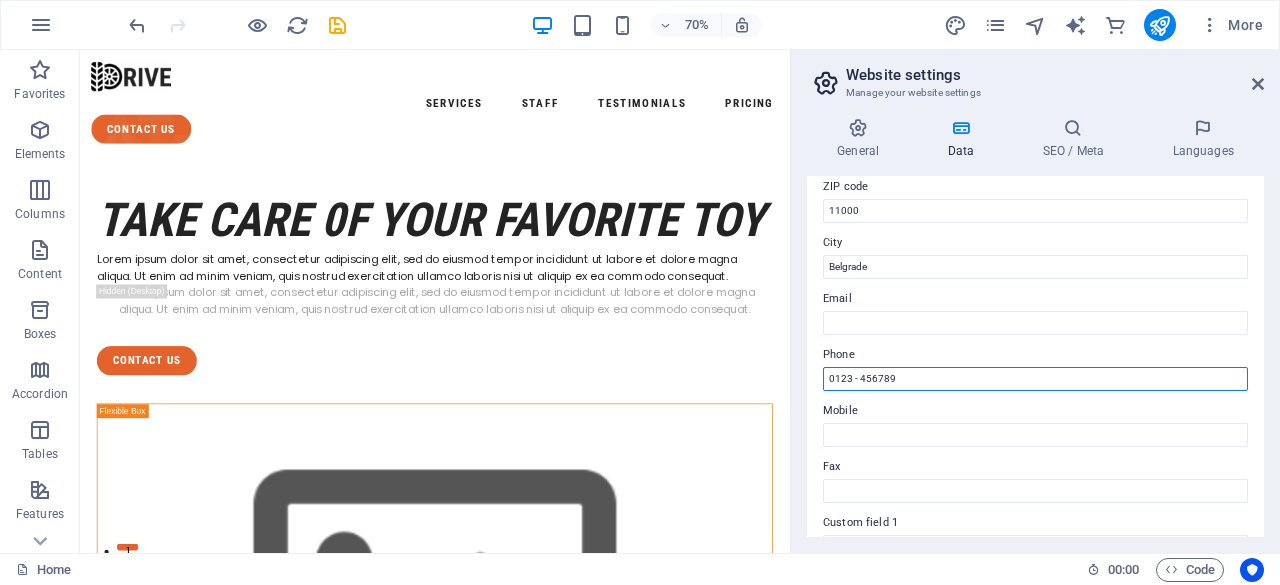 type on "*" 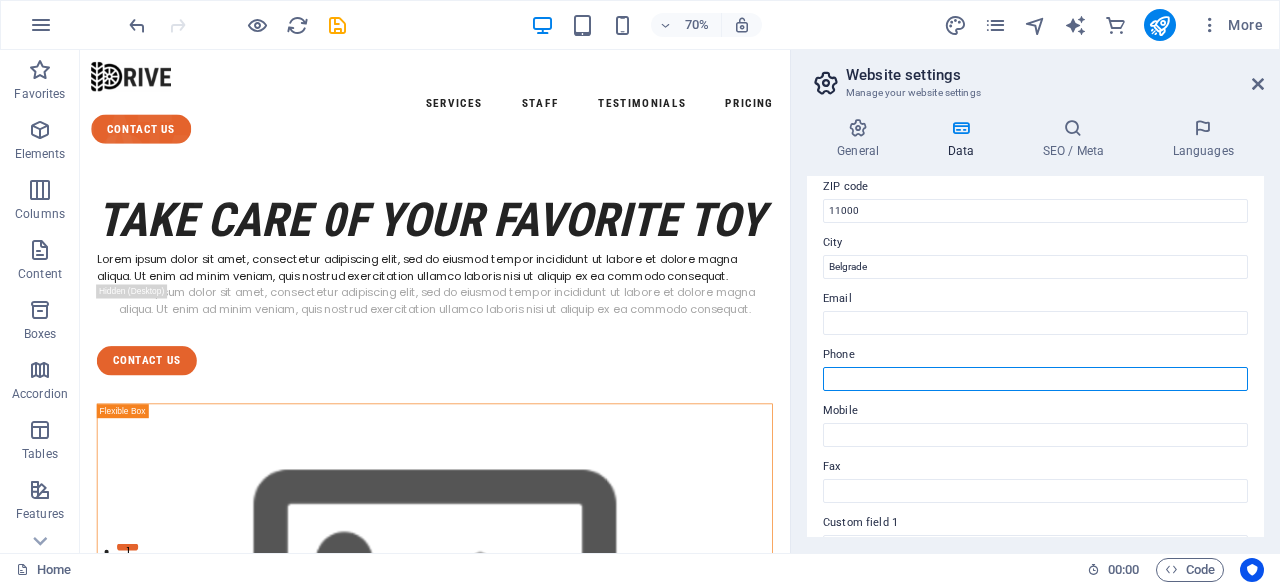 type on "?" 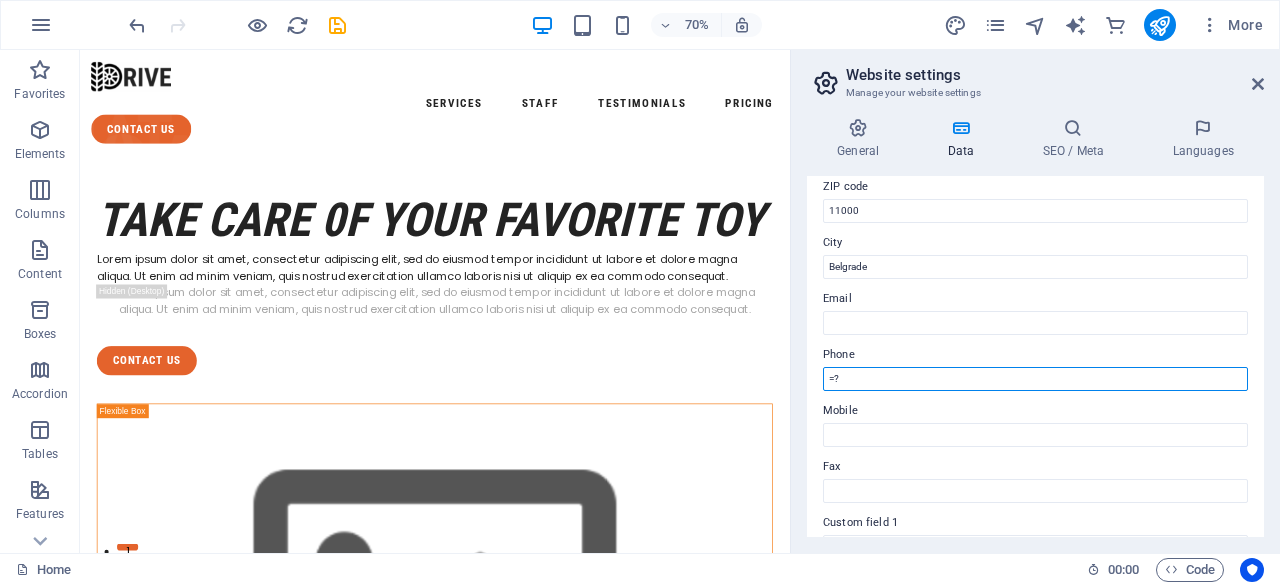 type on "=" 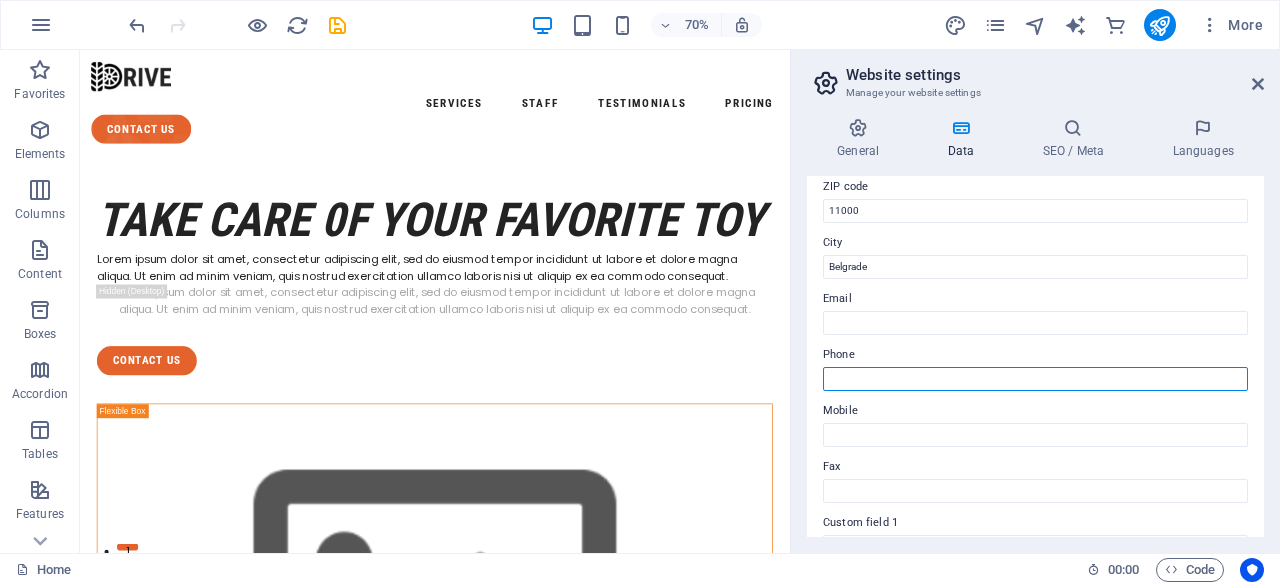 type on "=" 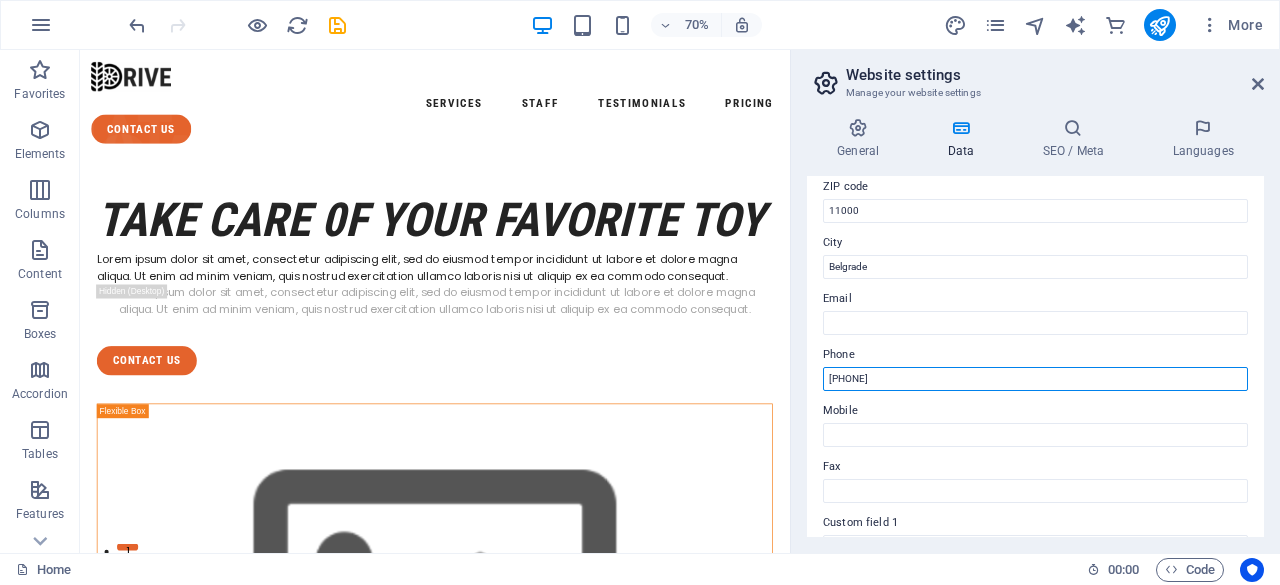 type on "[PHONE]" 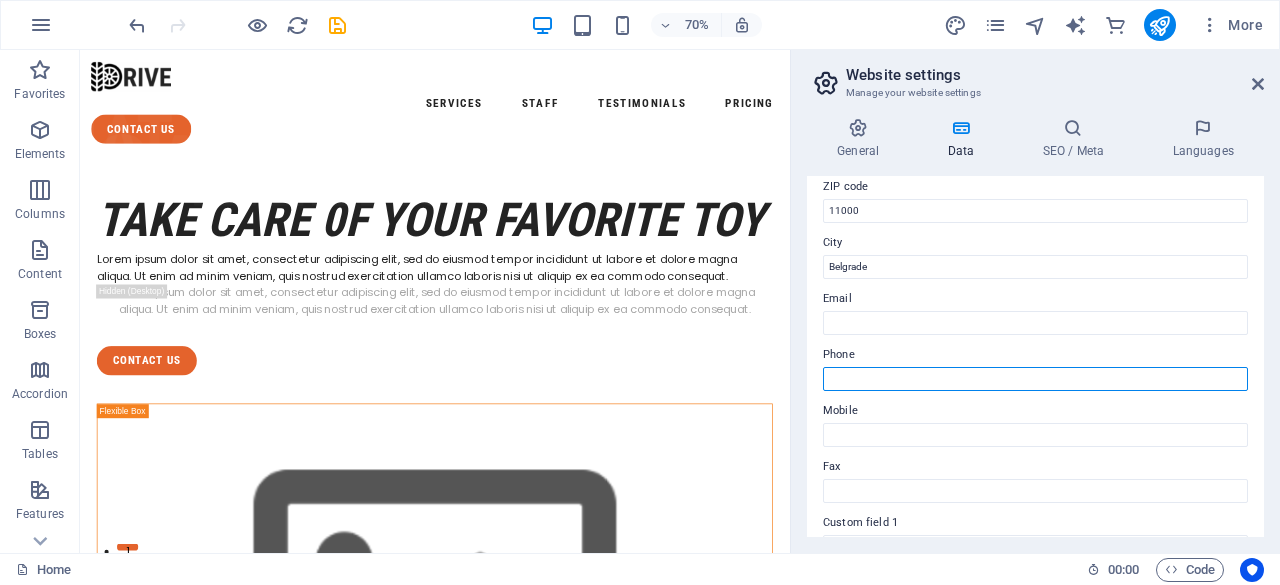 click on "Phone" at bounding box center (1035, 379) 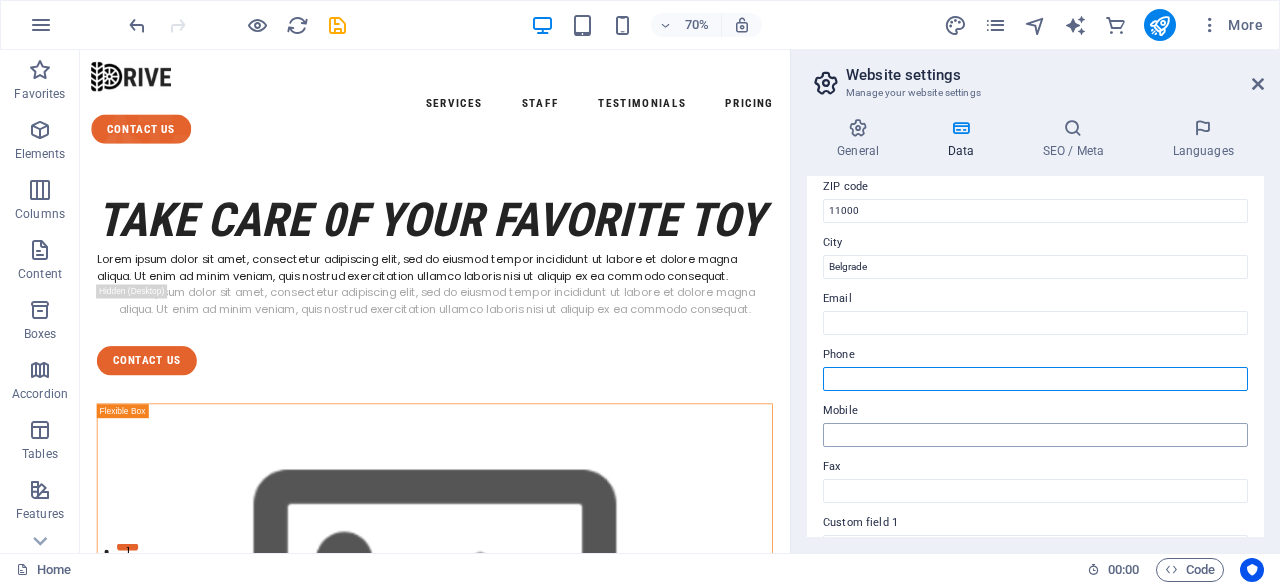 type 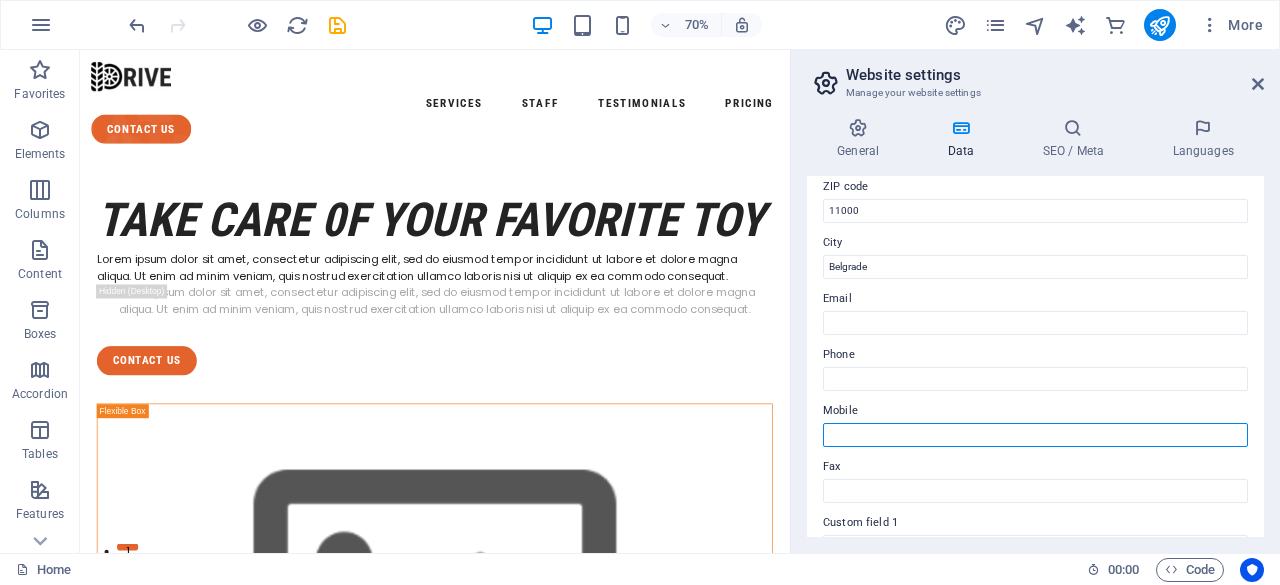 click on "Mobile" at bounding box center [1035, 435] 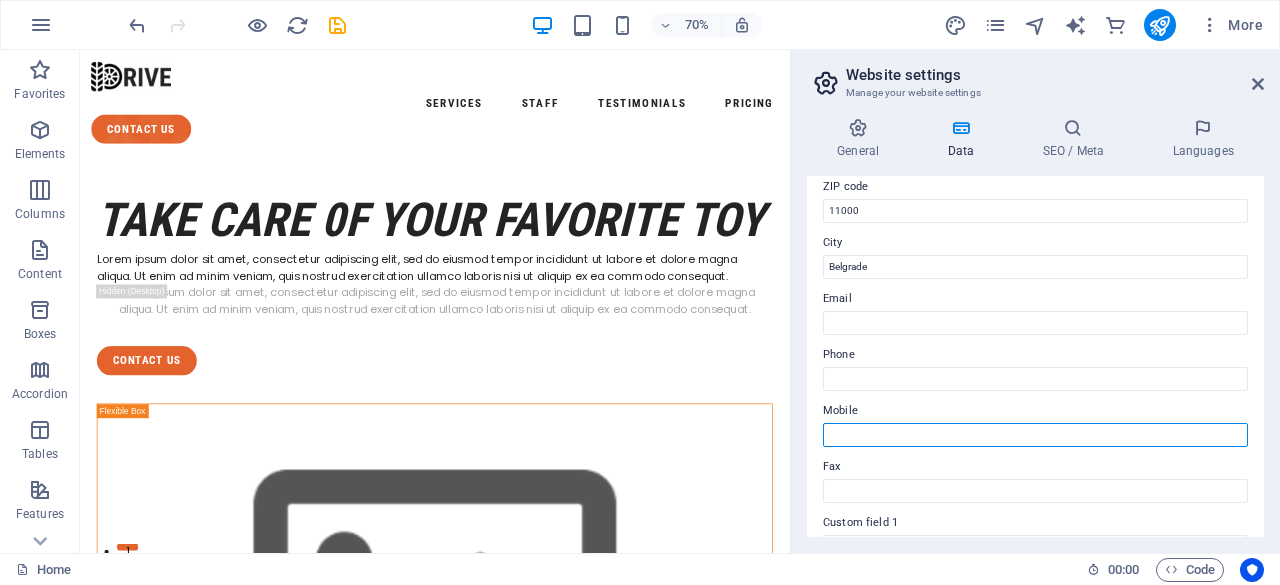paste on "[PHONE]" 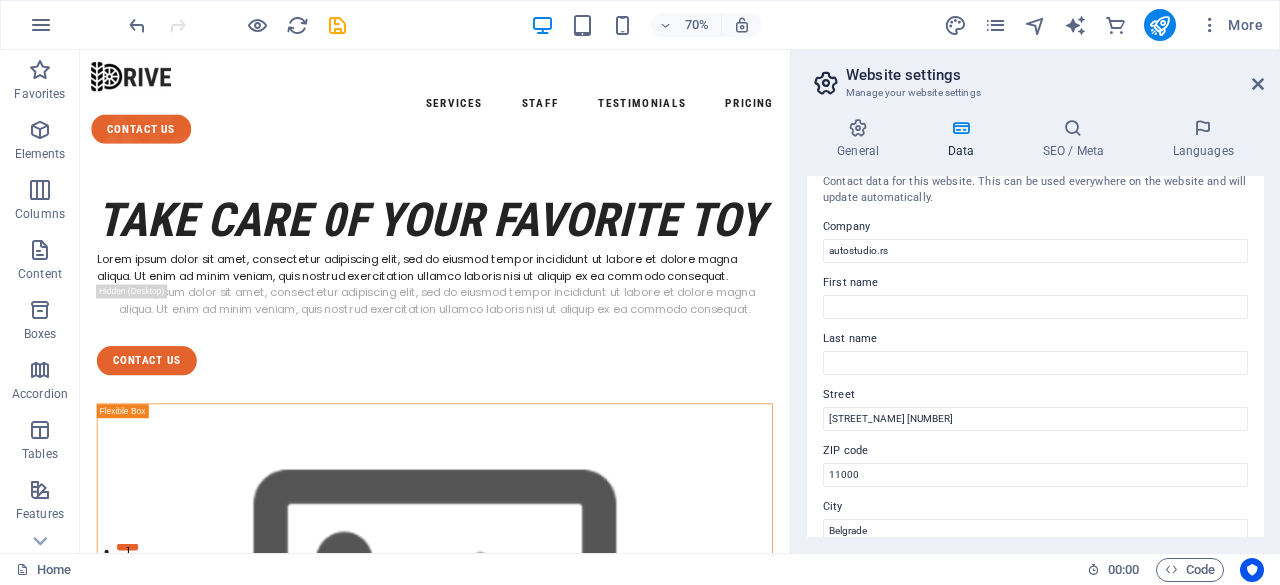scroll, scrollTop: 0, scrollLeft: 0, axis: both 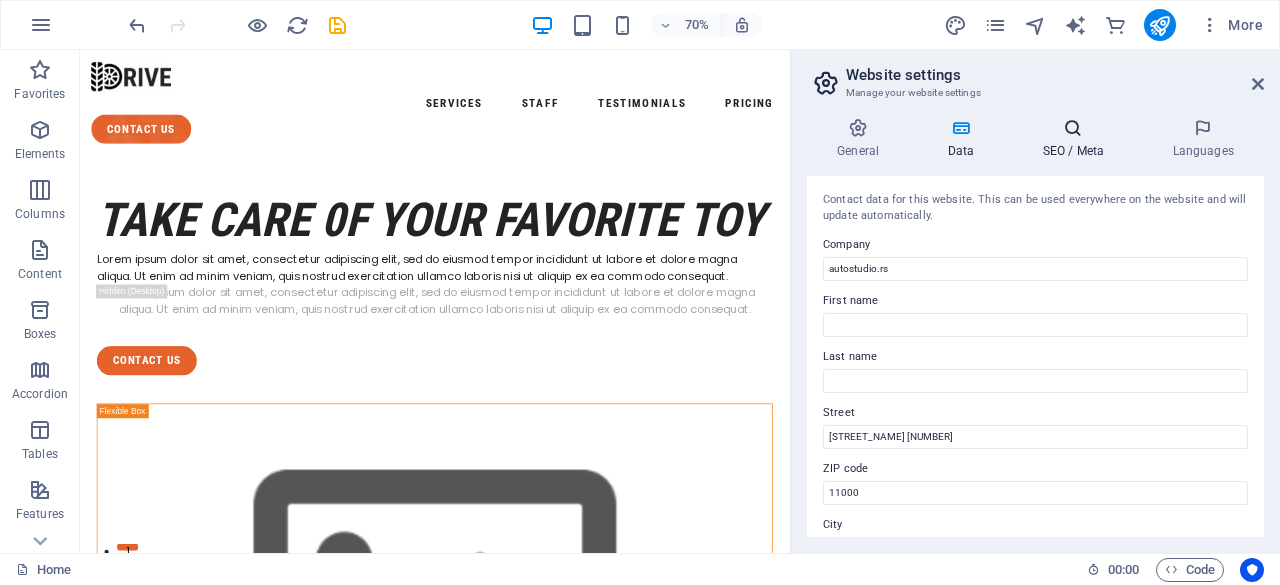 type on "[PHONE]" 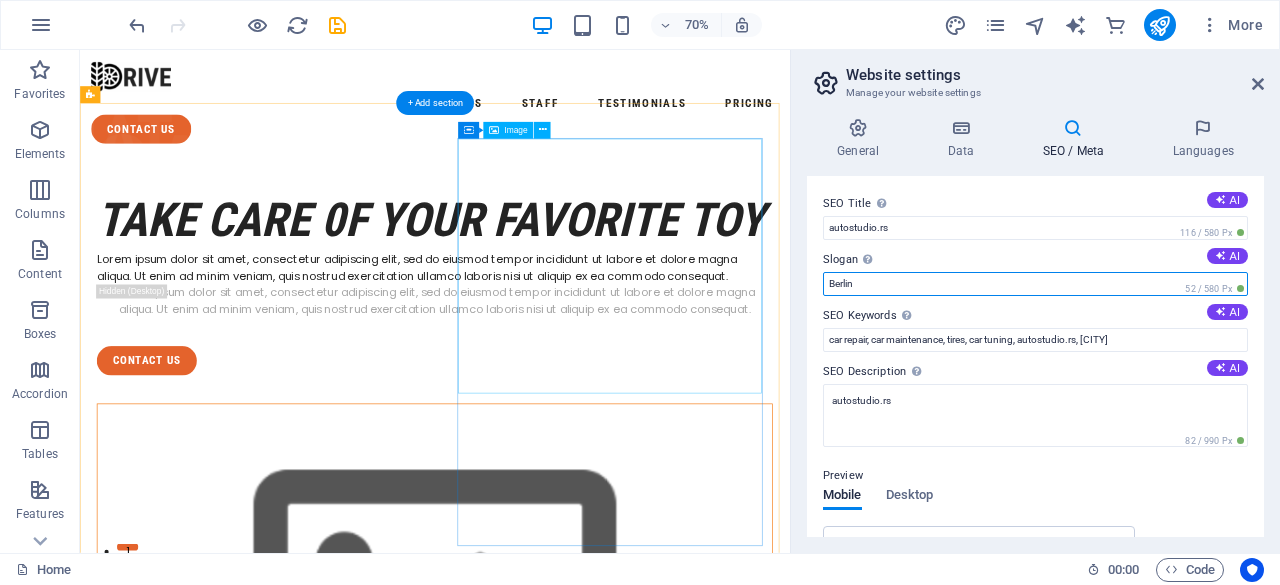 drag, startPoint x: 1002, startPoint y: 323, endPoint x: 968, endPoint y: 362, distance: 51.739735 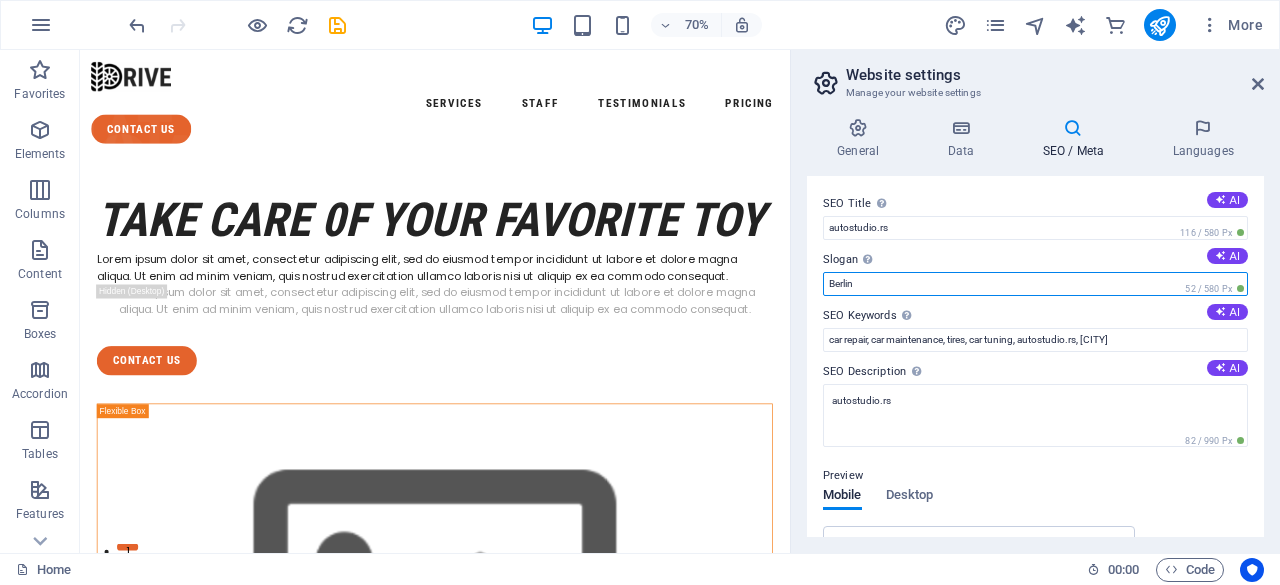 click on "Berlin" at bounding box center [1035, 284] 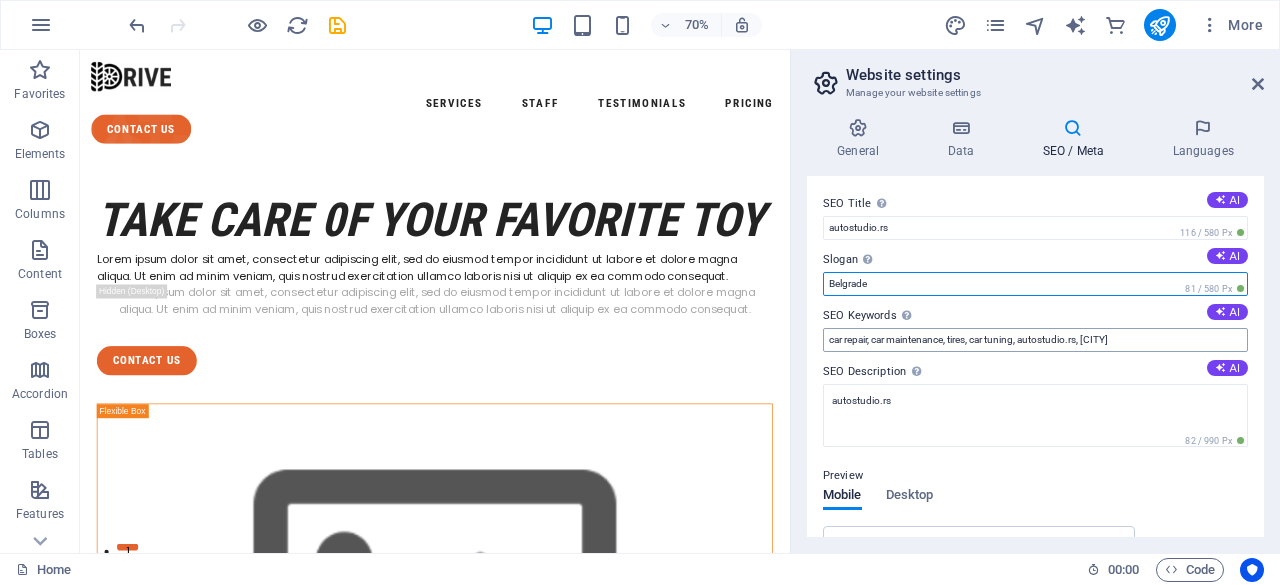 type on "Belgrade" 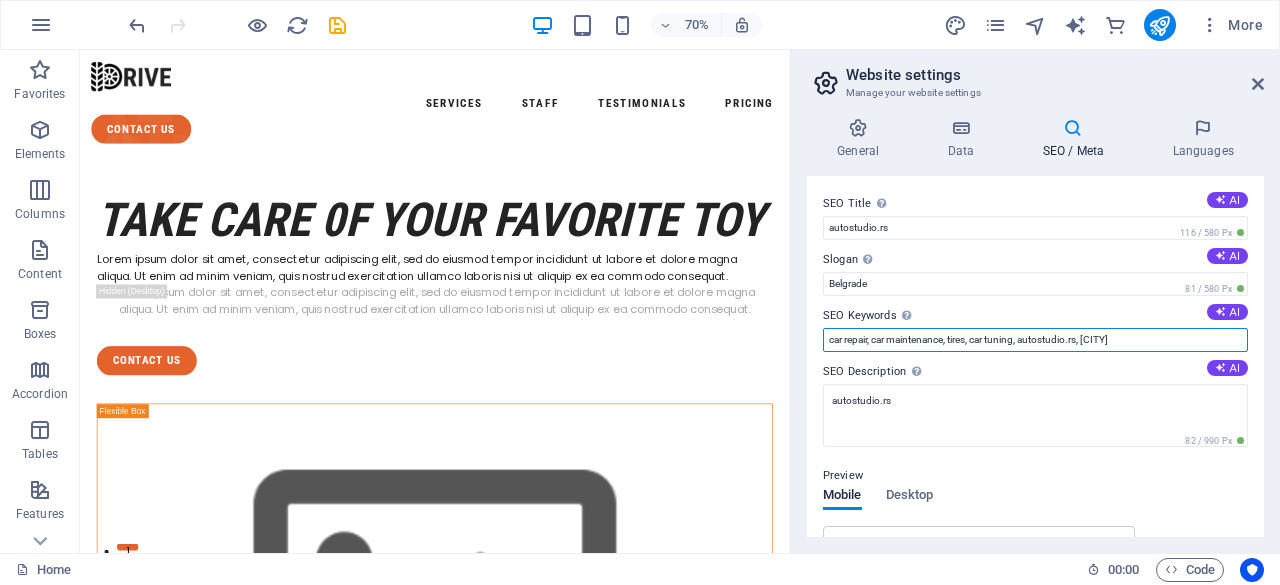 click on "car repair, car maintenance, tires, car tuning, autostudio.rs, [CITY]" at bounding box center [1035, 340] 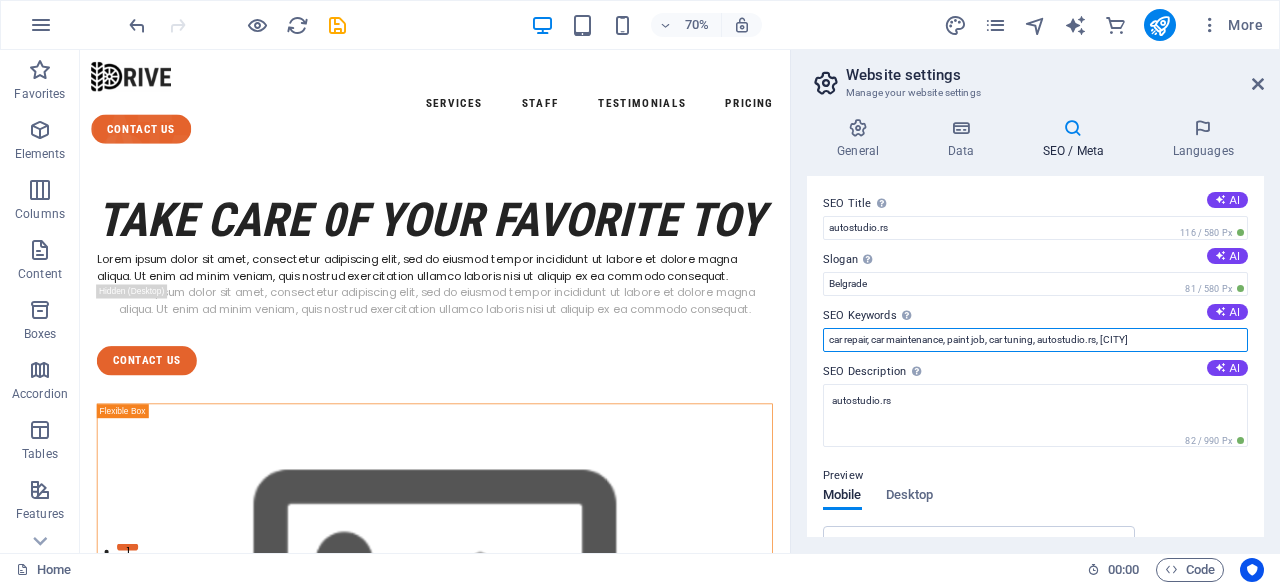 click on "car repair, car maintenance, paint job, car tuning, autostudio.rs, [CITY]" at bounding box center [1035, 340] 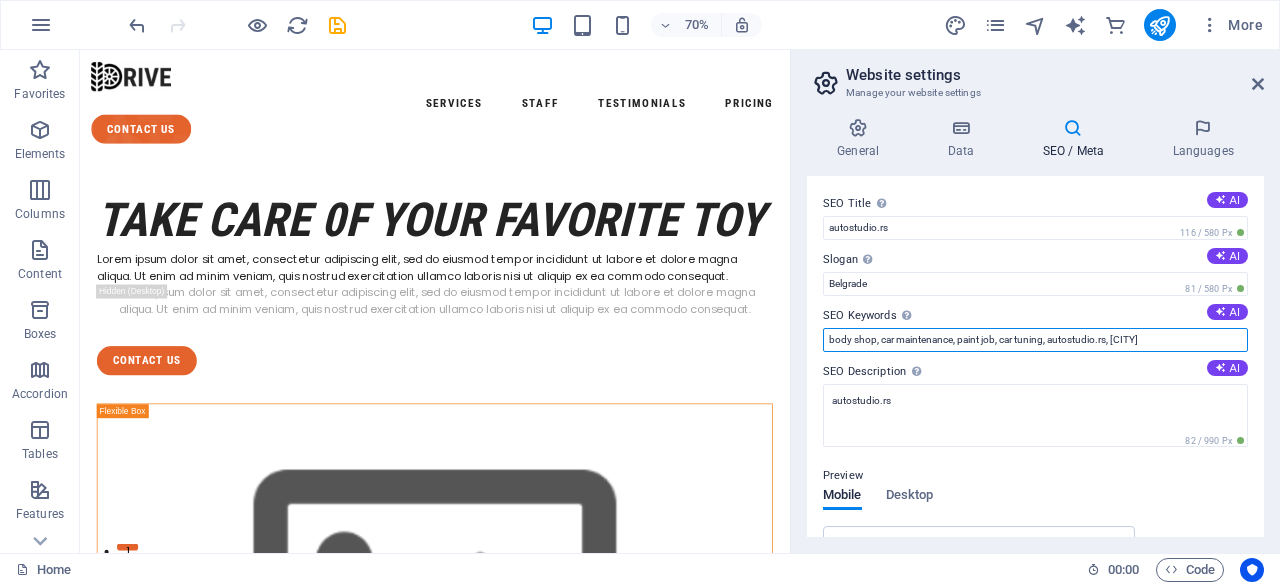 drag, startPoint x: 1042, startPoint y: 339, endPoint x: 1008, endPoint y: 340, distance: 34.0147 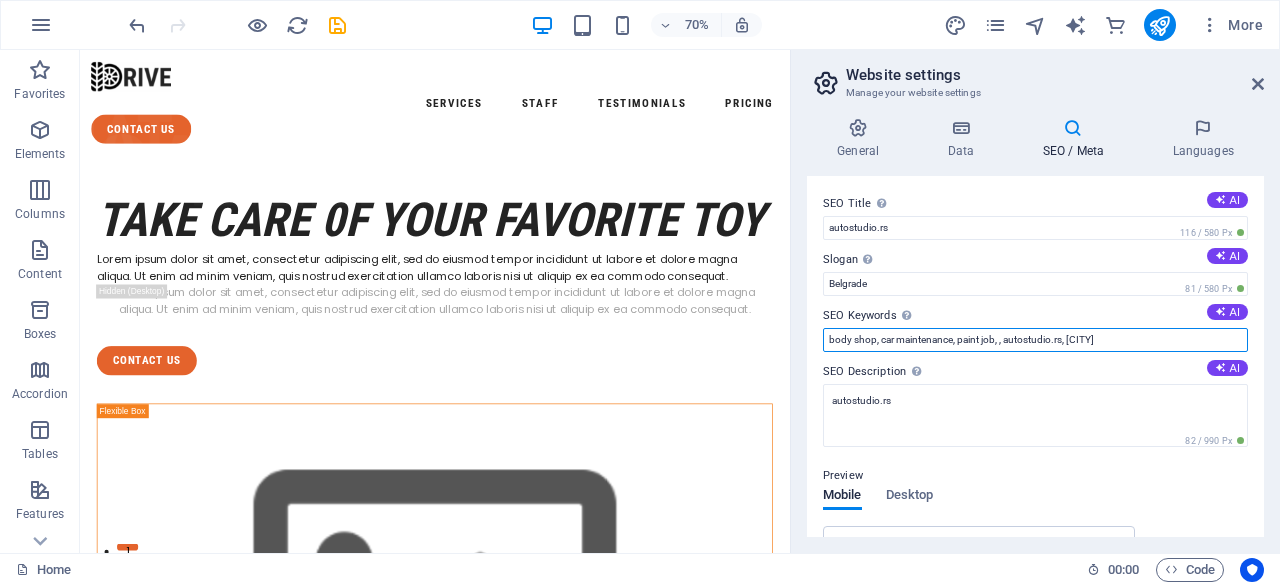 drag, startPoint x: 1068, startPoint y: 342, endPoint x: 1136, endPoint y: 339, distance: 68.06615 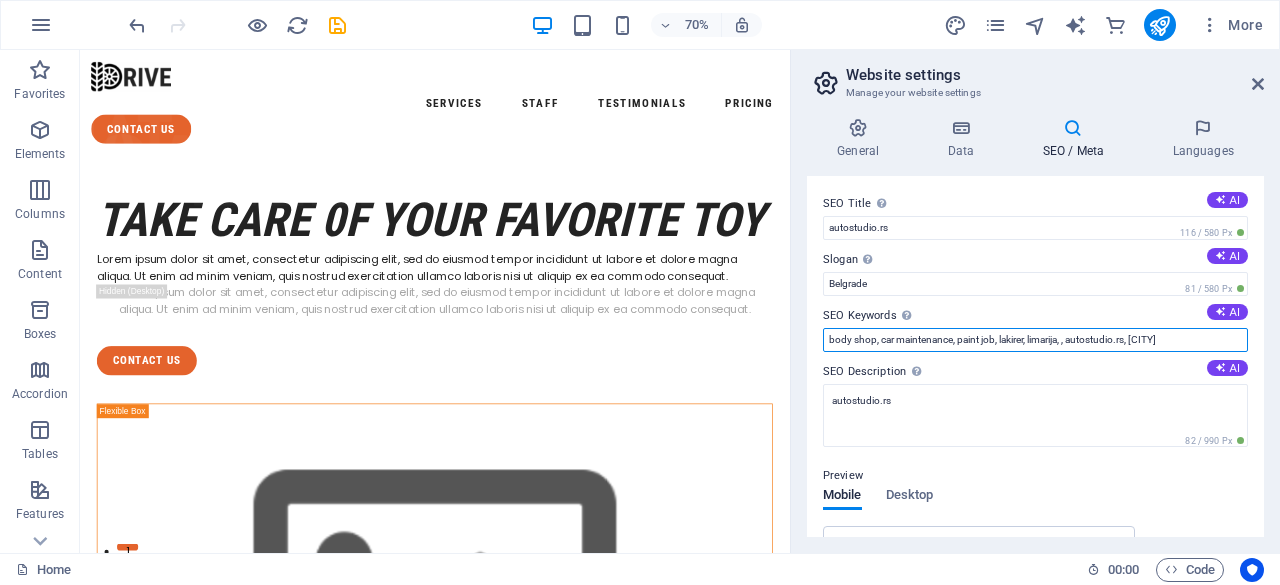 click on "body shop, car maintenance, paint job, lakirer, limarija, , autostudio.rs, [CITY]" at bounding box center (1035, 340) 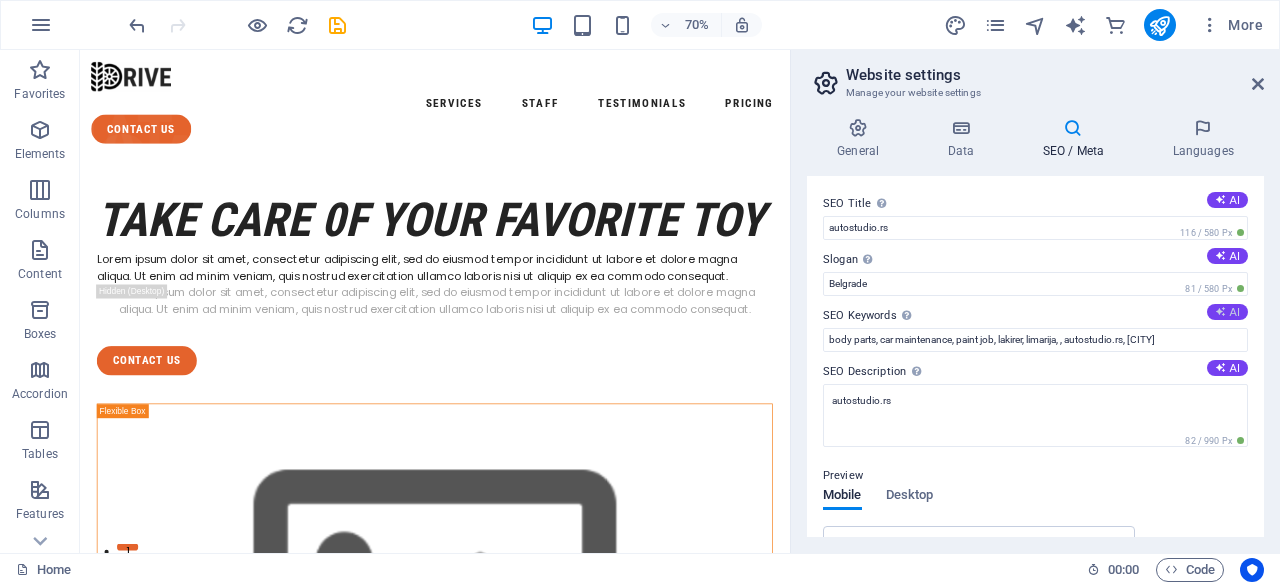 click on "AI" at bounding box center [1227, 312] 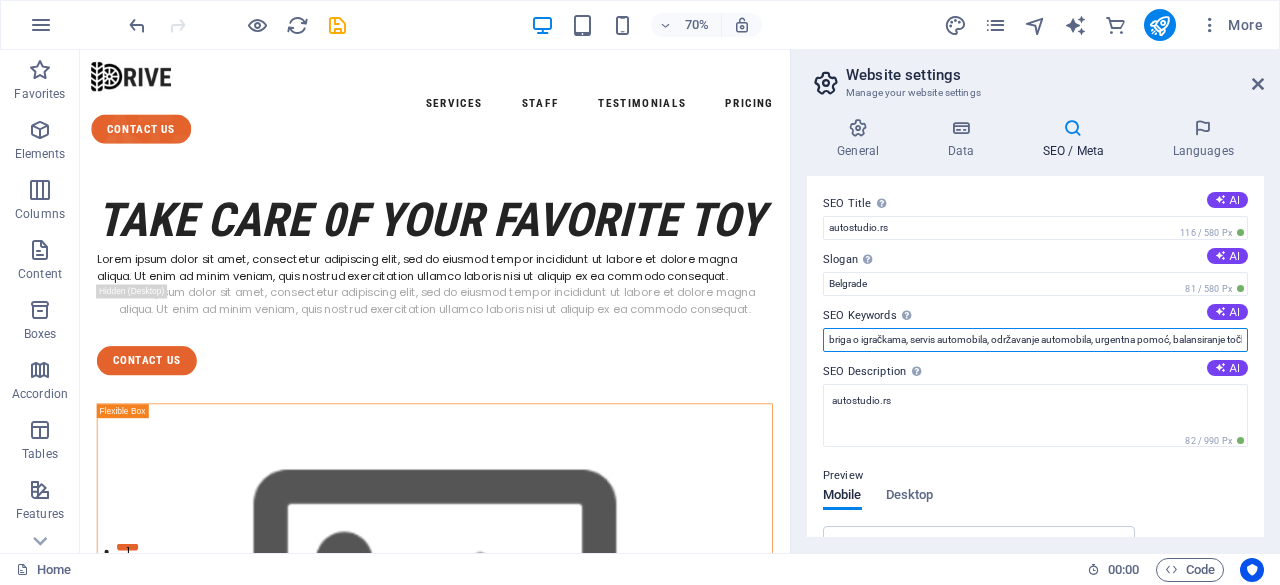 drag, startPoint x: 908, startPoint y: 338, endPoint x: 851, endPoint y: 342, distance: 57.14018 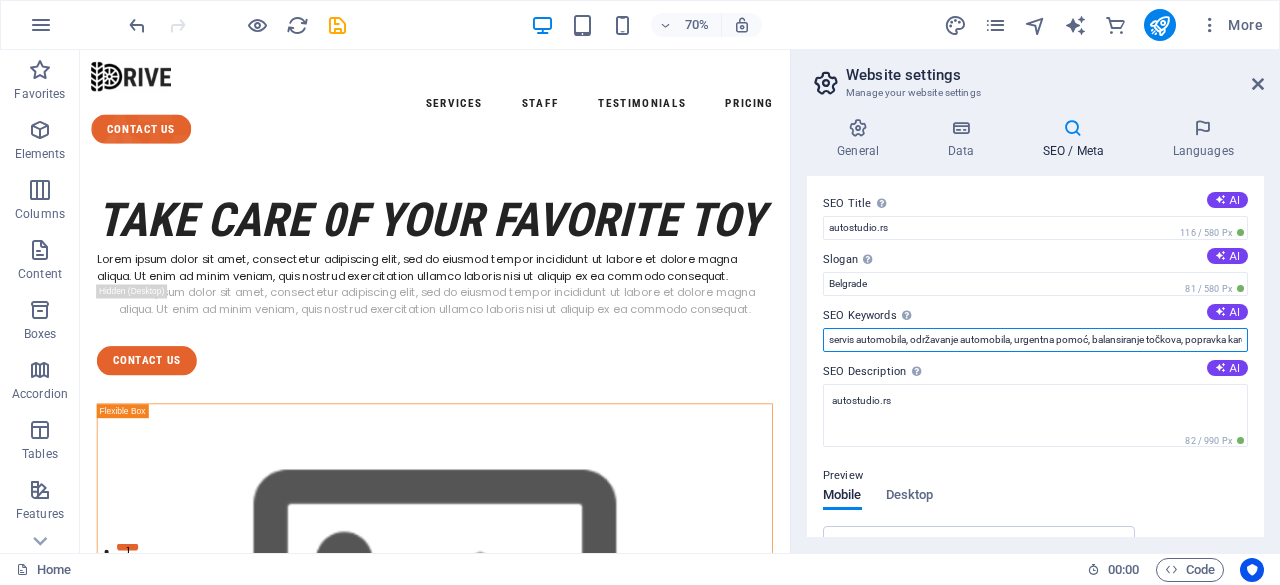 click on "servis automobila, održavanje automobila, urgentna pomoć, balansiranje točkova, popravka karoserije" at bounding box center (1035, 340) 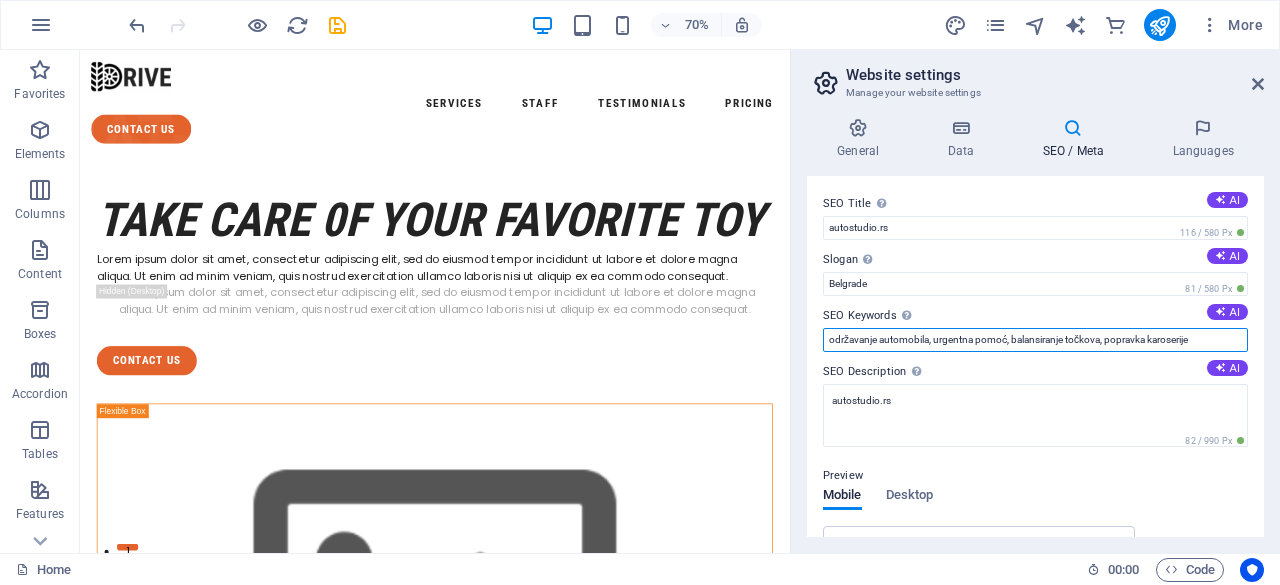 click on "održavanje automobila, urgentna pomoć, balansiranje točkova, popravka karoserije" at bounding box center (1035, 340) 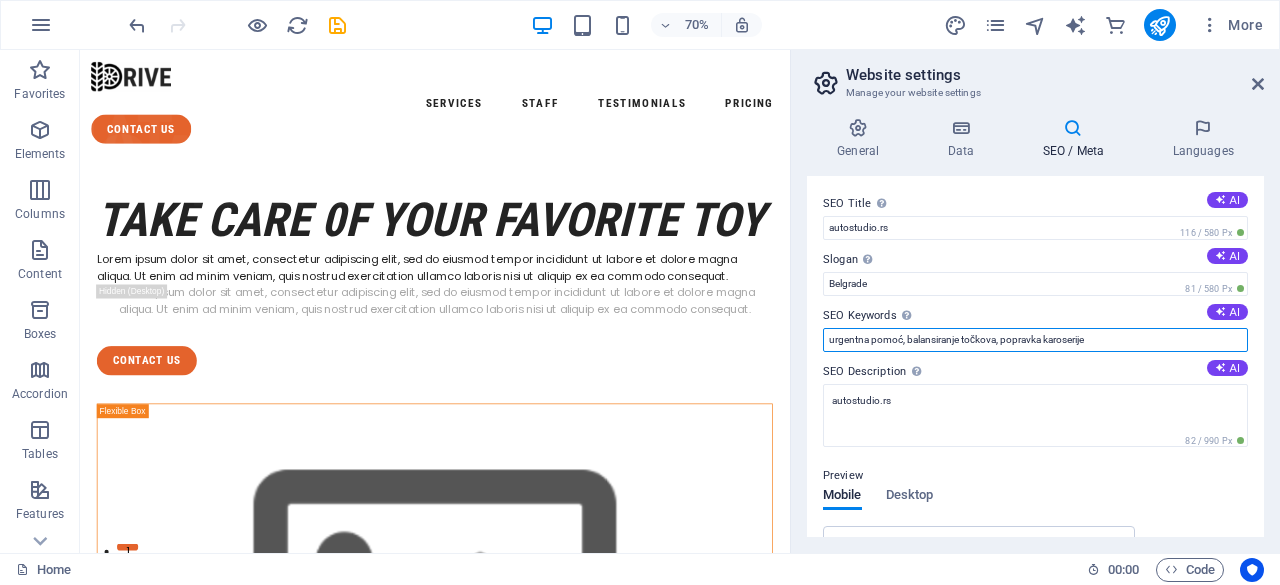 drag, startPoint x: 1000, startPoint y: 337, endPoint x: 852, endPoint y: 339, distance: 148.01352 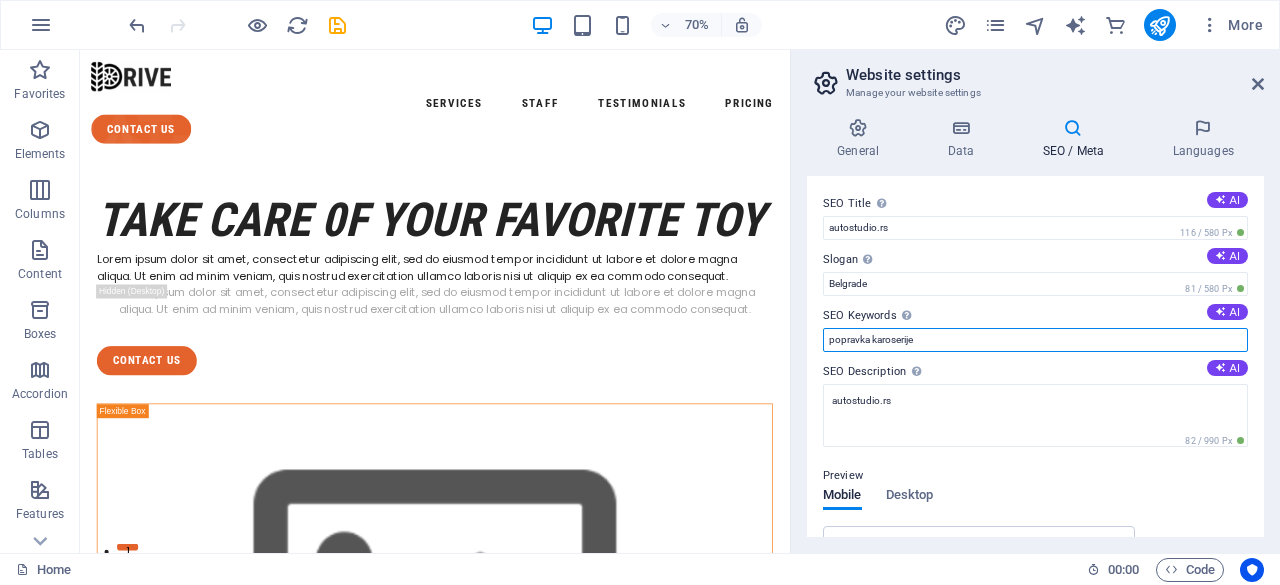 type on "popravka karoserije" 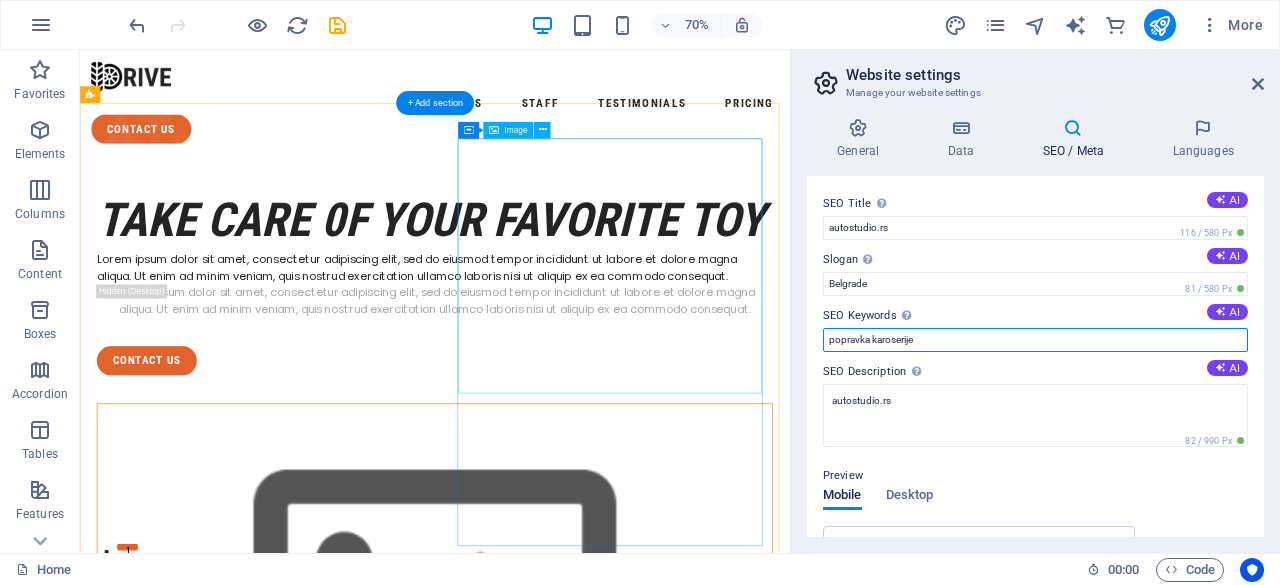 drag, startPoint x: 1010, startPoint y: 389, endPoint x: 959, endPoint y: 453, distance: 81.8352 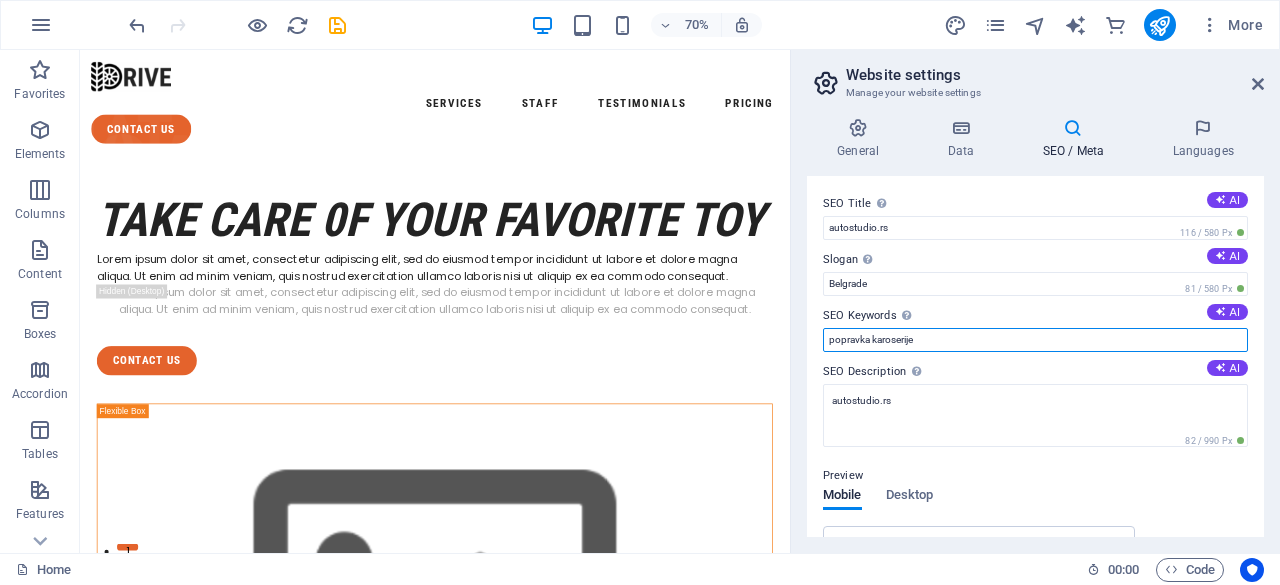 click on "popravka karoserije" at bounding box center [1035, 340] 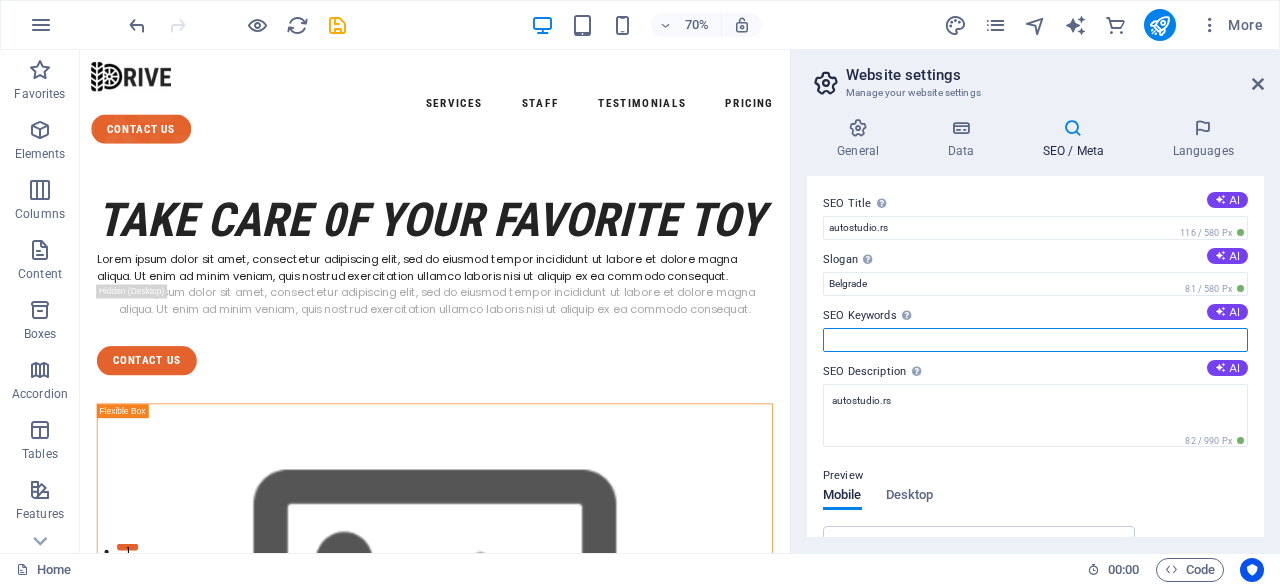 click on "SEO Keywords Comma-separated list of keywords representing your website. AI" at bounding box center (1035, 340) 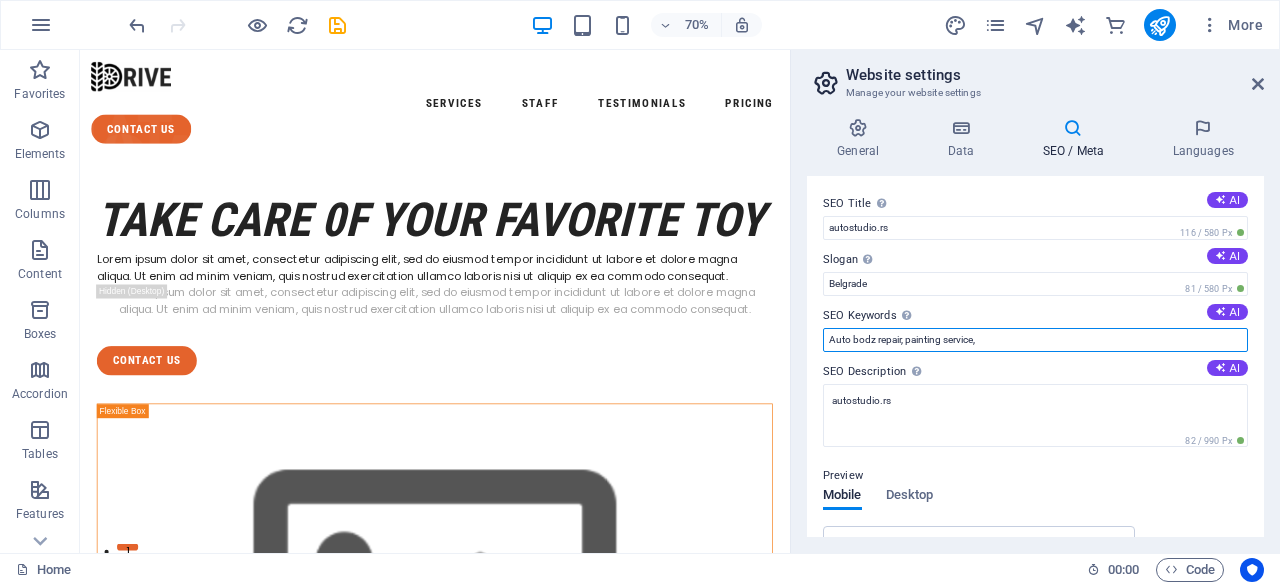 click on "Auto bodz repair, painting service," at bounding box center [1035, 340] 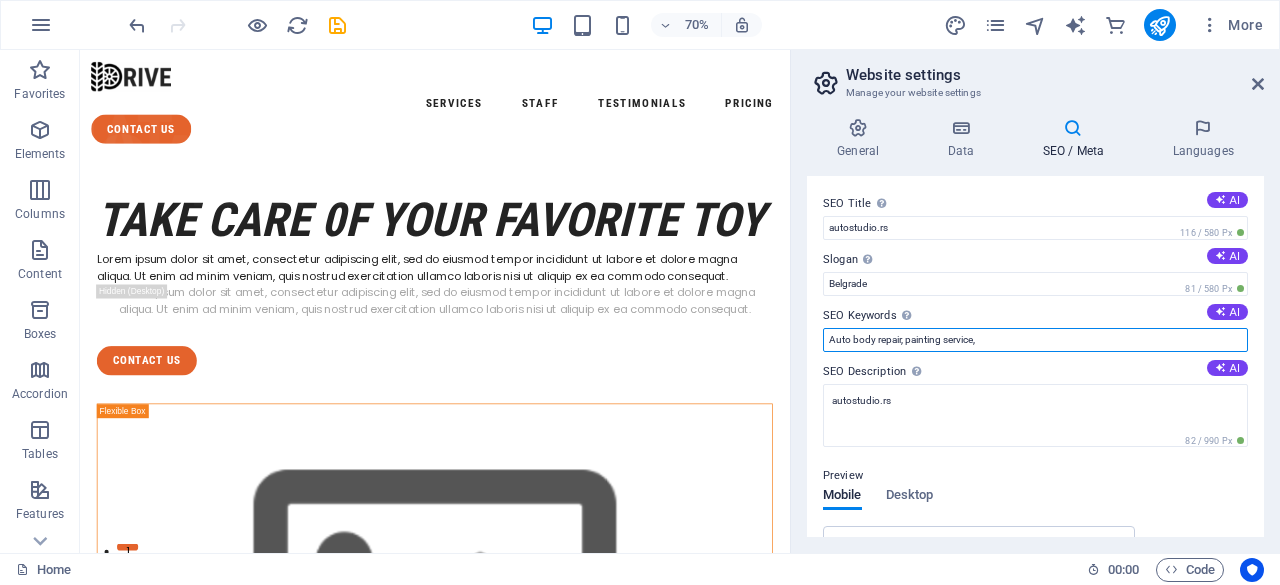 click on "Auto body repair, painting service," at bounding box center [1035, 340] 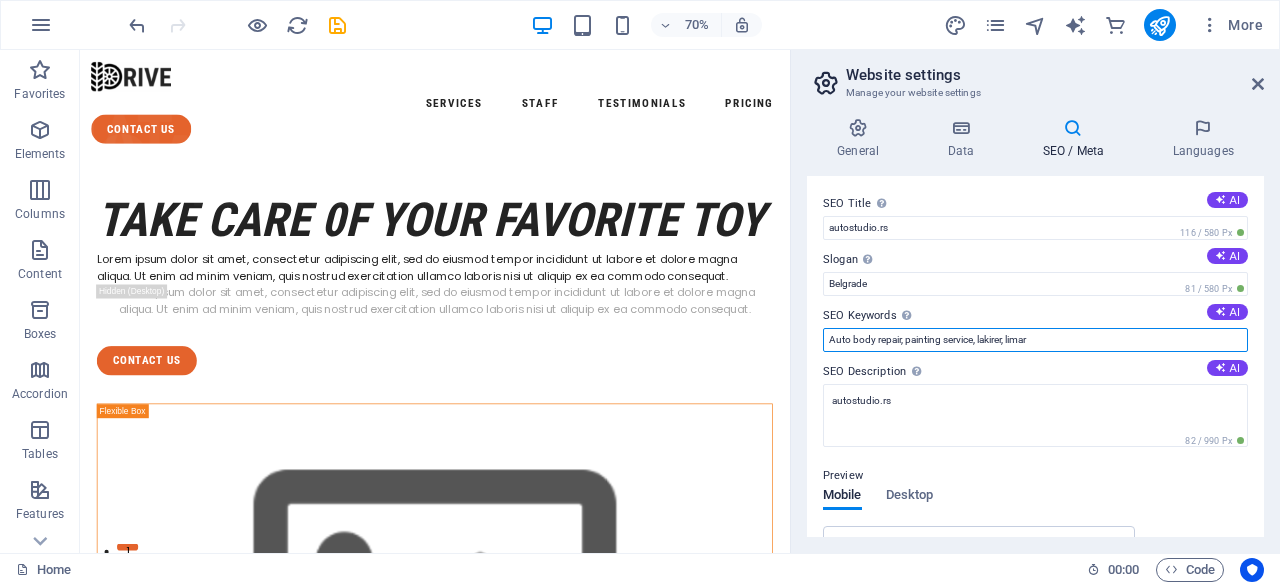 click on "Auto body repair, painting service, lakirer, limar" at bounding box center (1035, 340) 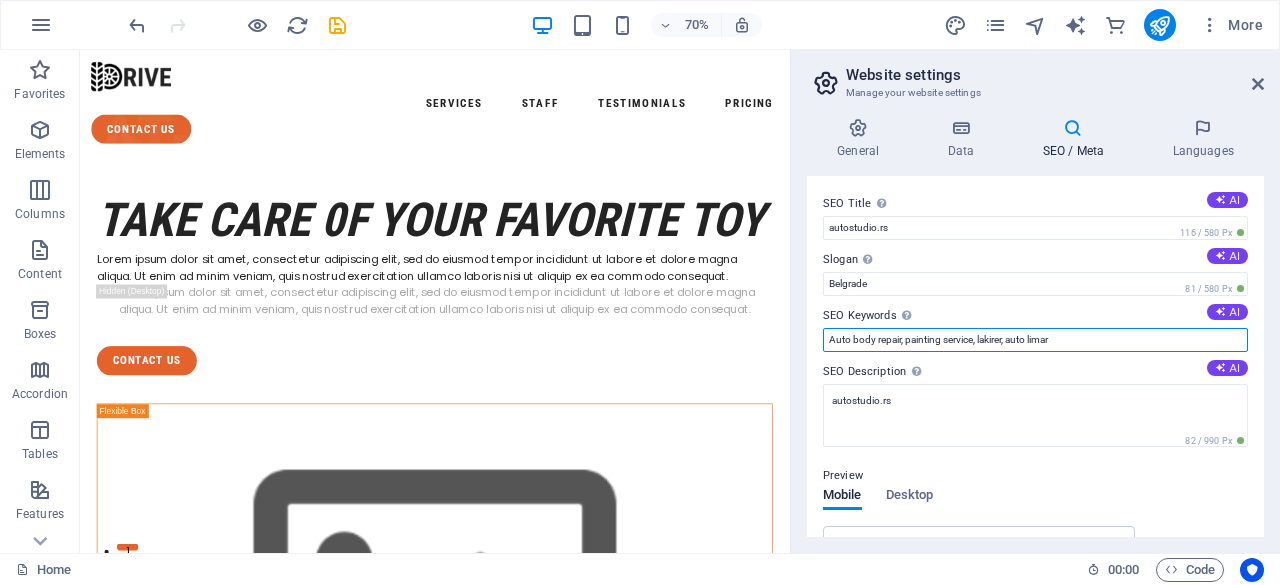 click on "Auto body repair, painting service, lakirer, auto limar" at bounding box center [1035, 340] 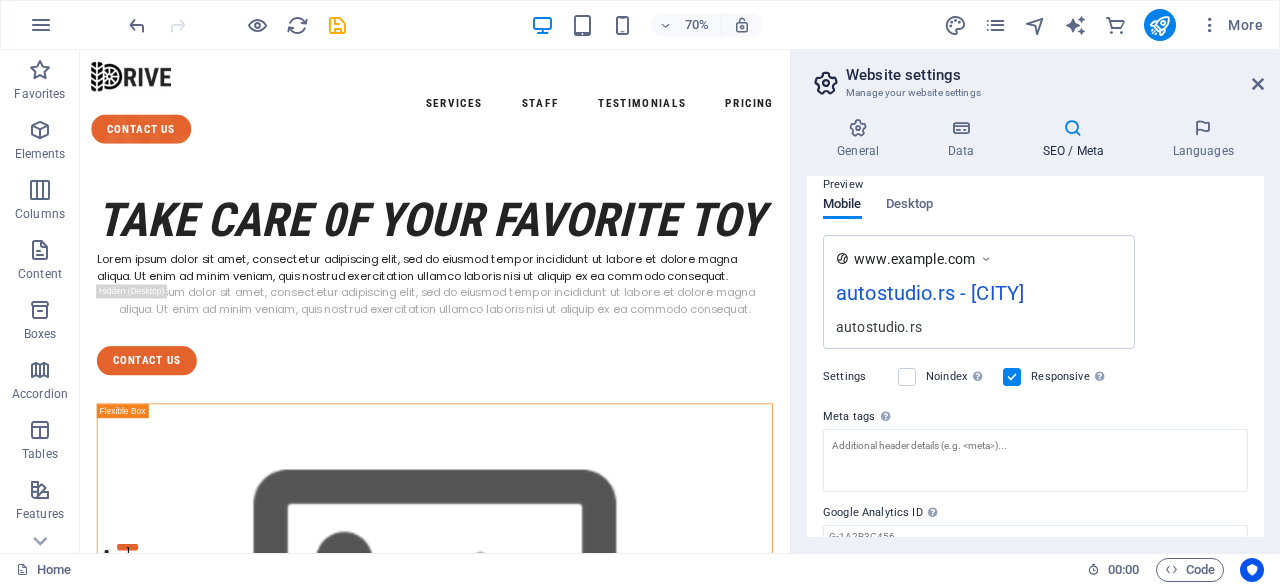 scroll, scrollTop: 292, scrollLeft: 0, axis: vertical 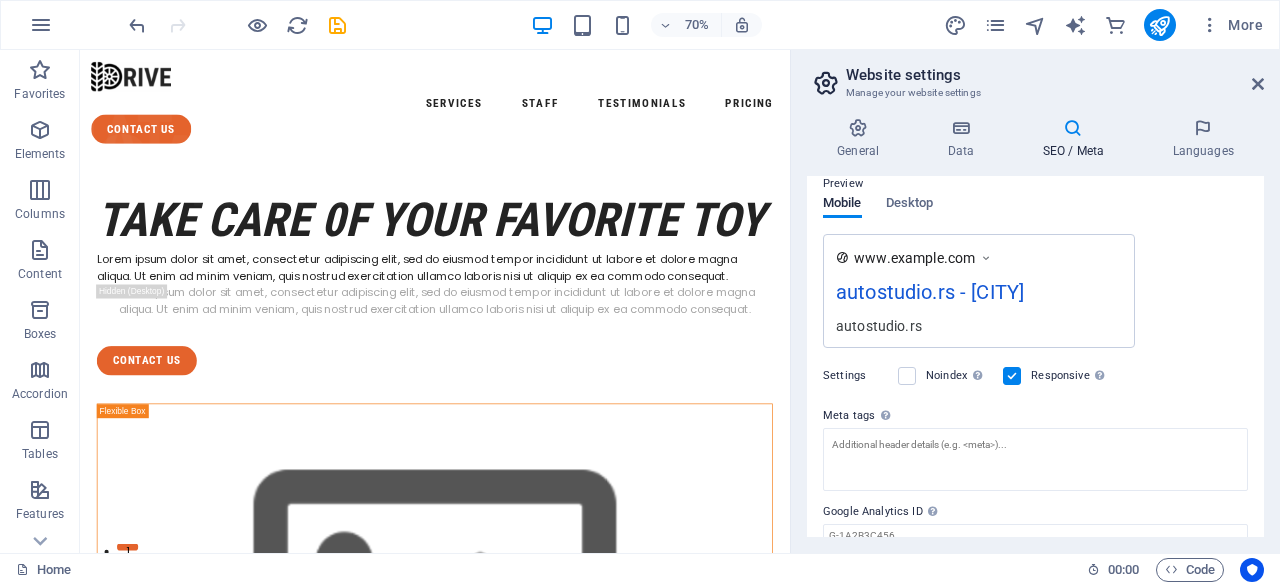 type on "Auto body repair, painting service, lakirer, auto limar, poliraranje, car polish" 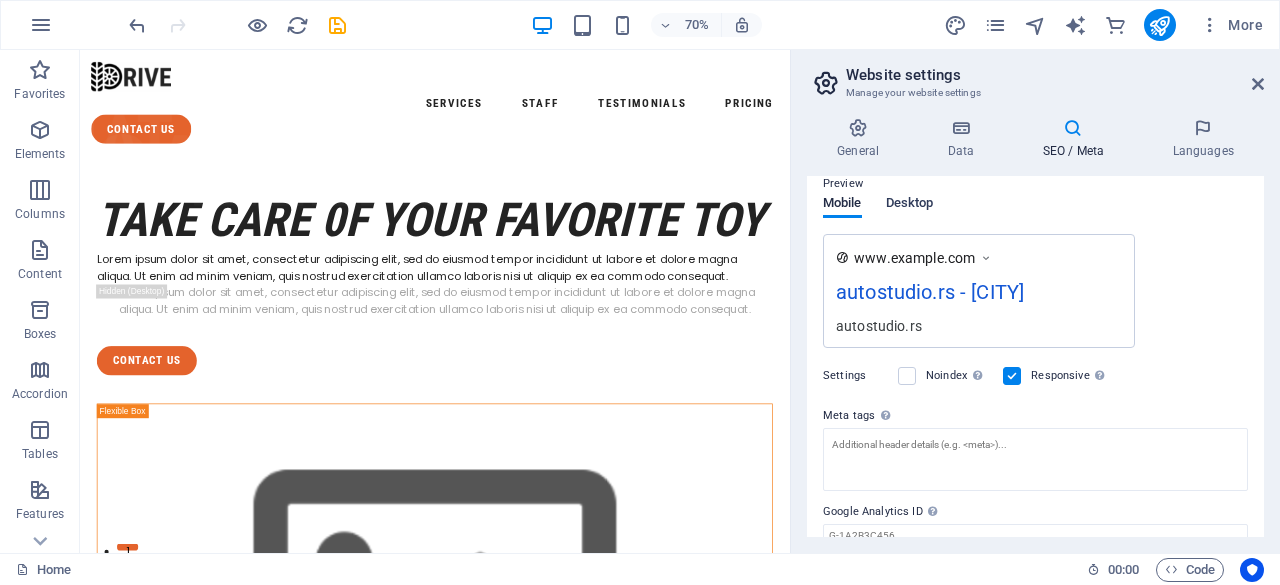 click on "Desktop" at bounding box center (910, 205) 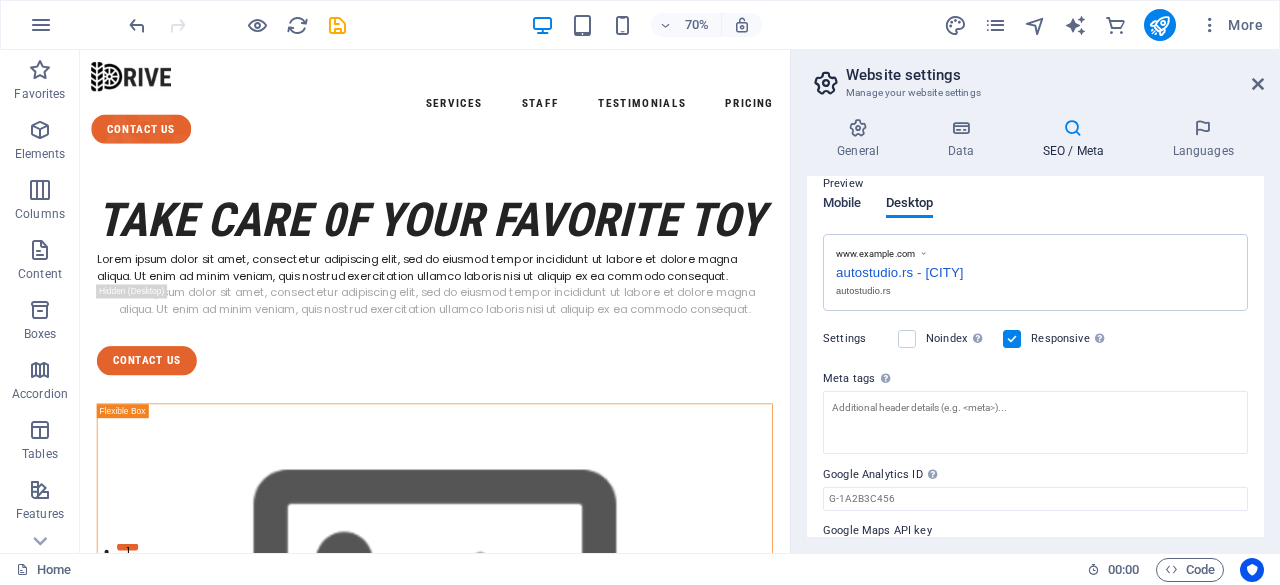 click on "Mobile" at bounding box center [842, 205] 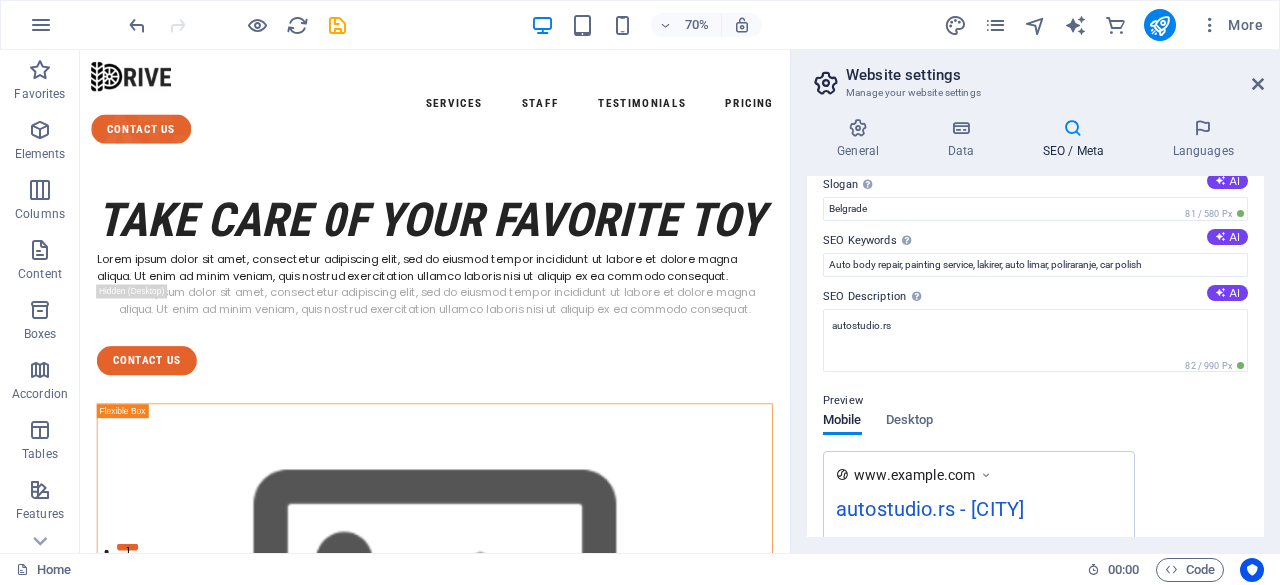 scroll, scrollTop: 0, scrollLeft: 0, axis: both 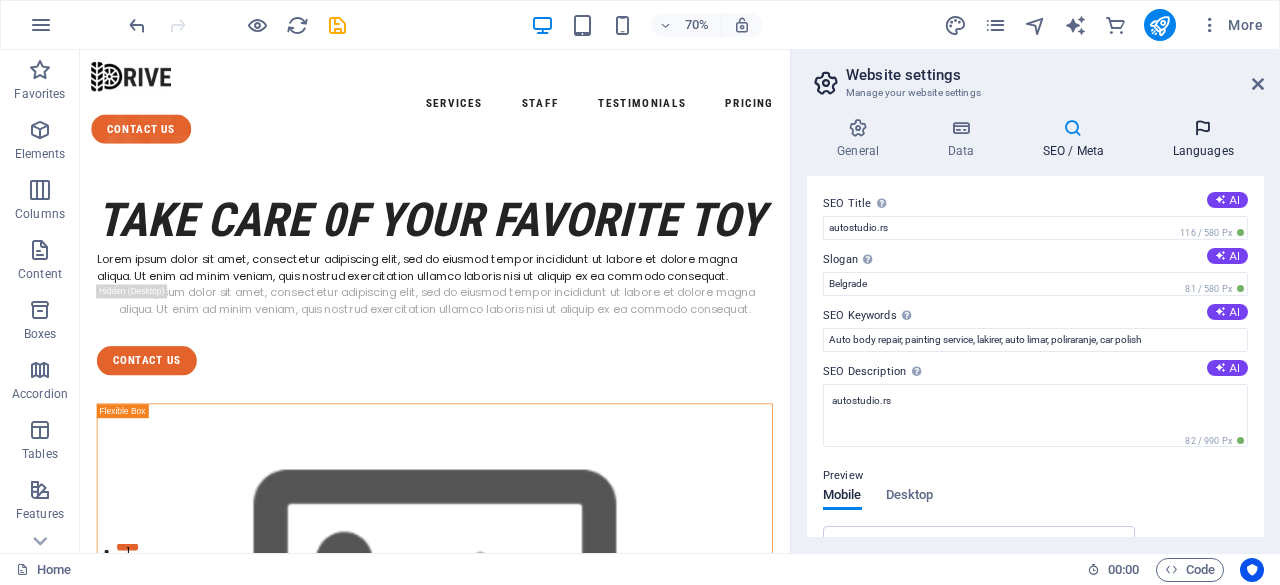 click at bounding box center (1203, 128) 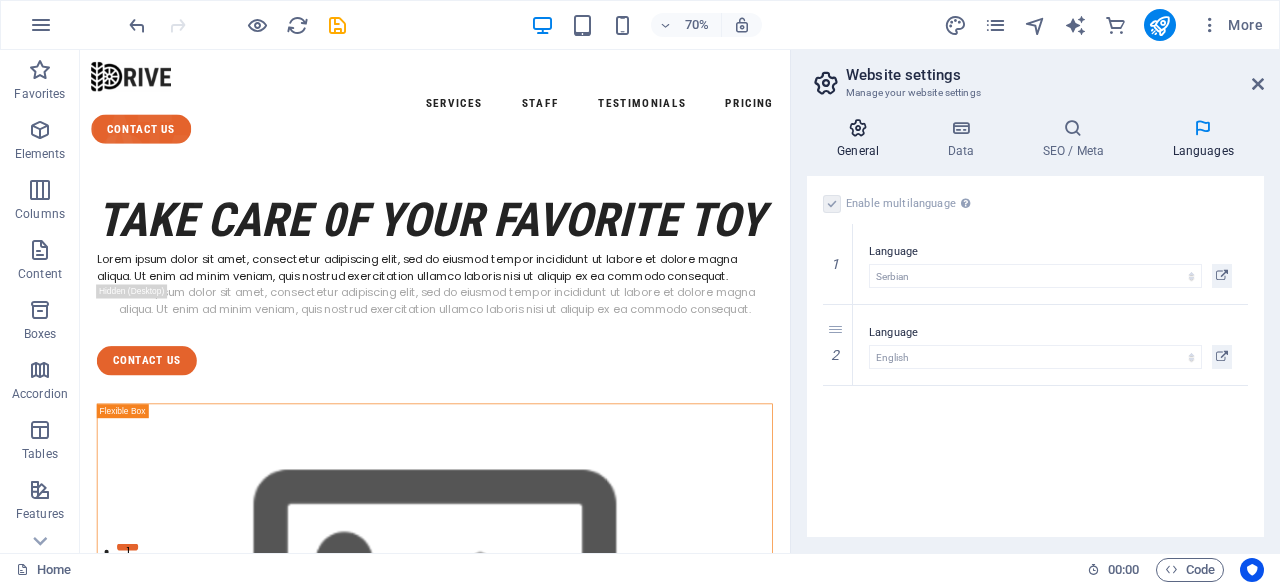 click at bounding box center (858, 128) 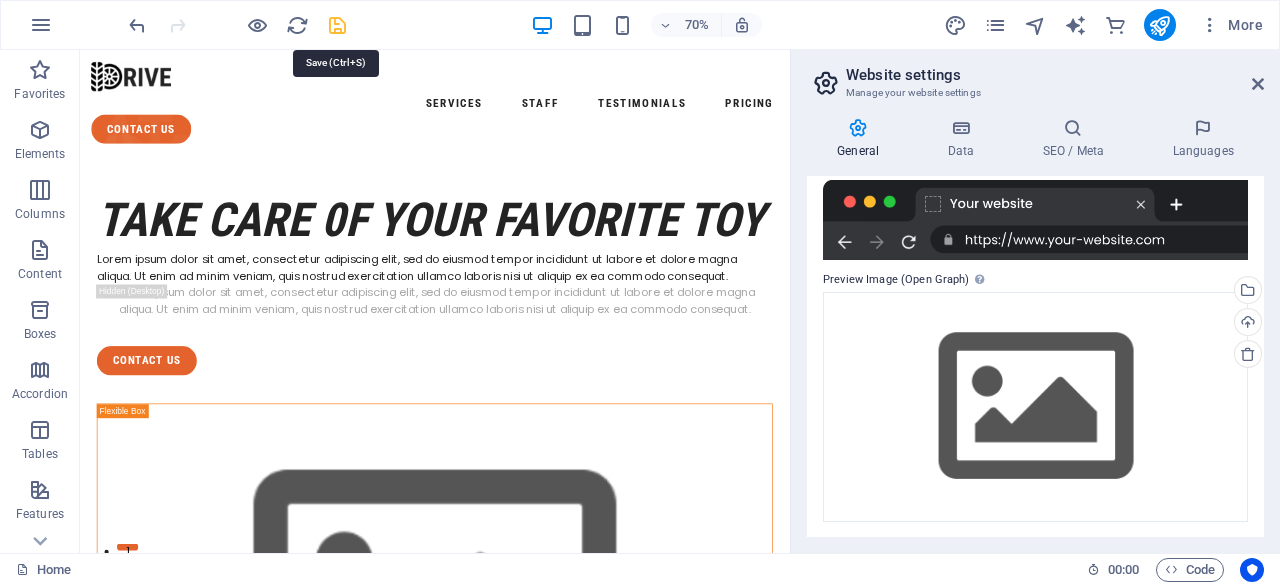 click at bounding box center (337, 25) 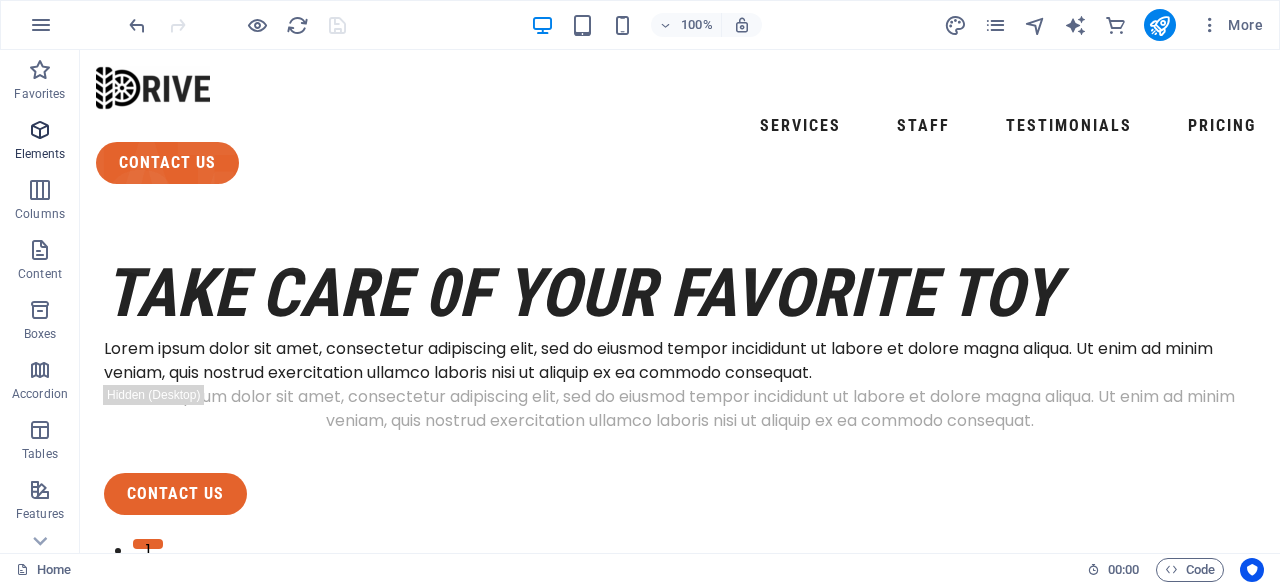 click at bounding box center (40, 130) 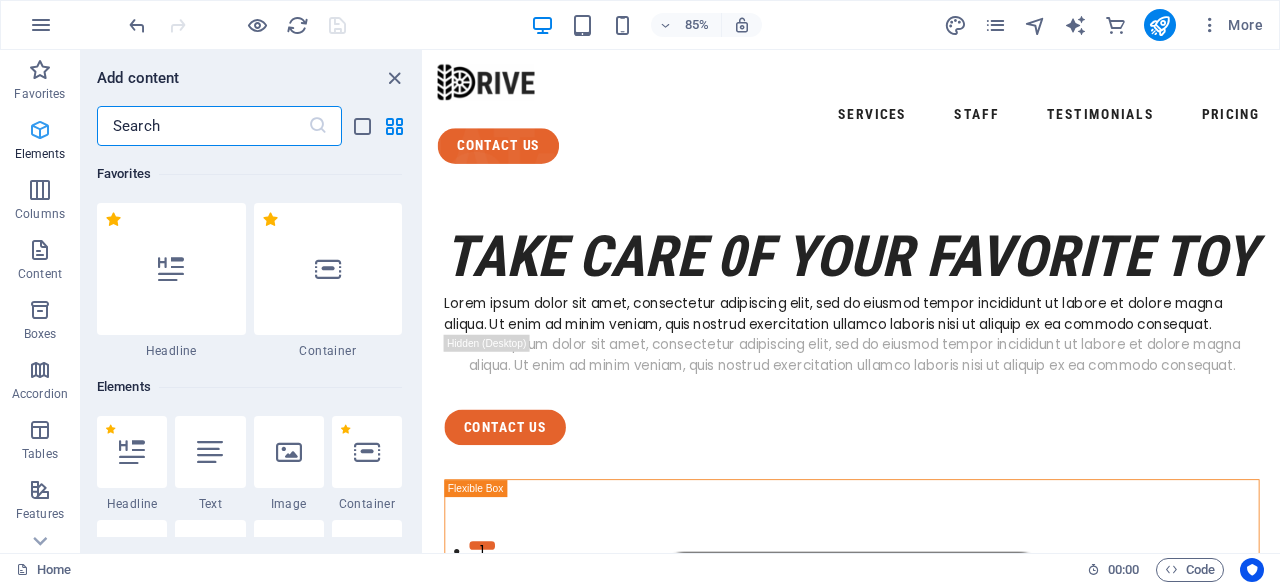 scroll, scrollTop: 213, scrollLeft: 0, axis: vertical 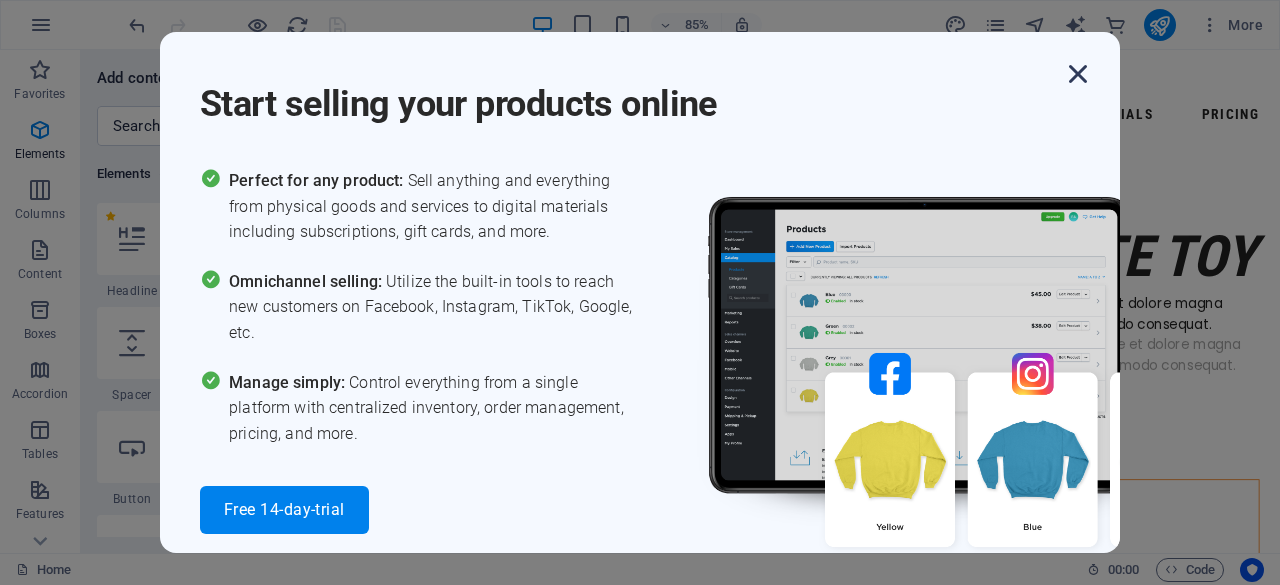 click at bounding box center [1078, 74] 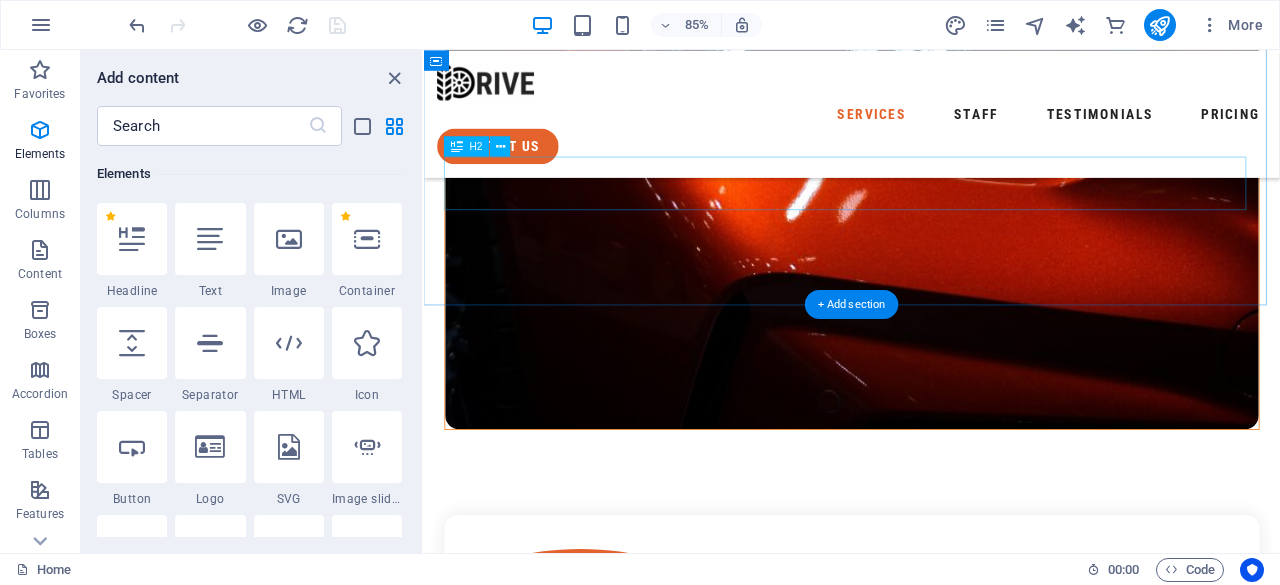 scroll, scrollTop: 1397, scrollLeft: 0, axis: vertical 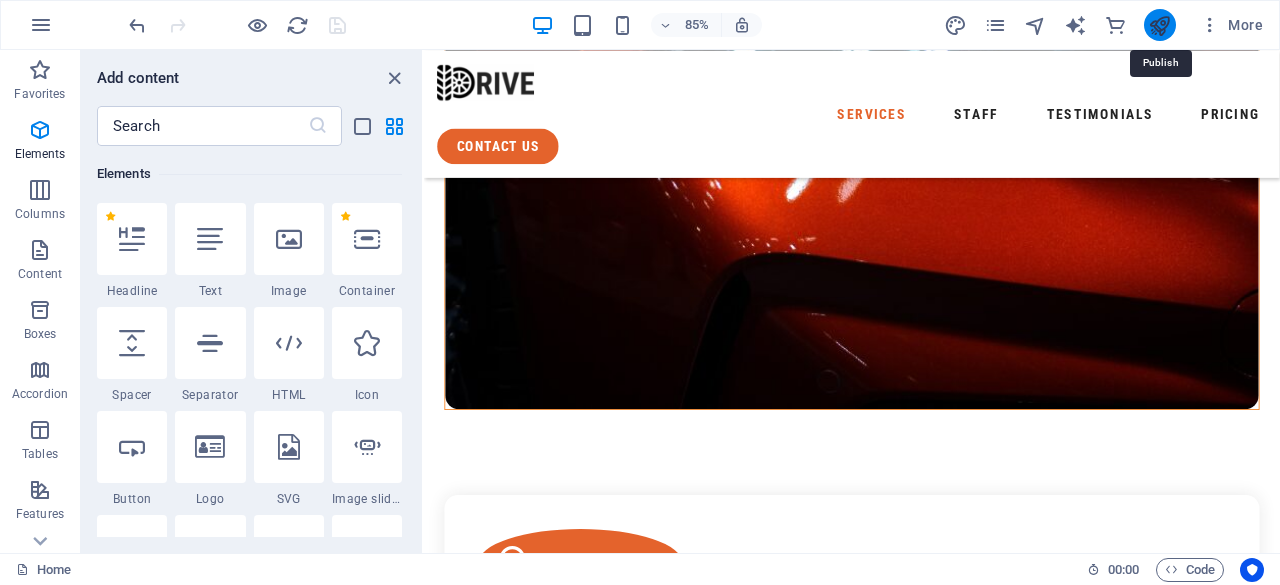 click at bounding box center [1159, 25] 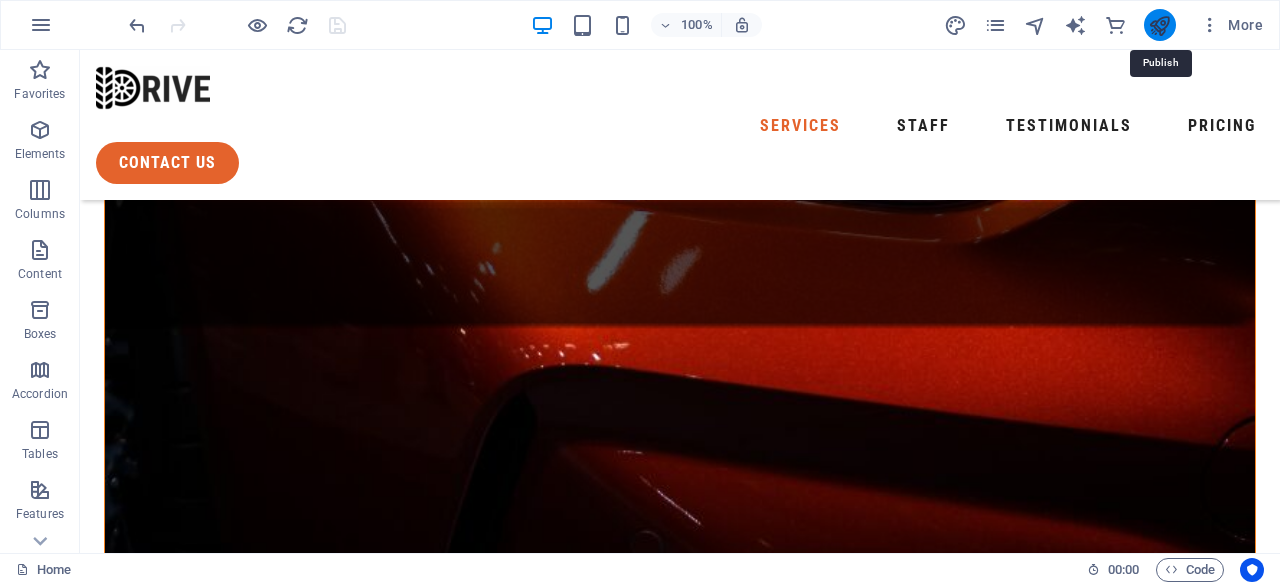 scroll, scrollTop: 1308, scrollLeft: 0, axis: vertical 